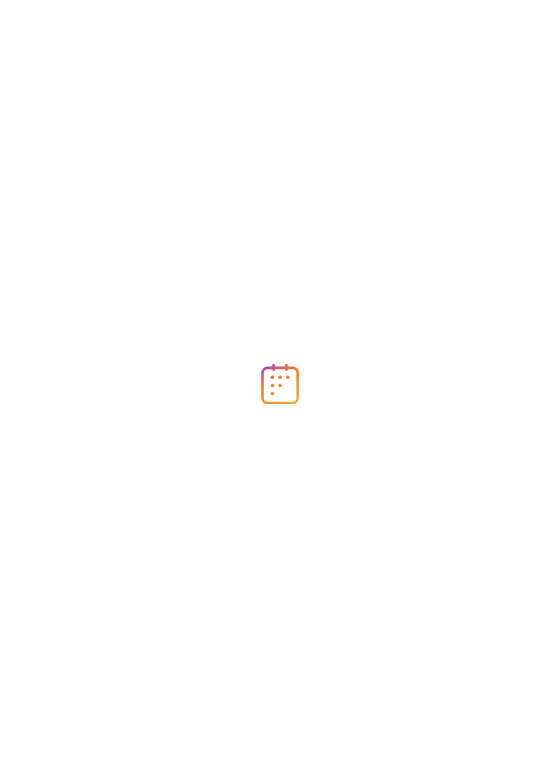 scroll, scrollTop: 0, scrollLeft: 0, axis: both 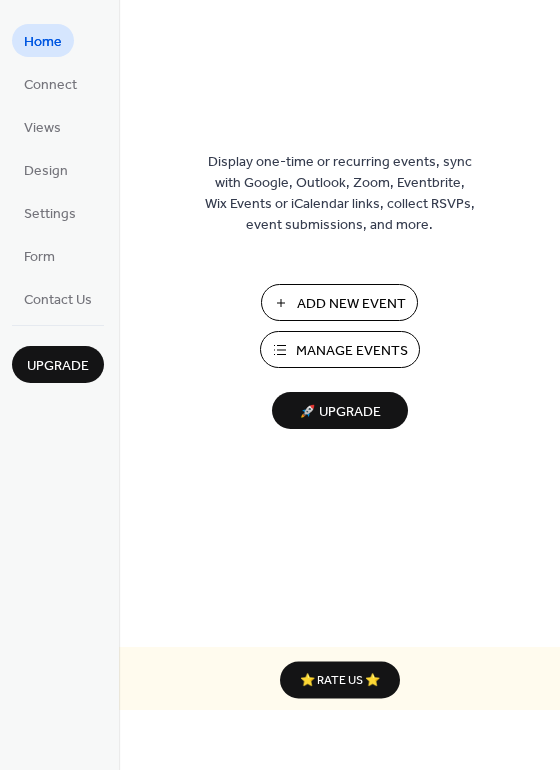 click on "Manage Events" at bounding box center [352, 351] 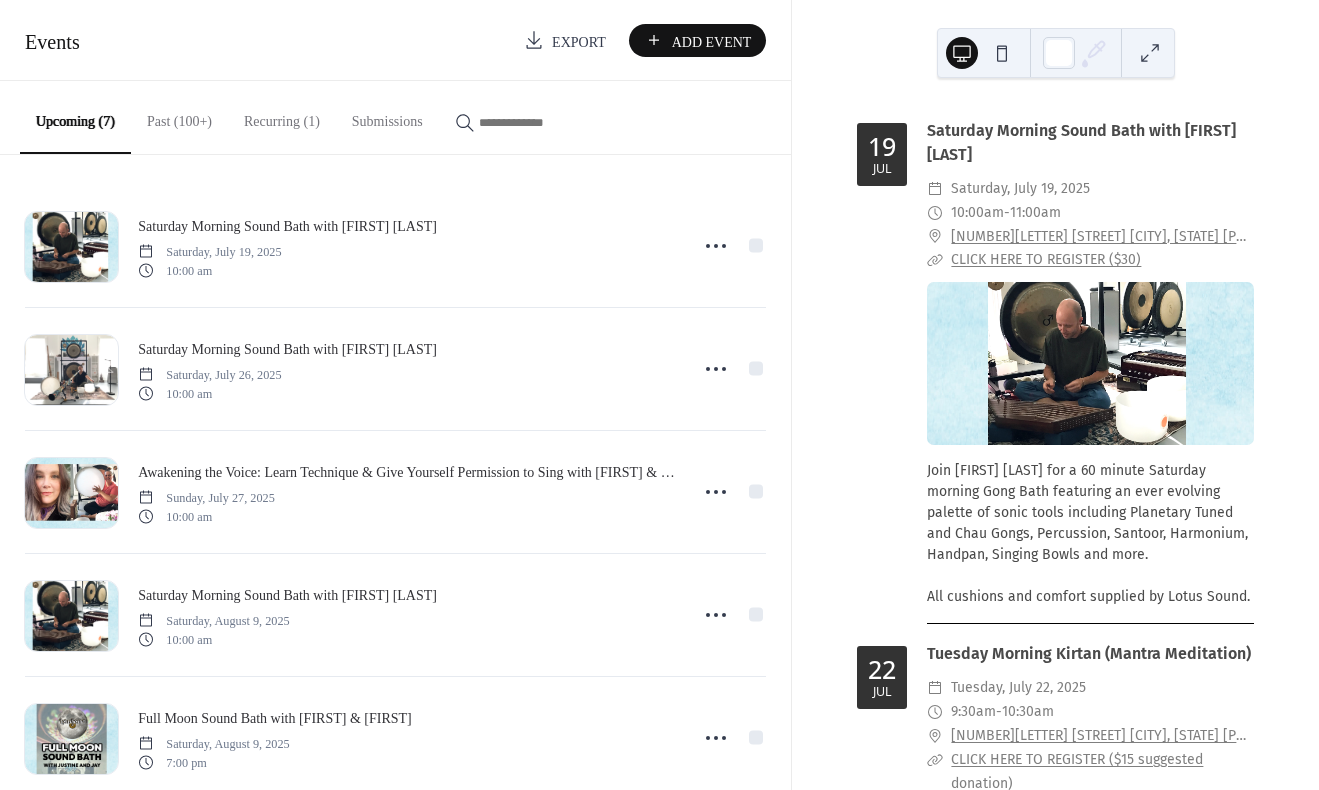 scroll, scrollTop: 0, scrollLeft: 0, axis: both 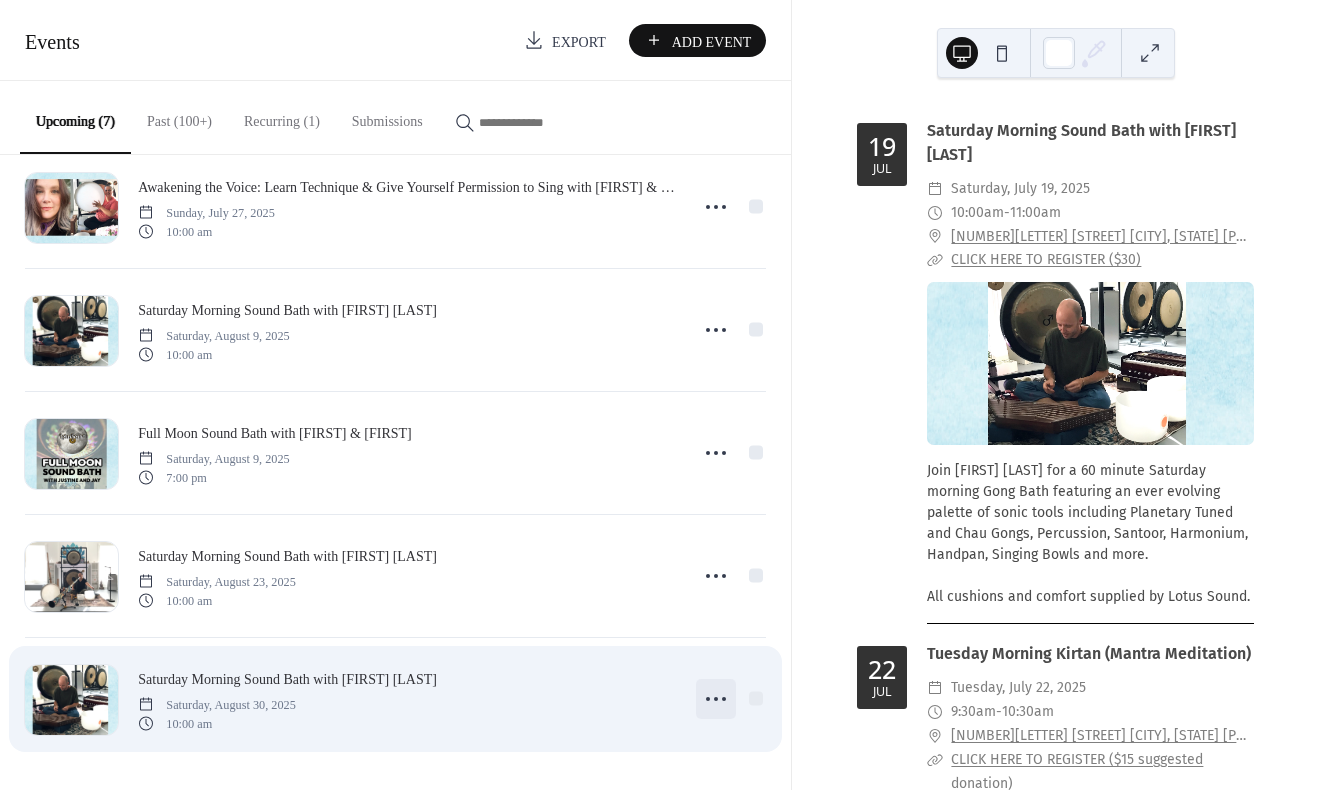 click 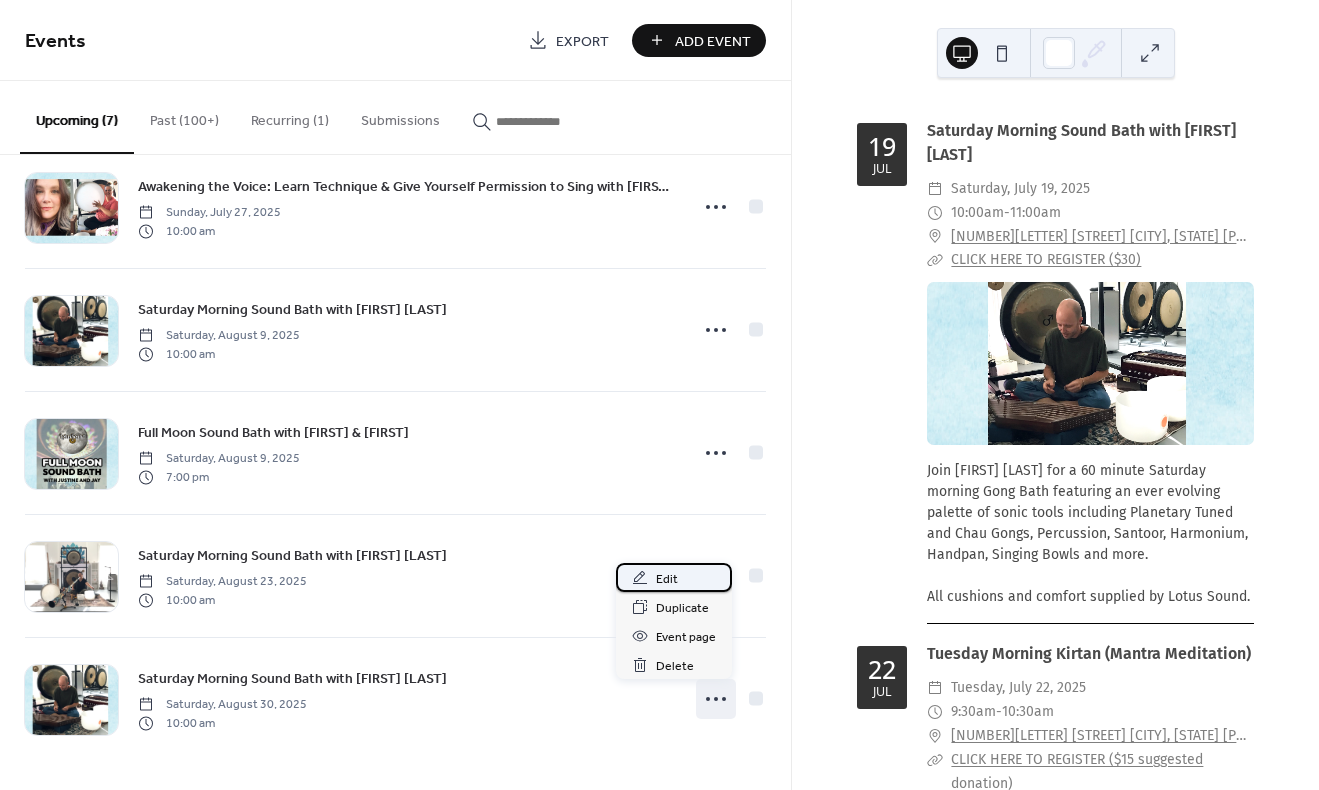 click on "Edit" at bounding box center [667, 579] 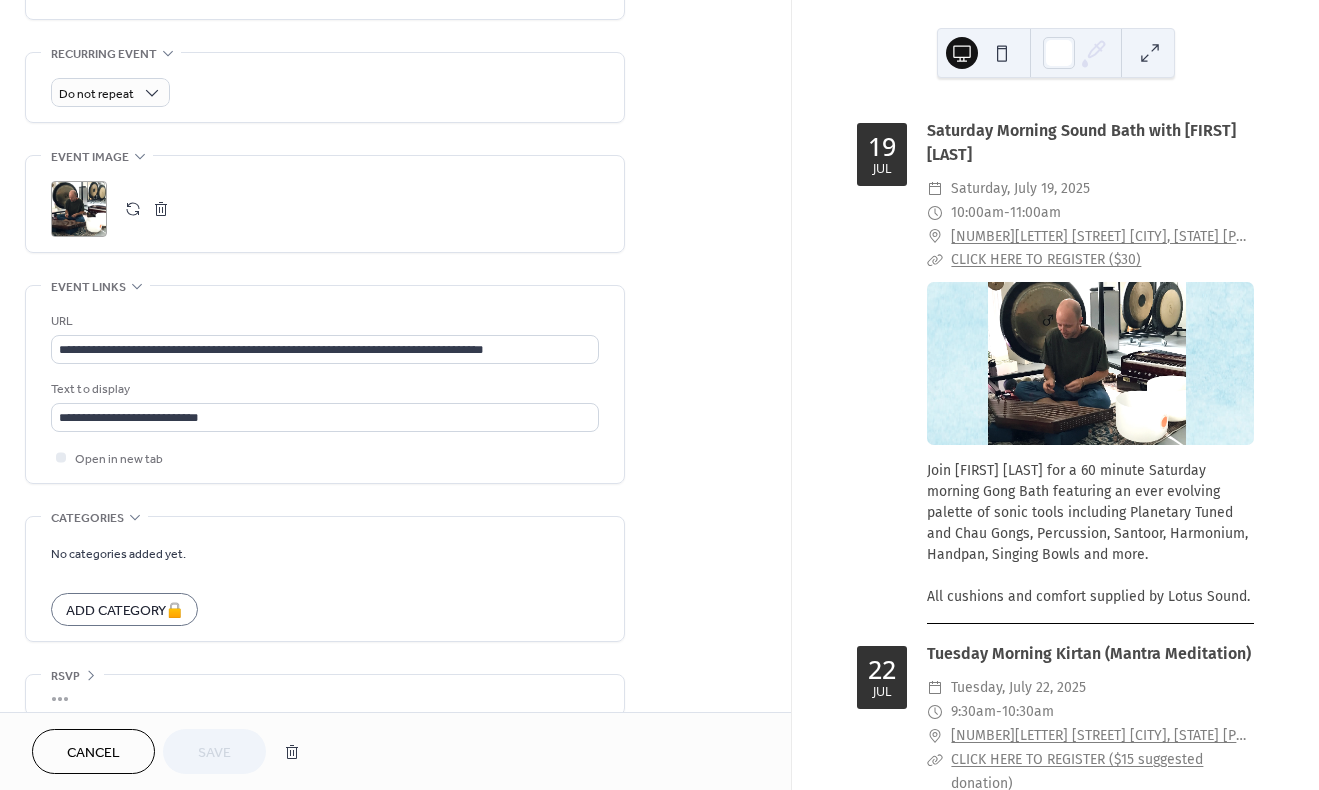 scroll, scrollTop: 836, scrollLeft: 0, axis: vertical 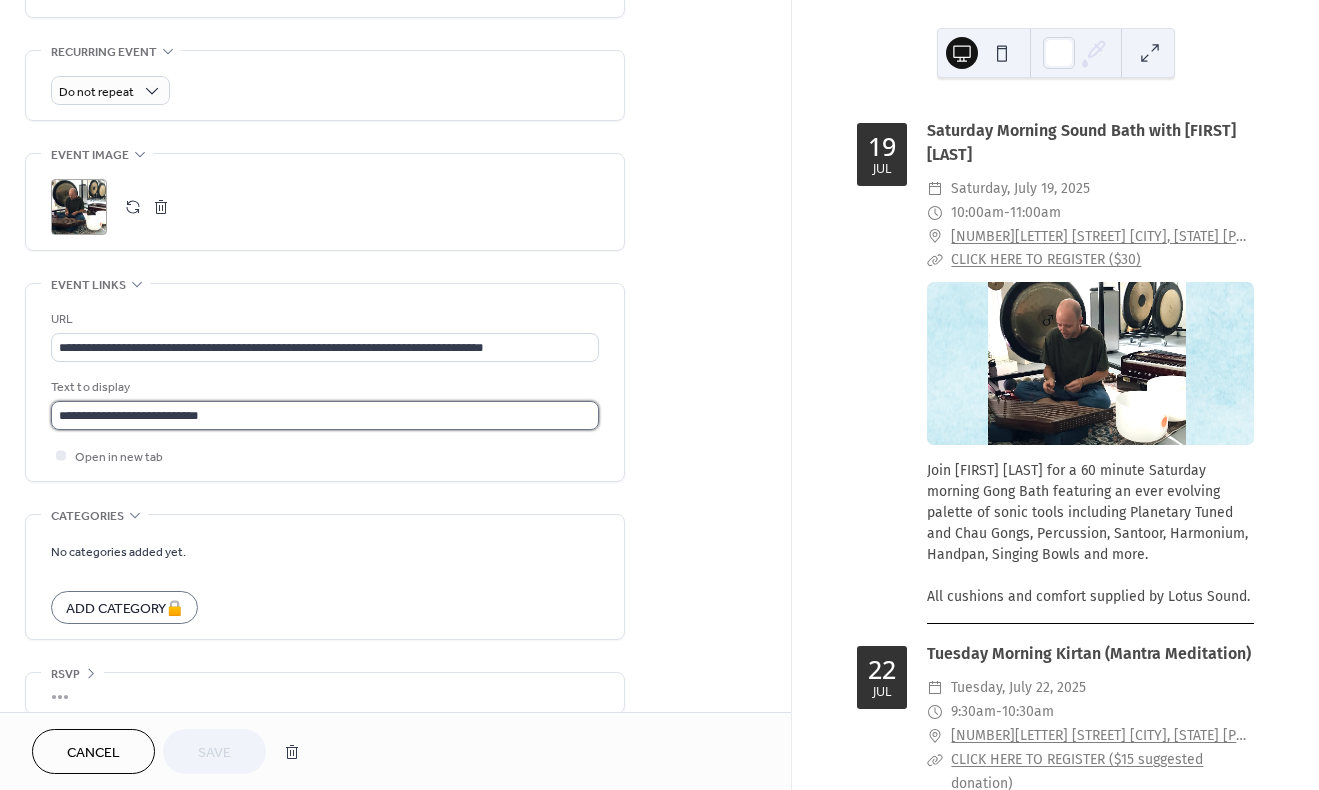 click on "**********" at bounding box center (325, 415) 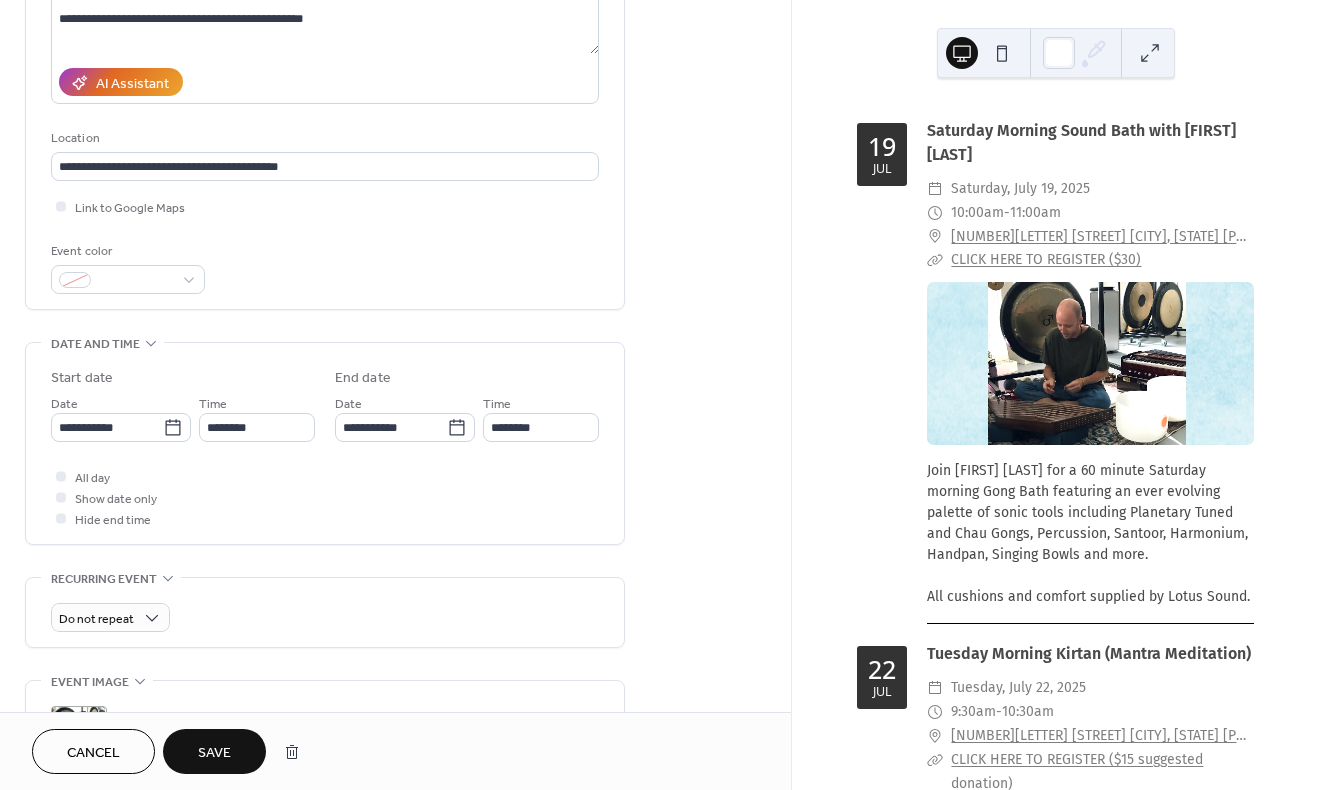 scroll, scrollTop: 307, scrollLeft: 0, axis: vertical 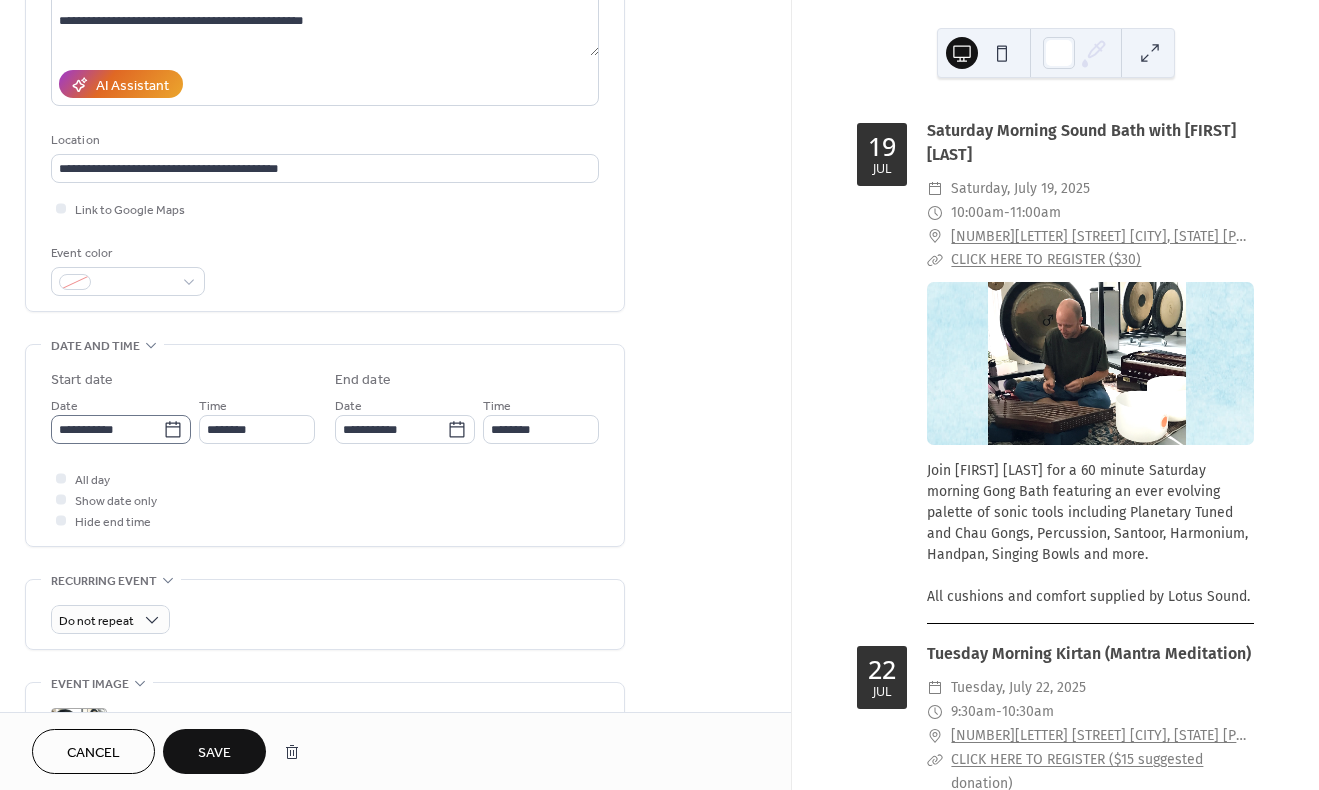 type on "**********" 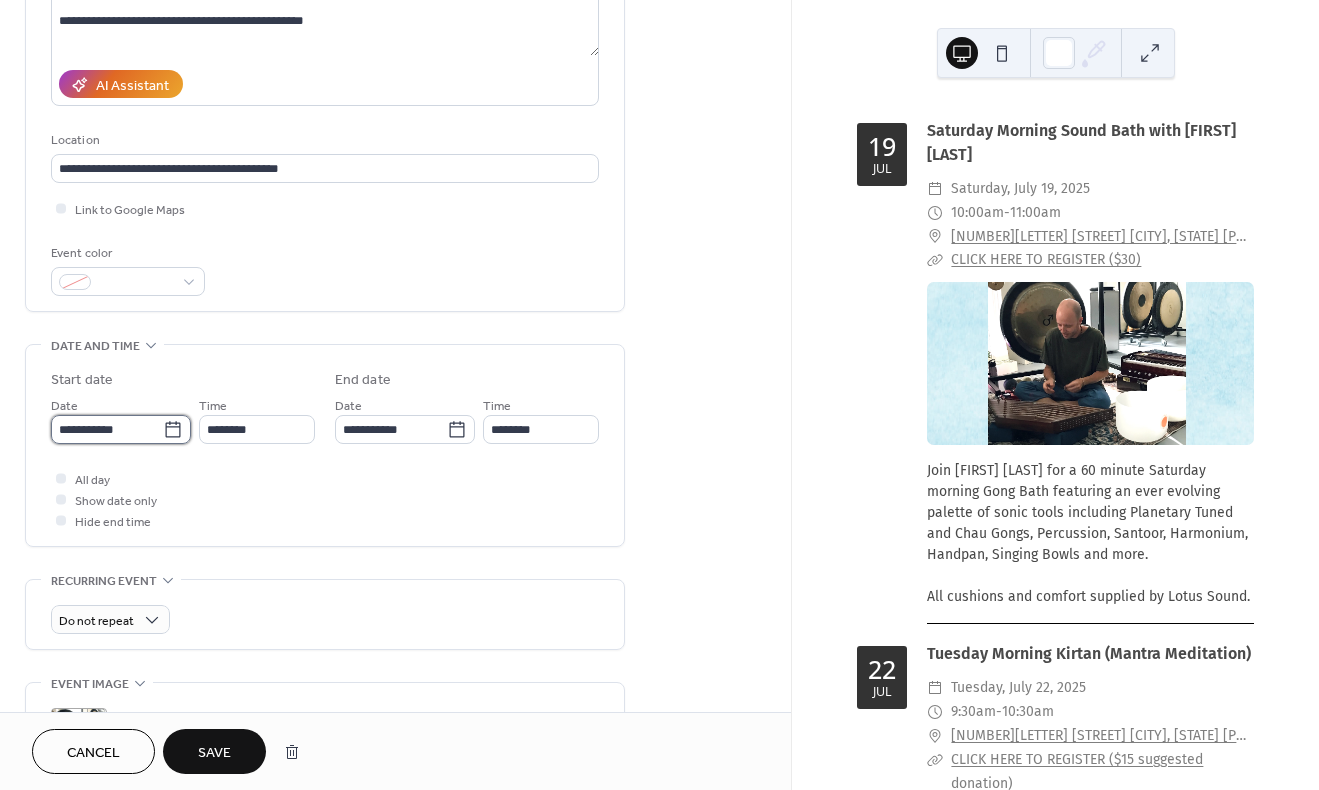 click on "**********" at bounding box center (107, 429) 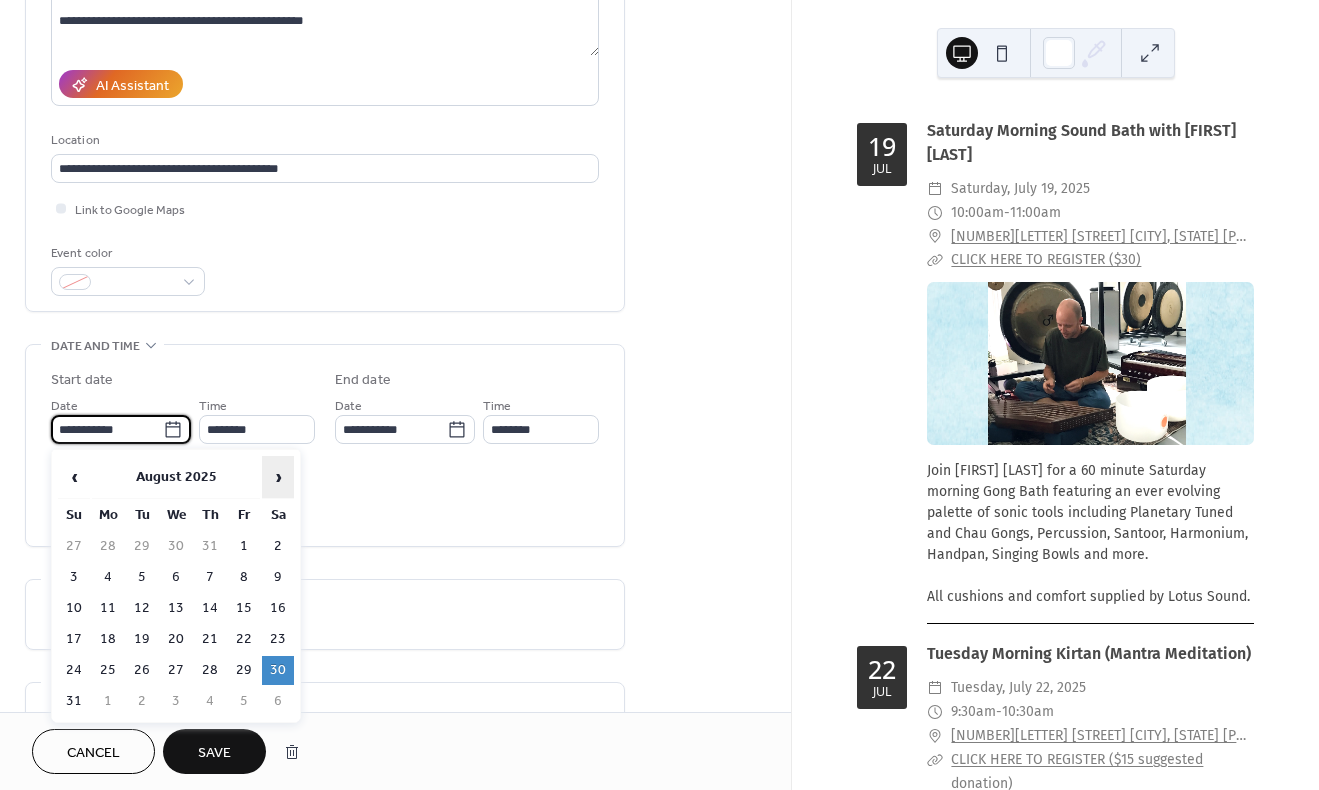 click on "›" at bounding box center (278, 477) 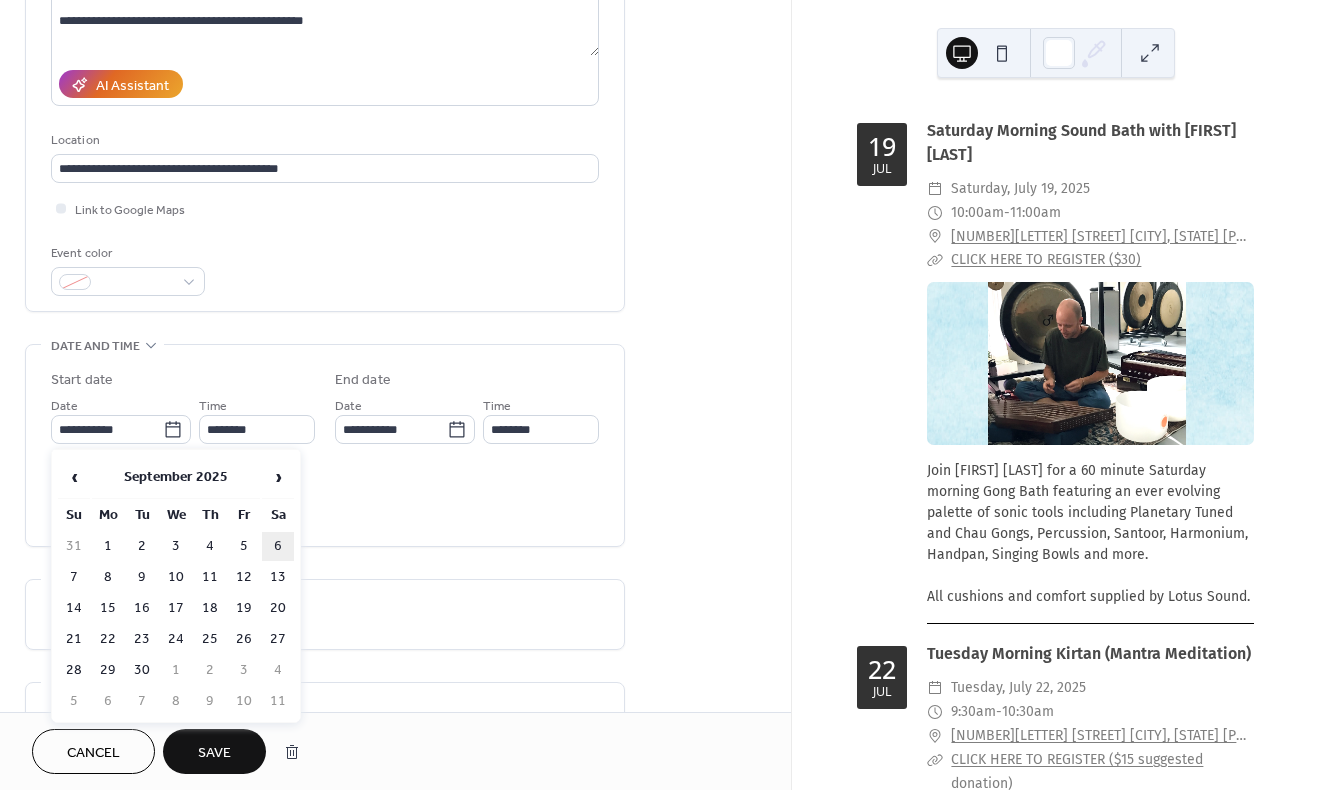 click on "6" at bounding box center [278, 546] 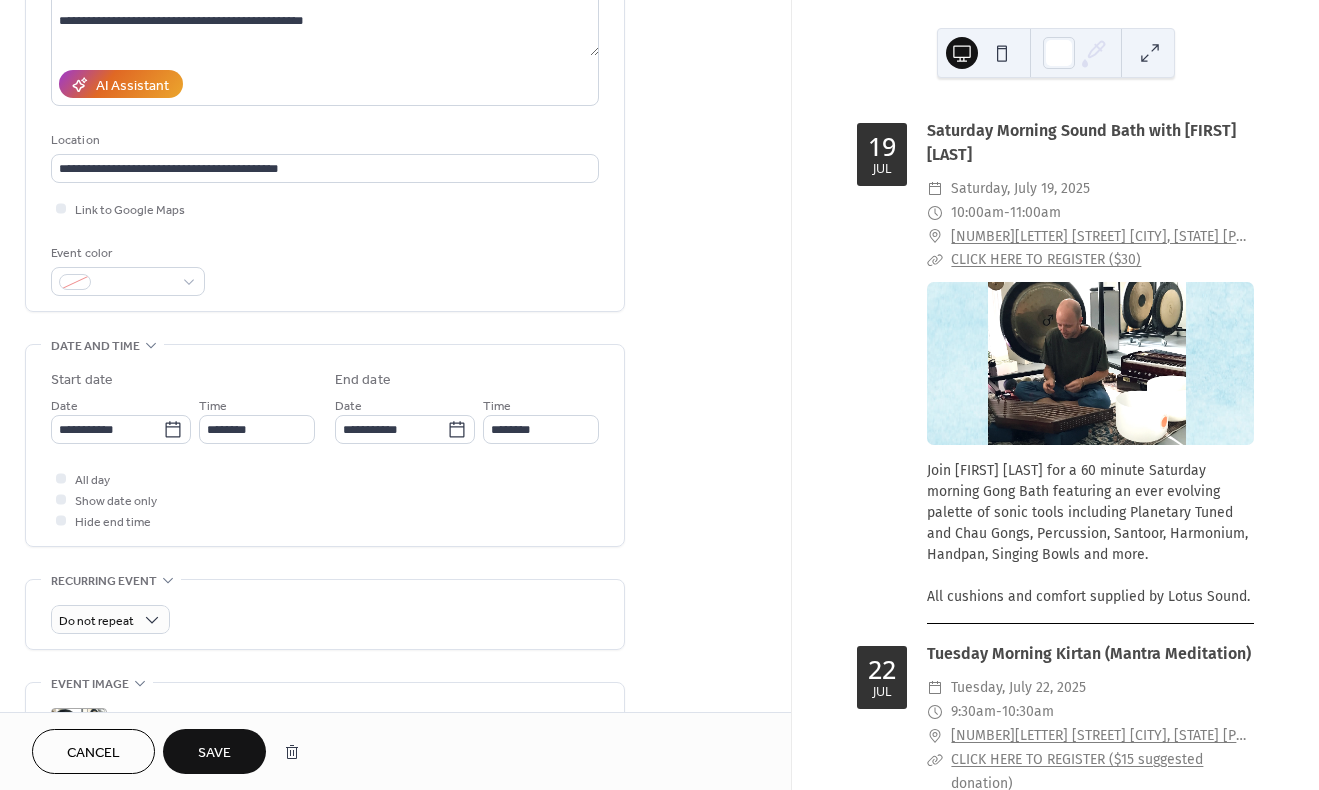 click on "Save" at bounding box center [214, 753] 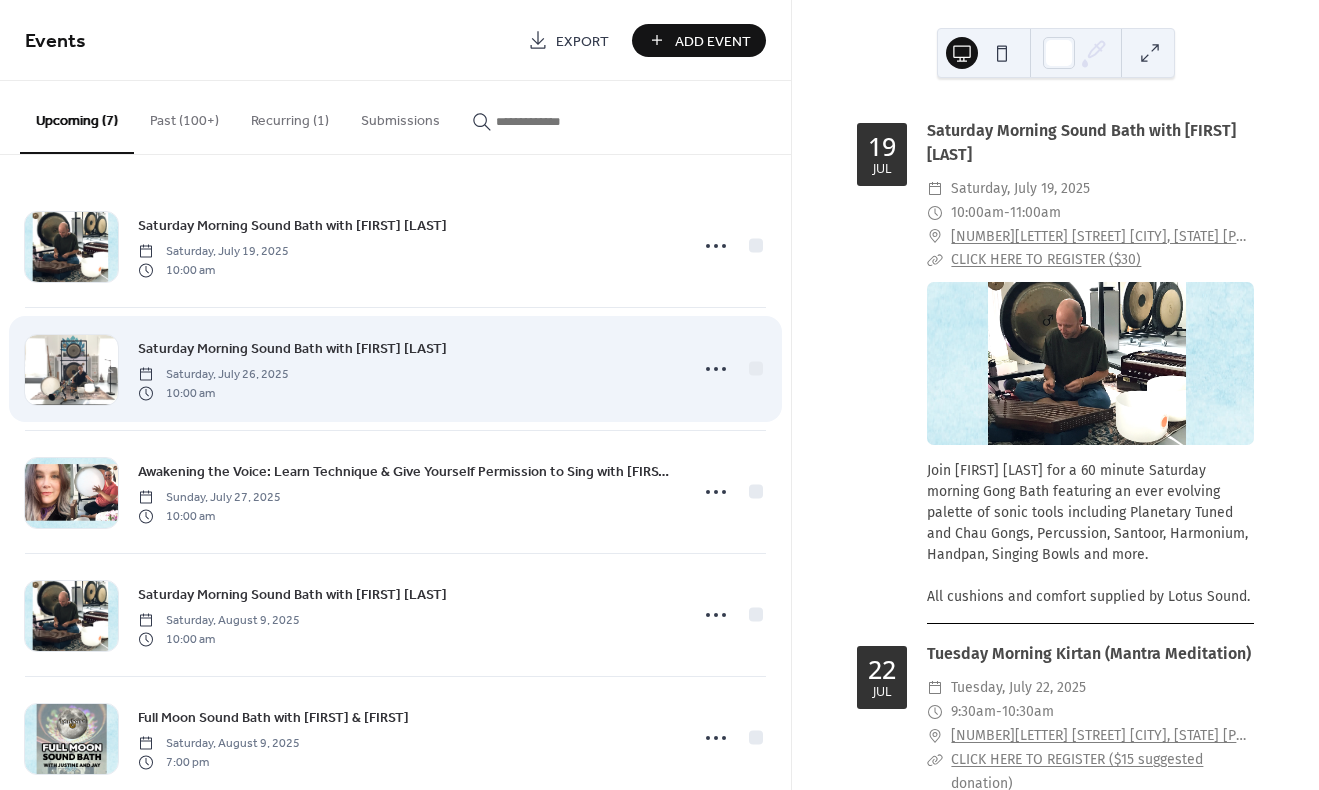 scroll, scrollTop: 285, scrollLeft: 0, axis: vertical 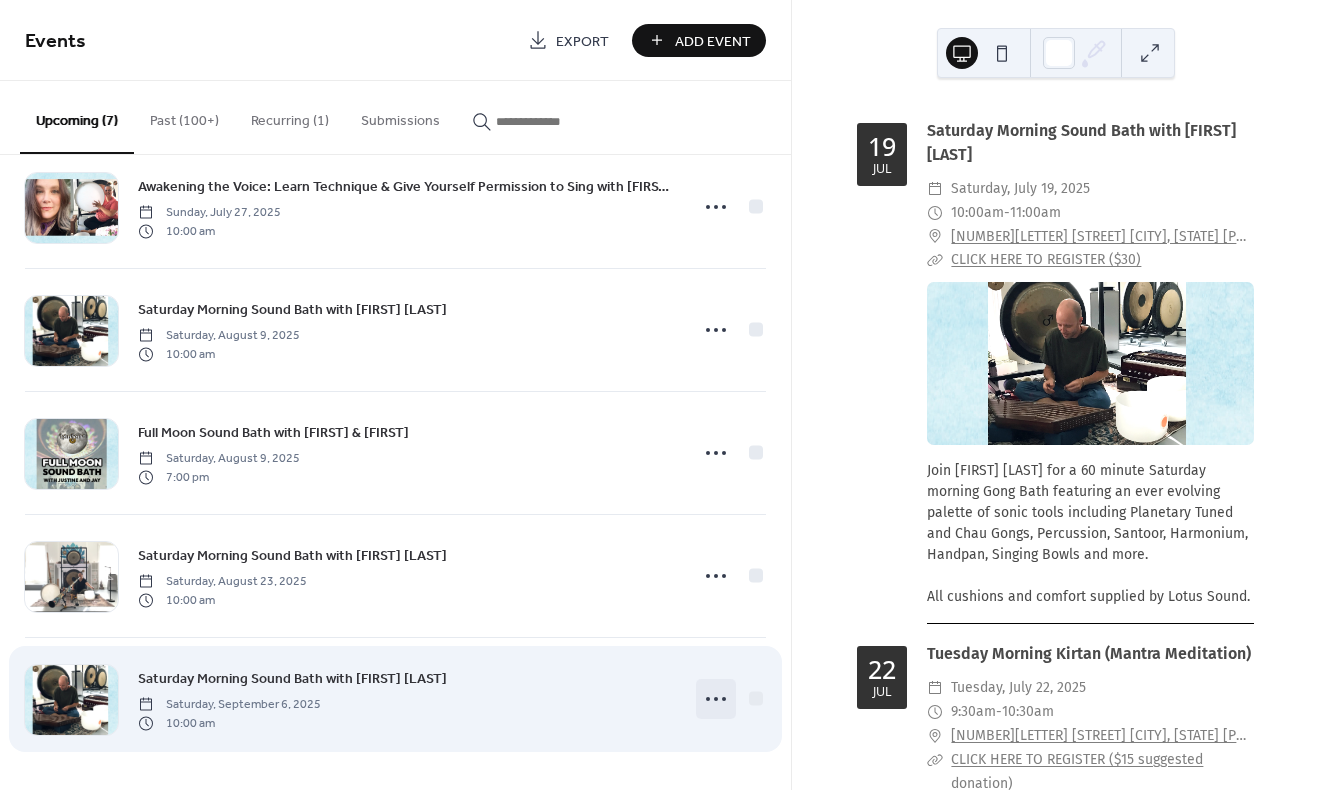 click 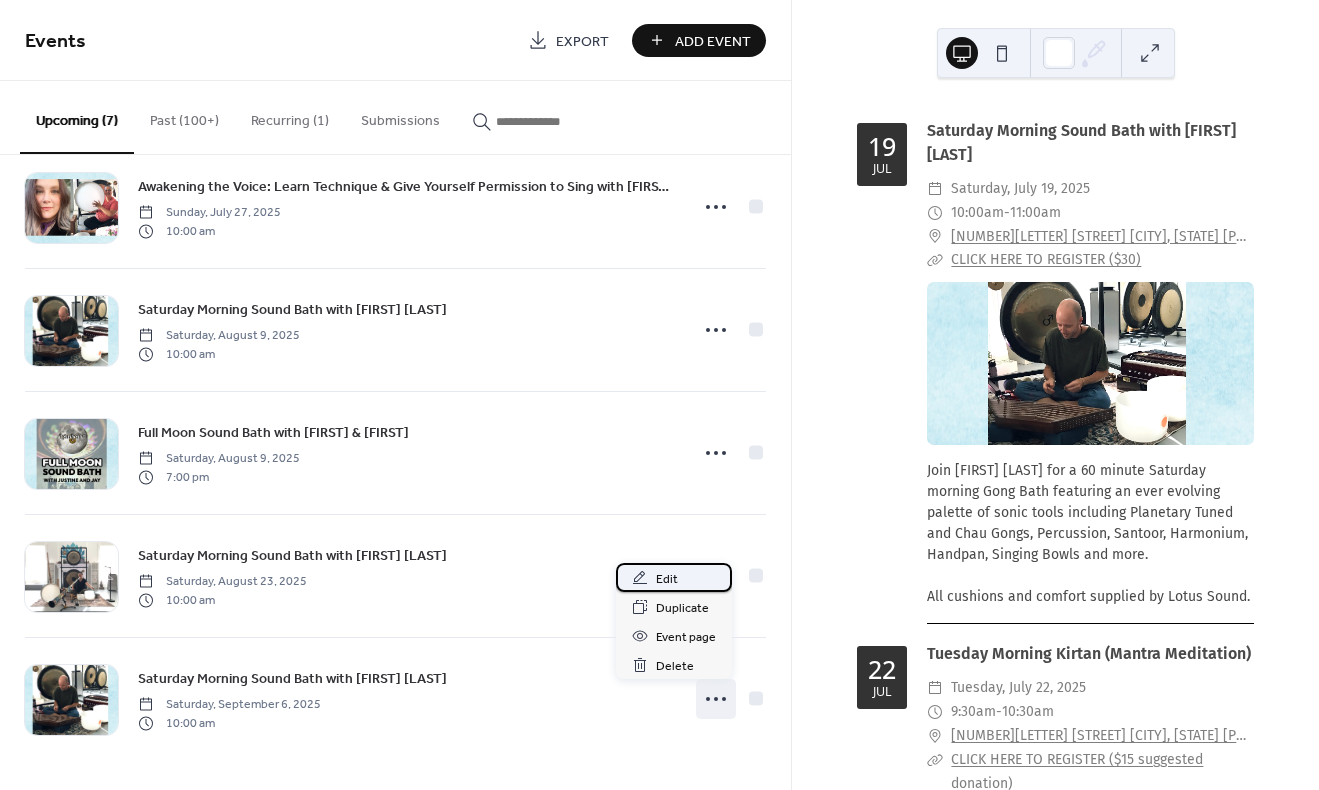 click on "Edit" at bounding box center (667, 579) 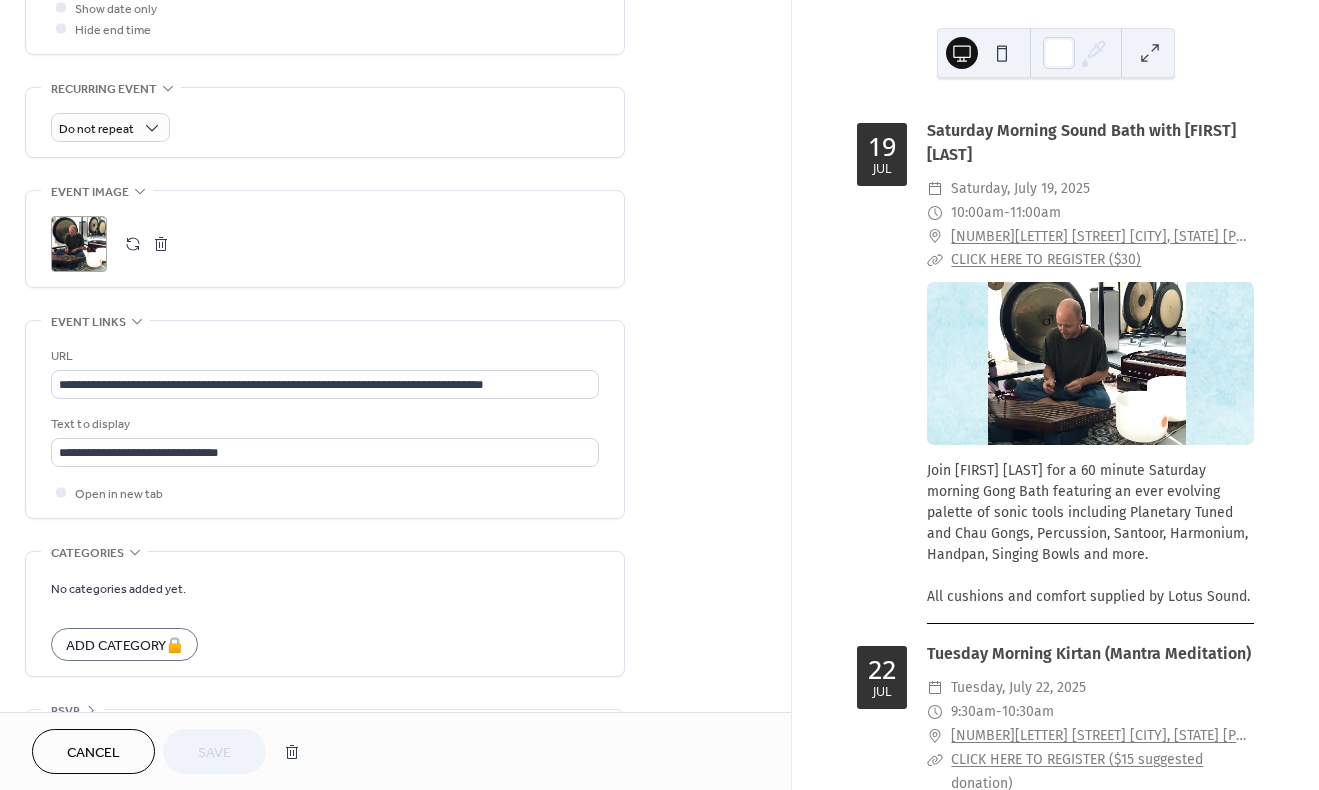 scroll, scrollTop: 809, scrollLeft: 0, axis: vertical 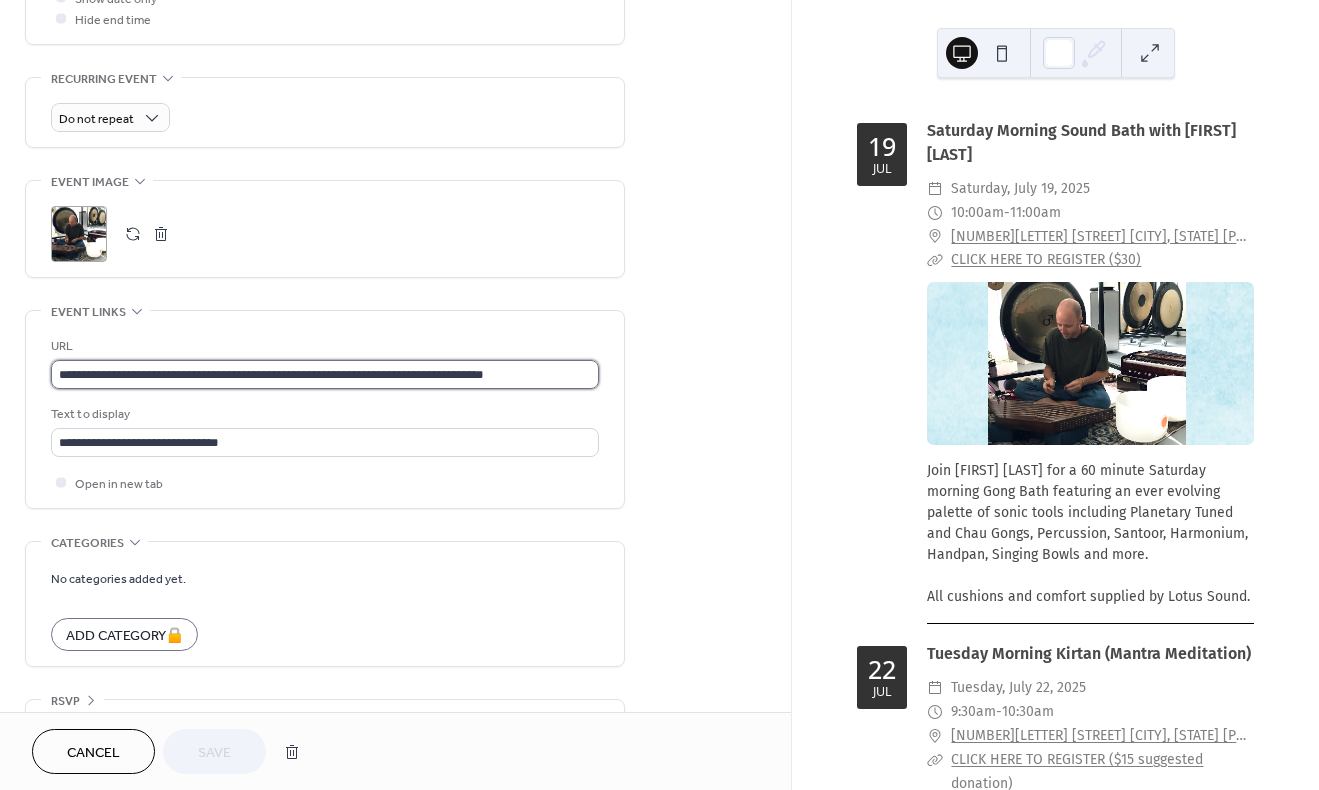 click on "**********" at bounding box center [325, 374] 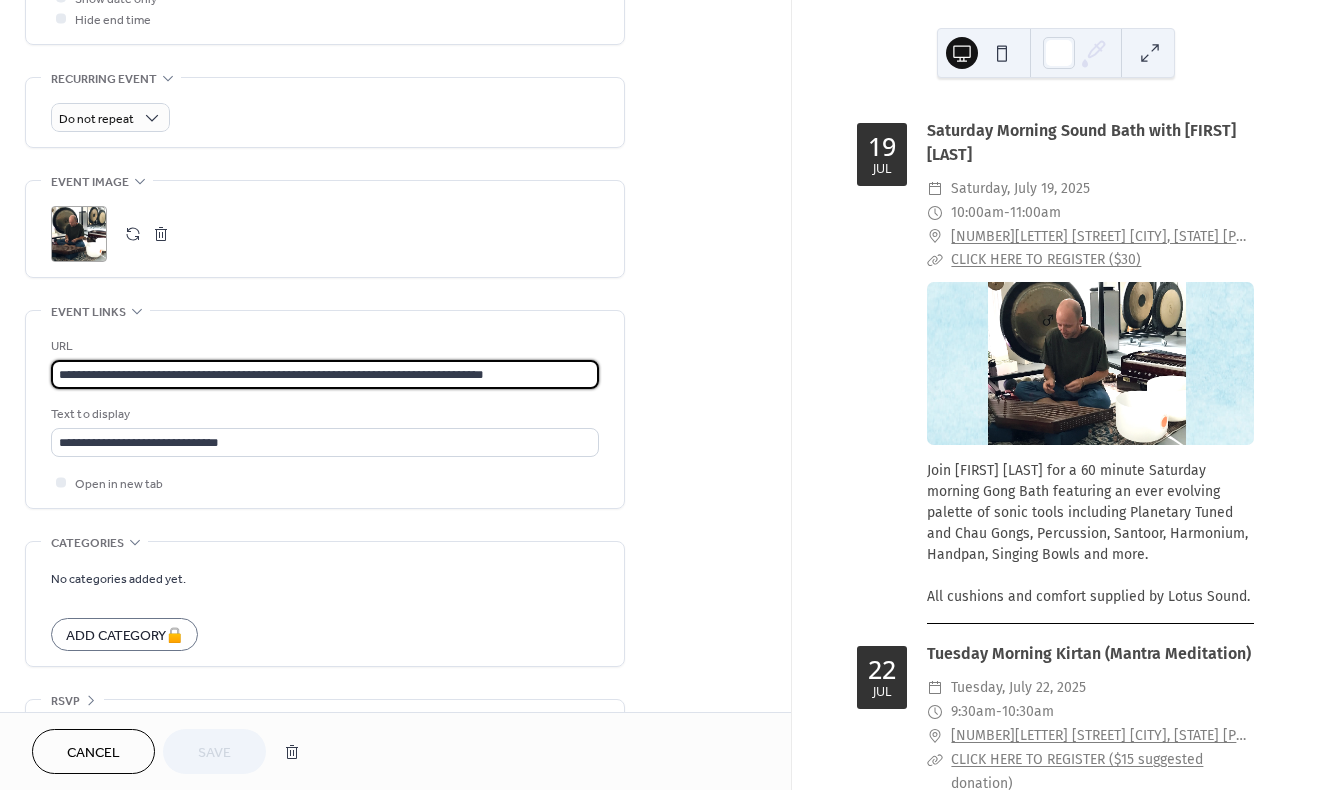 scroll, scrollTop: 1, scrollLeft: 0, axis: vertical 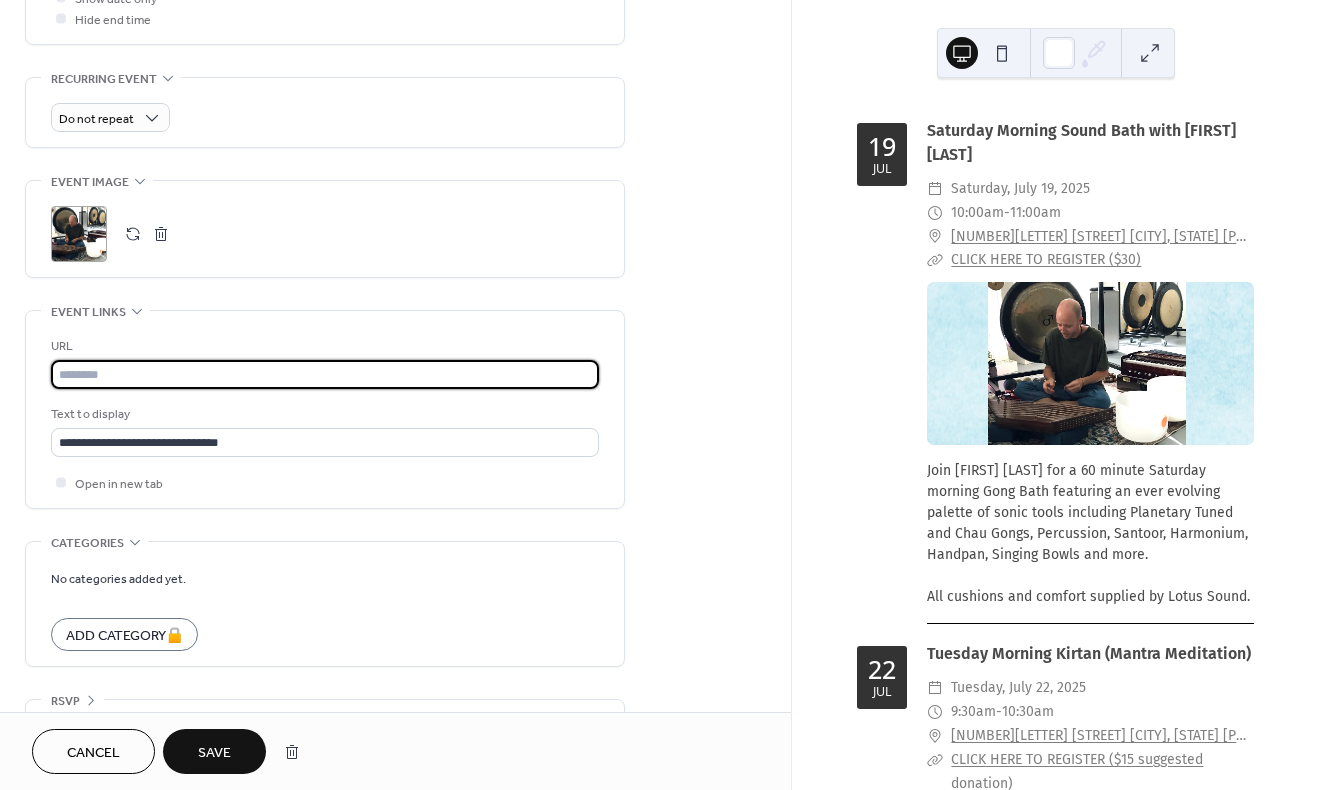 paste on "**********" 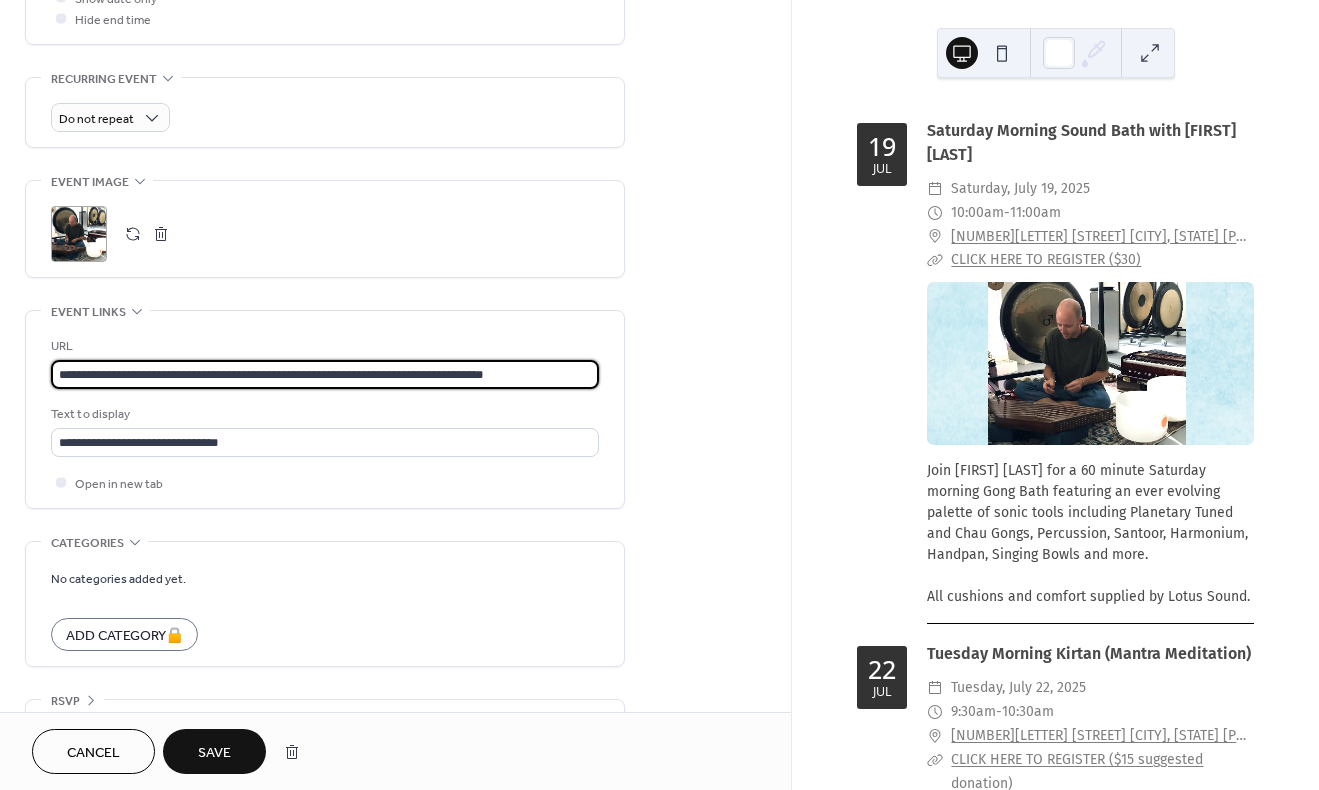type on "**********" 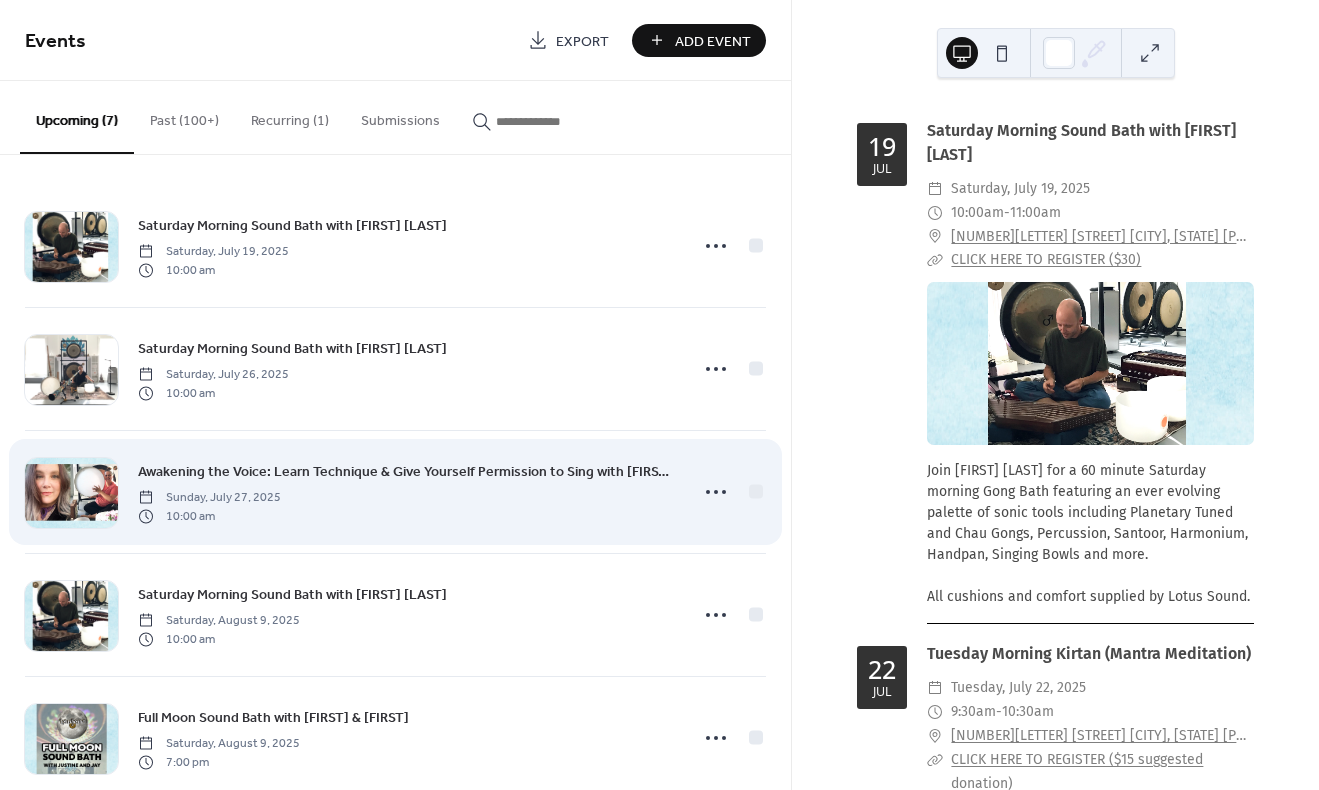 scroll, scrollTop: 285, scrollLeft: 0, axis: vertical 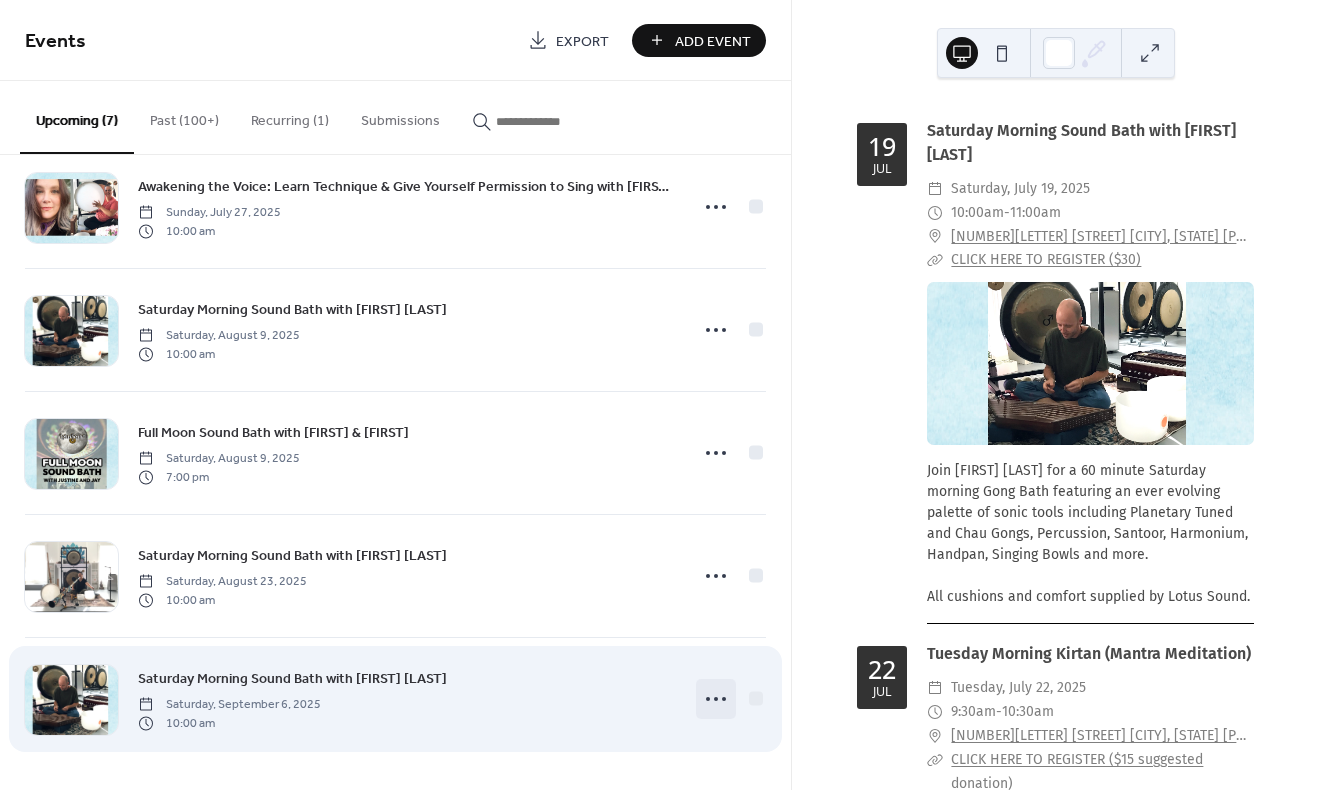 click 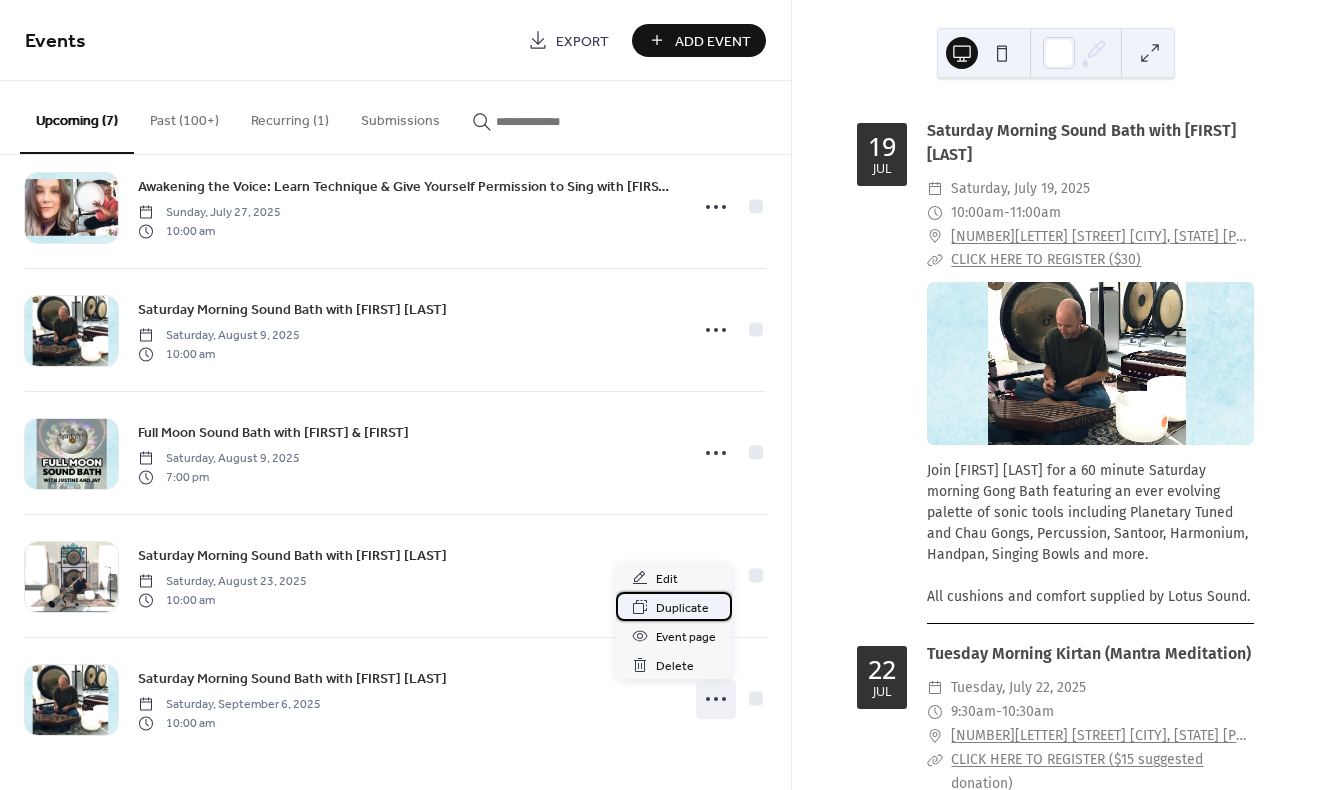 click on "Duplicate" at bounding box center (682, 608) 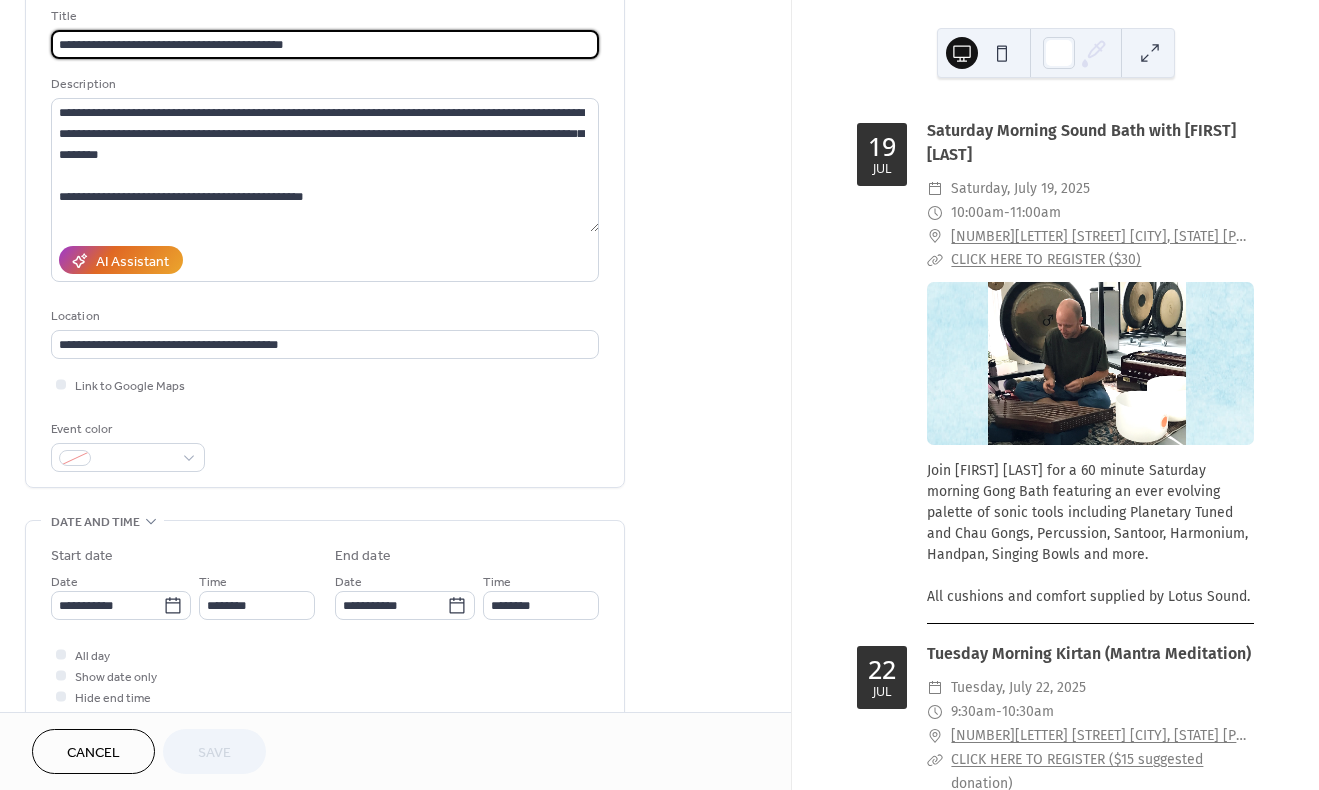 scroll, scrollTop: 124, scrollLeft: 0, axis: vertical 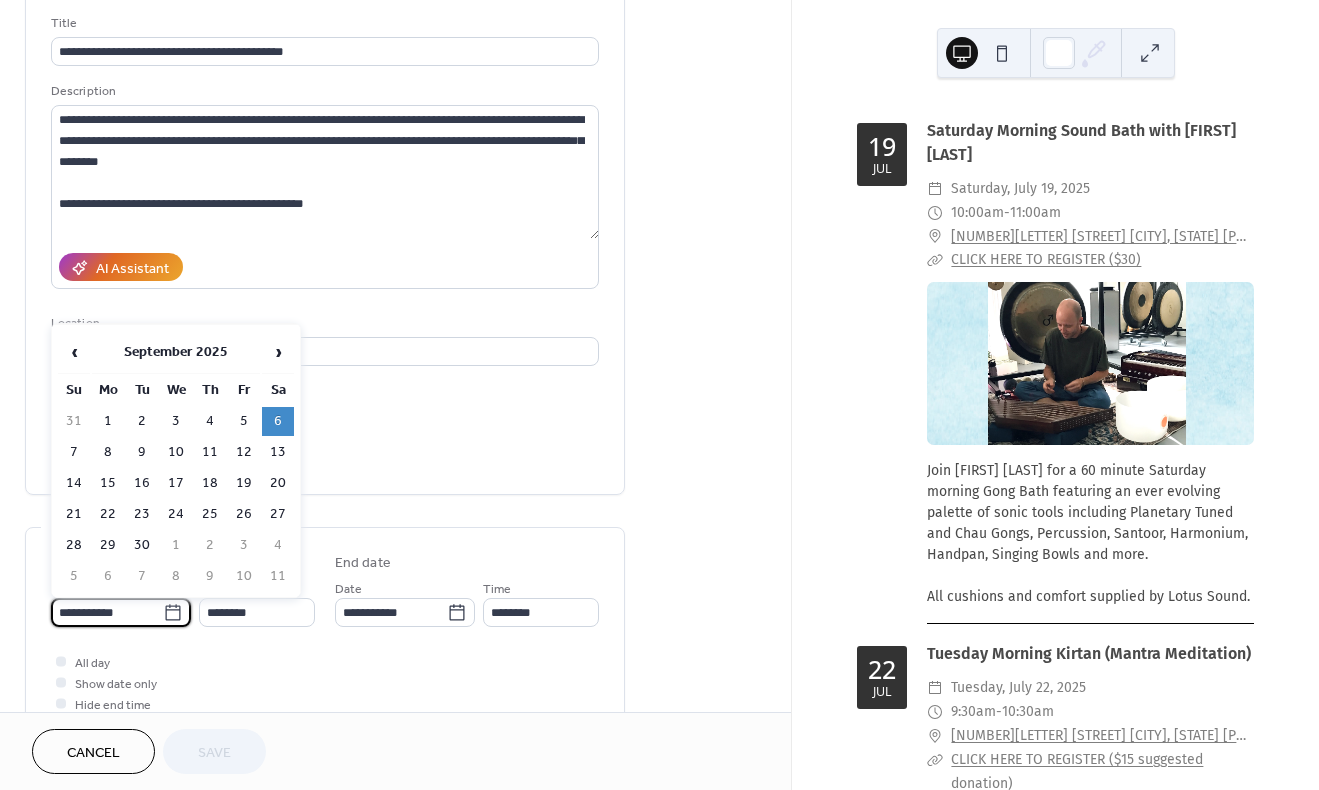 click on "**********" at bounding box center [107, 612] 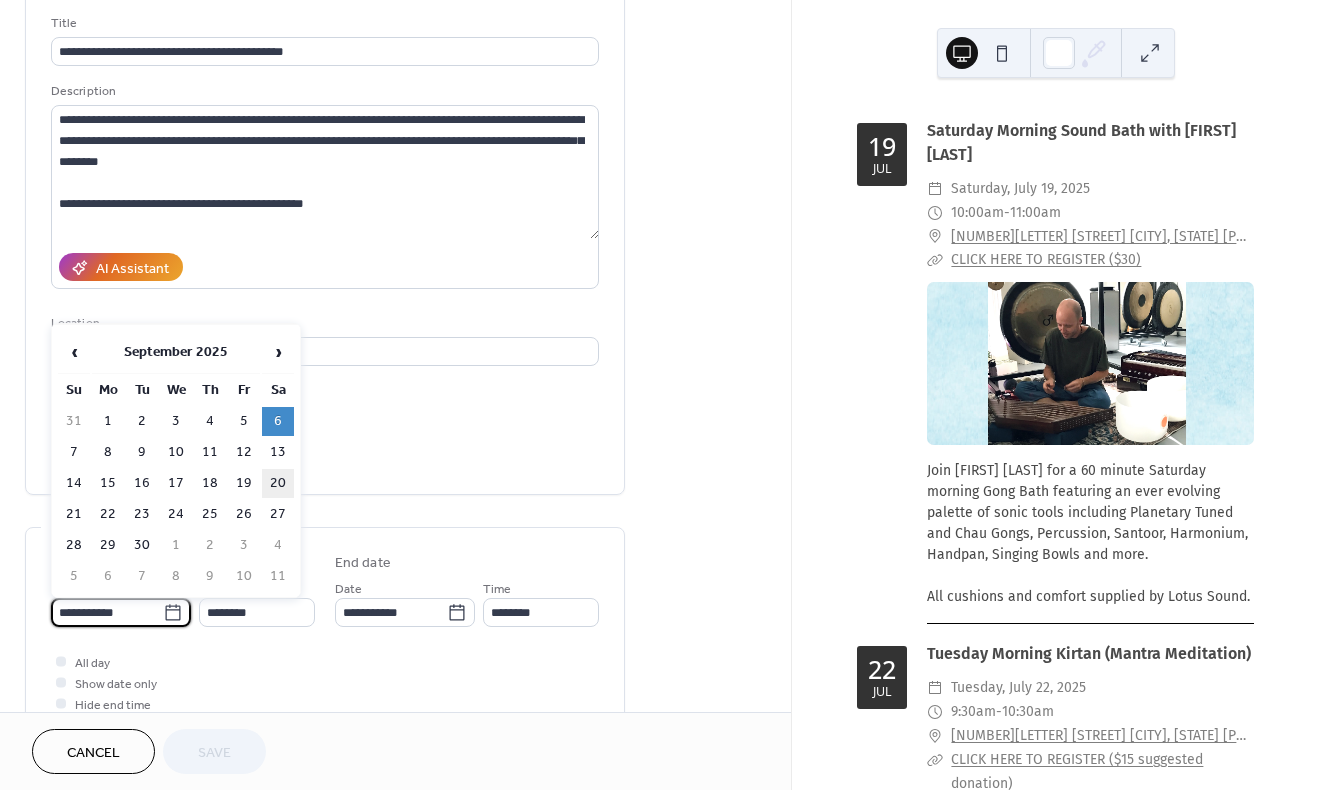 click on "20" at bounding box center (278, 483) 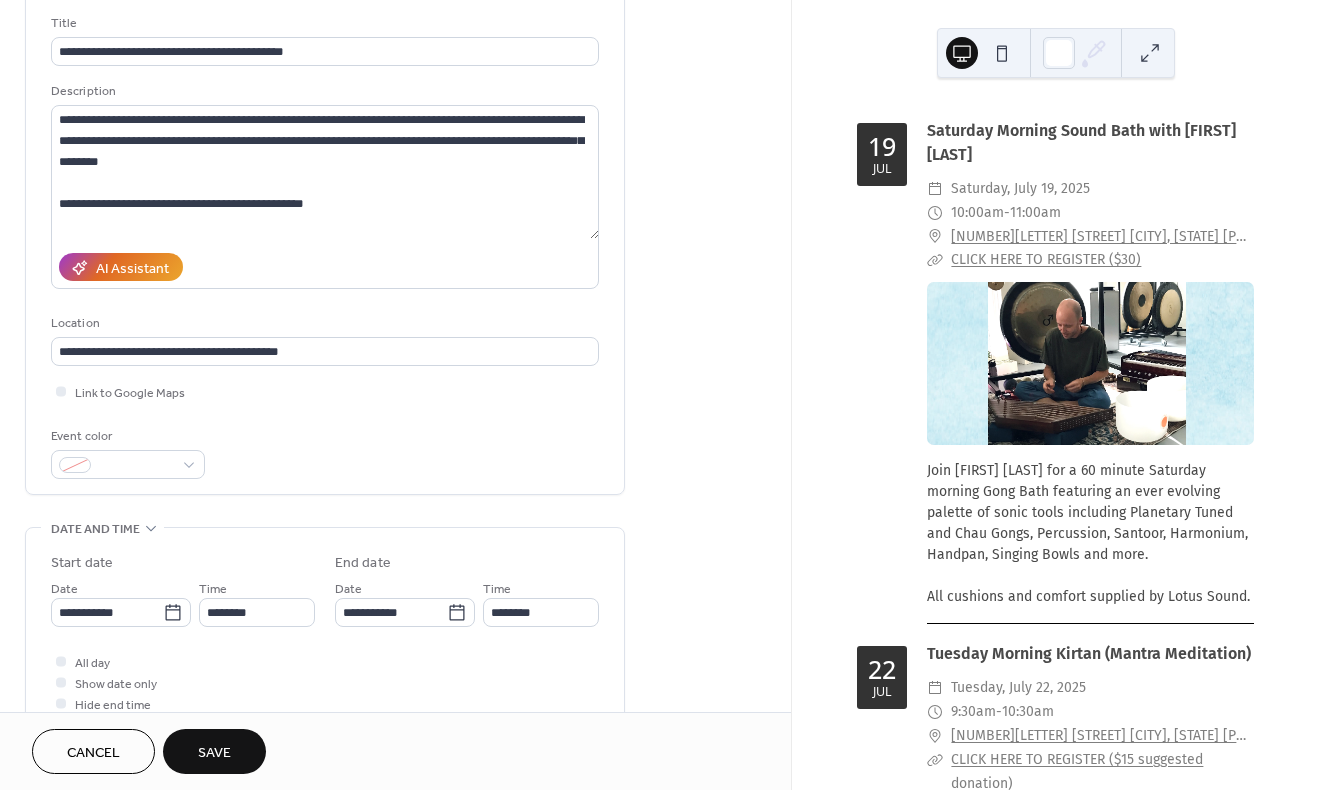 click on "Save" at bounding box center (214, 753) 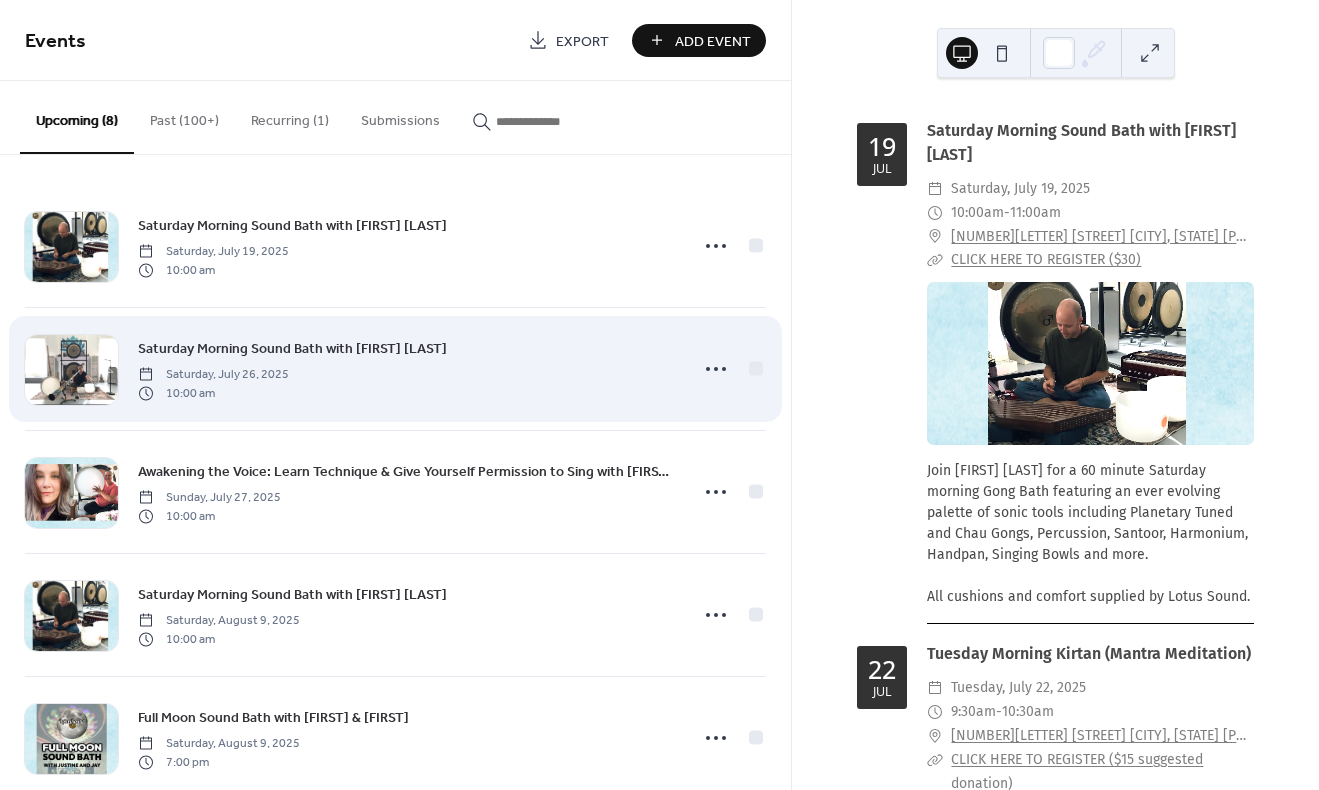 scroll, scrollTop: 408, scrollLeft: 0, axis: vertical 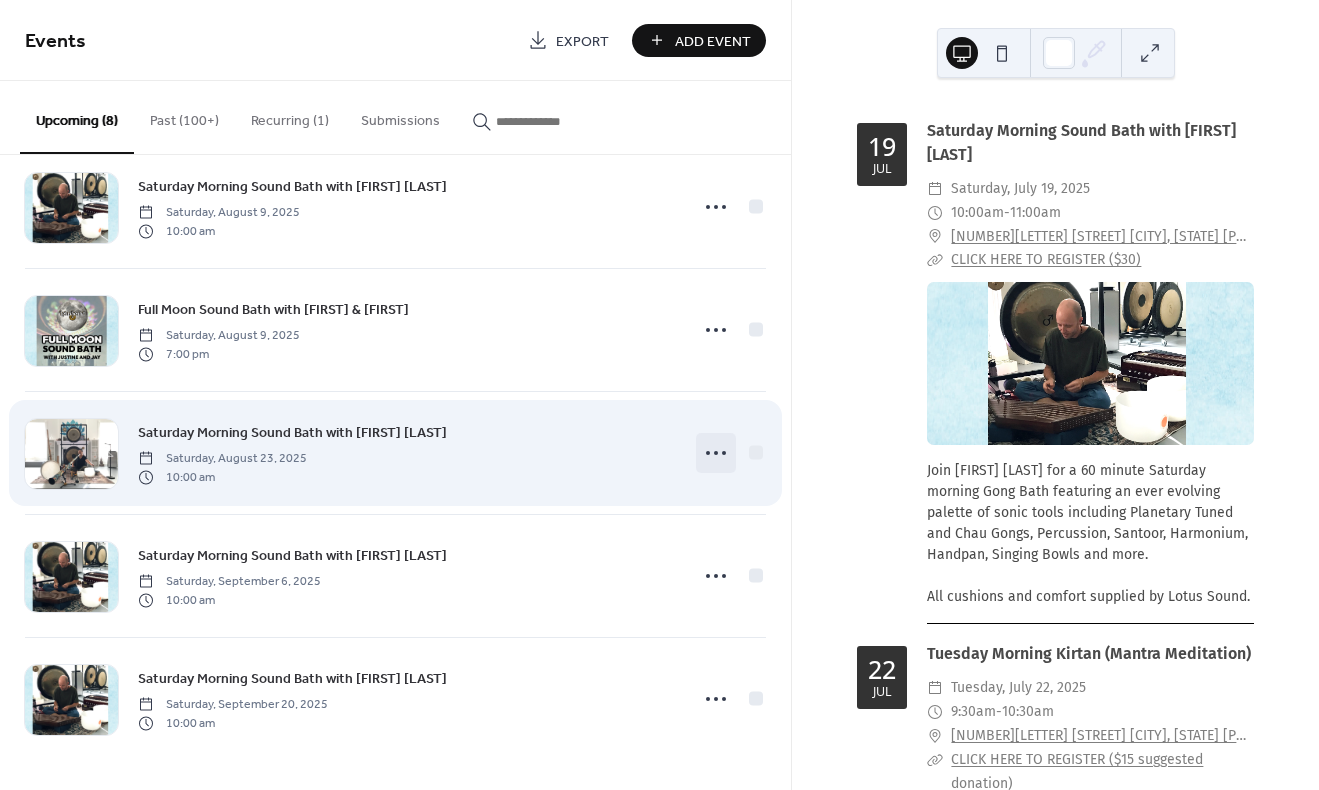 click 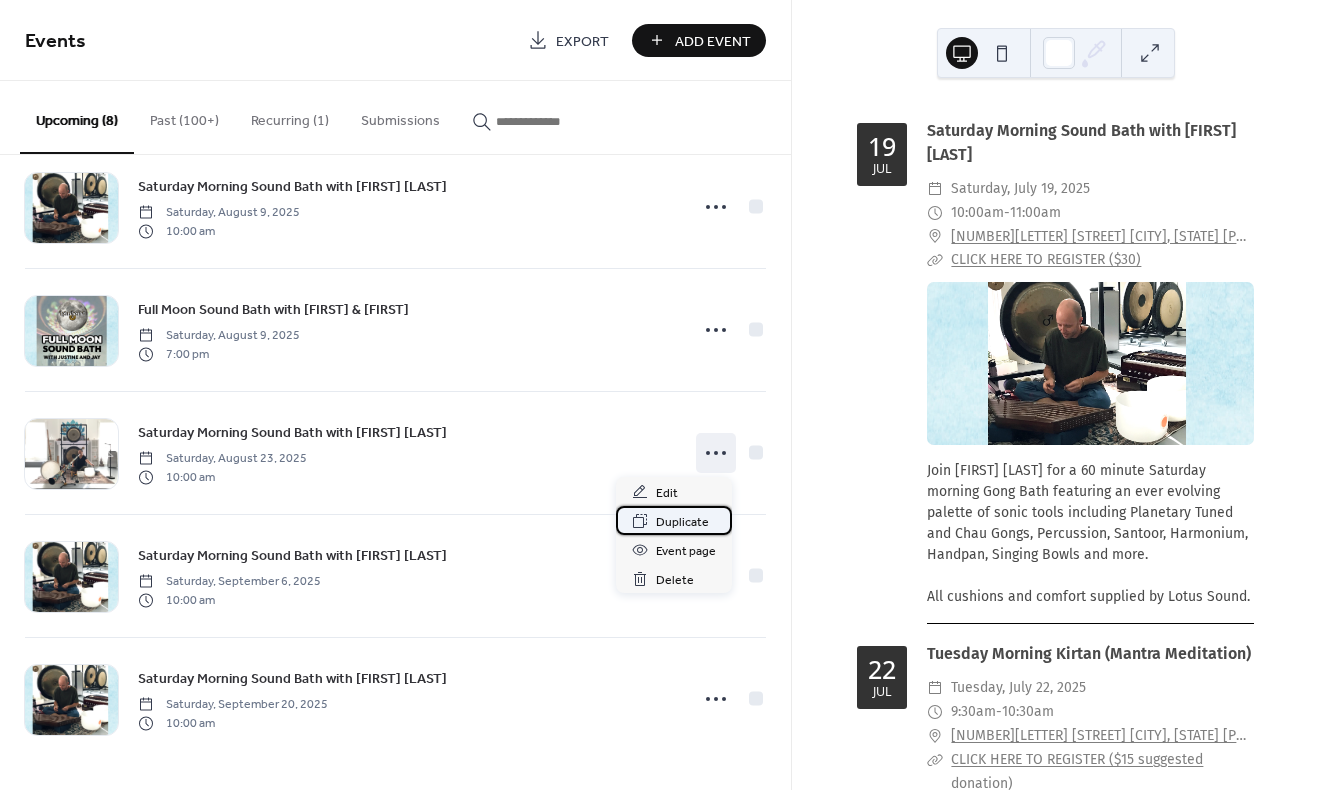 click on "Duplicate" at bounding box center [682, 522] 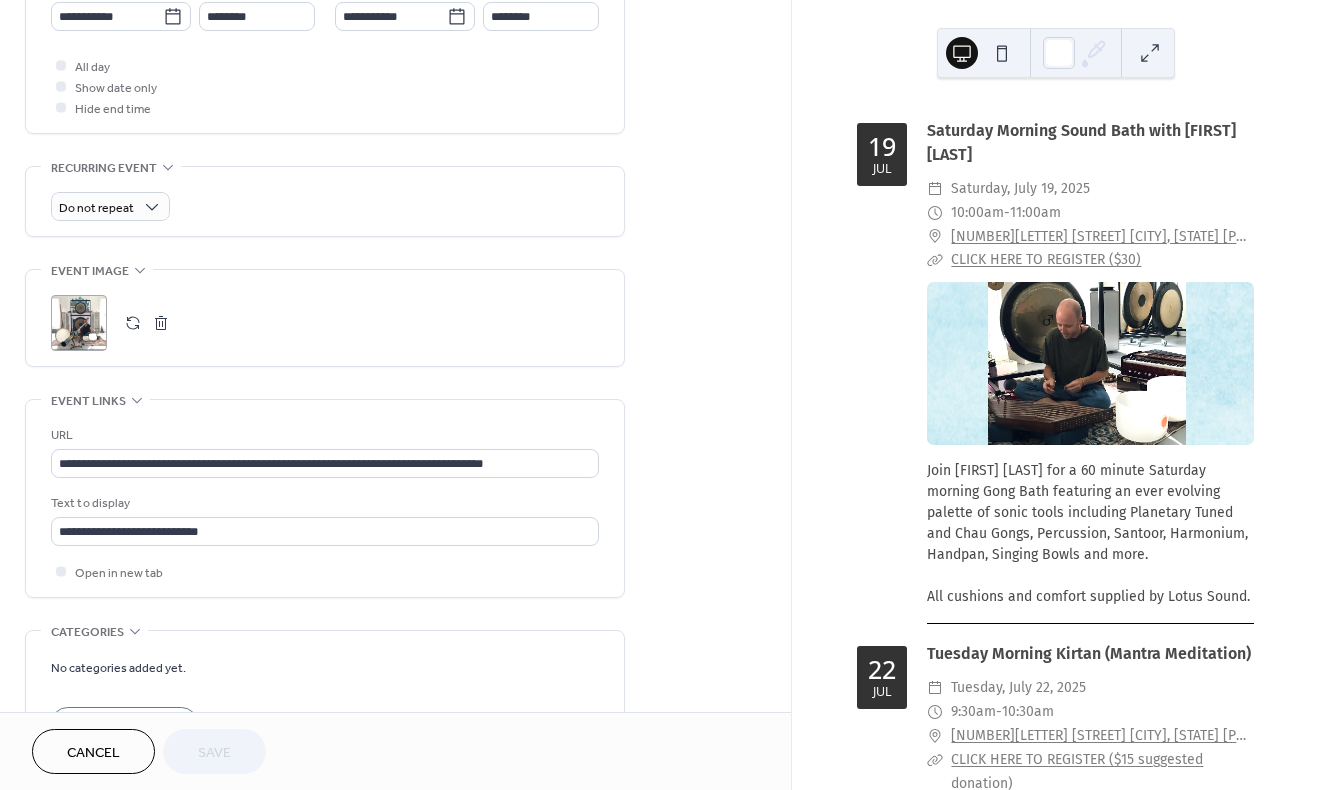 scroll, scrollTop: 724, scrollLeft: 0, axis: vertical 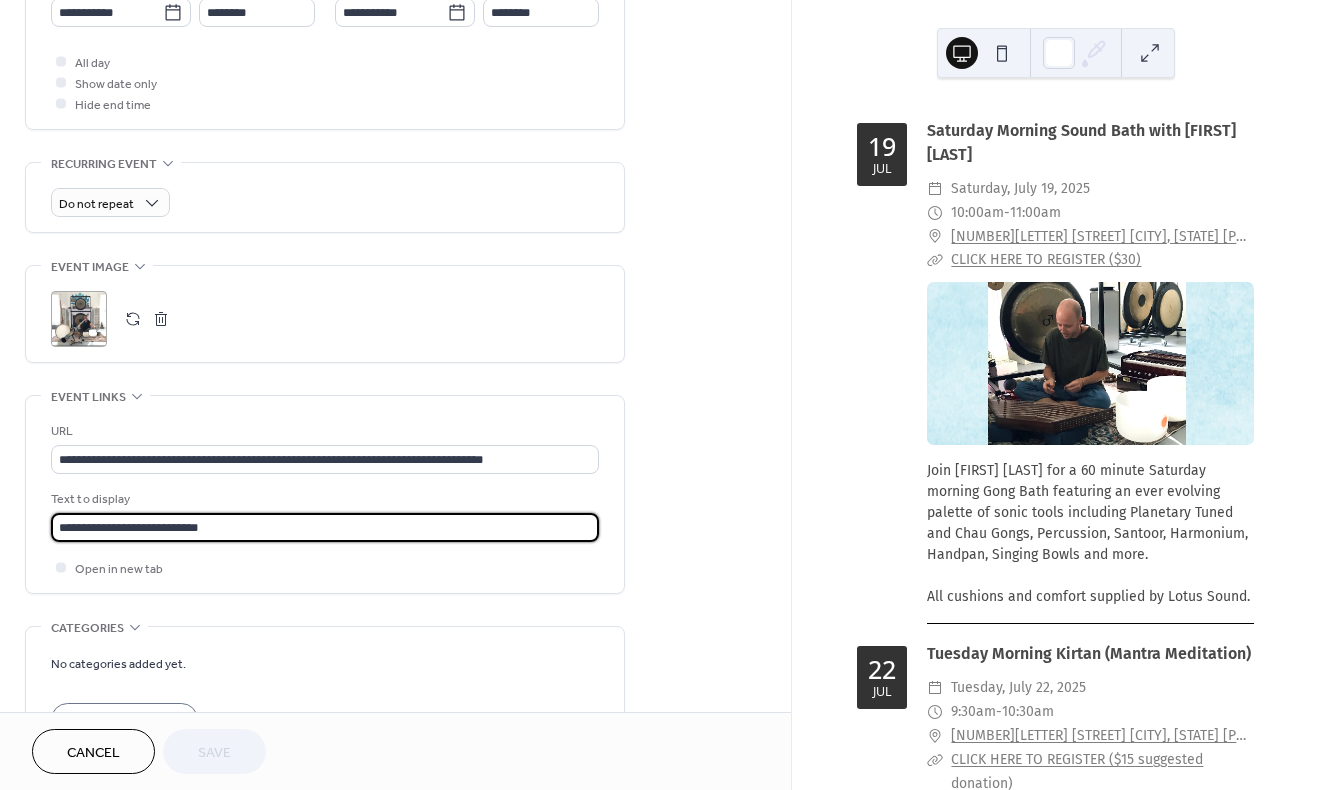 click on "**********" at bounding box center (325, 527) 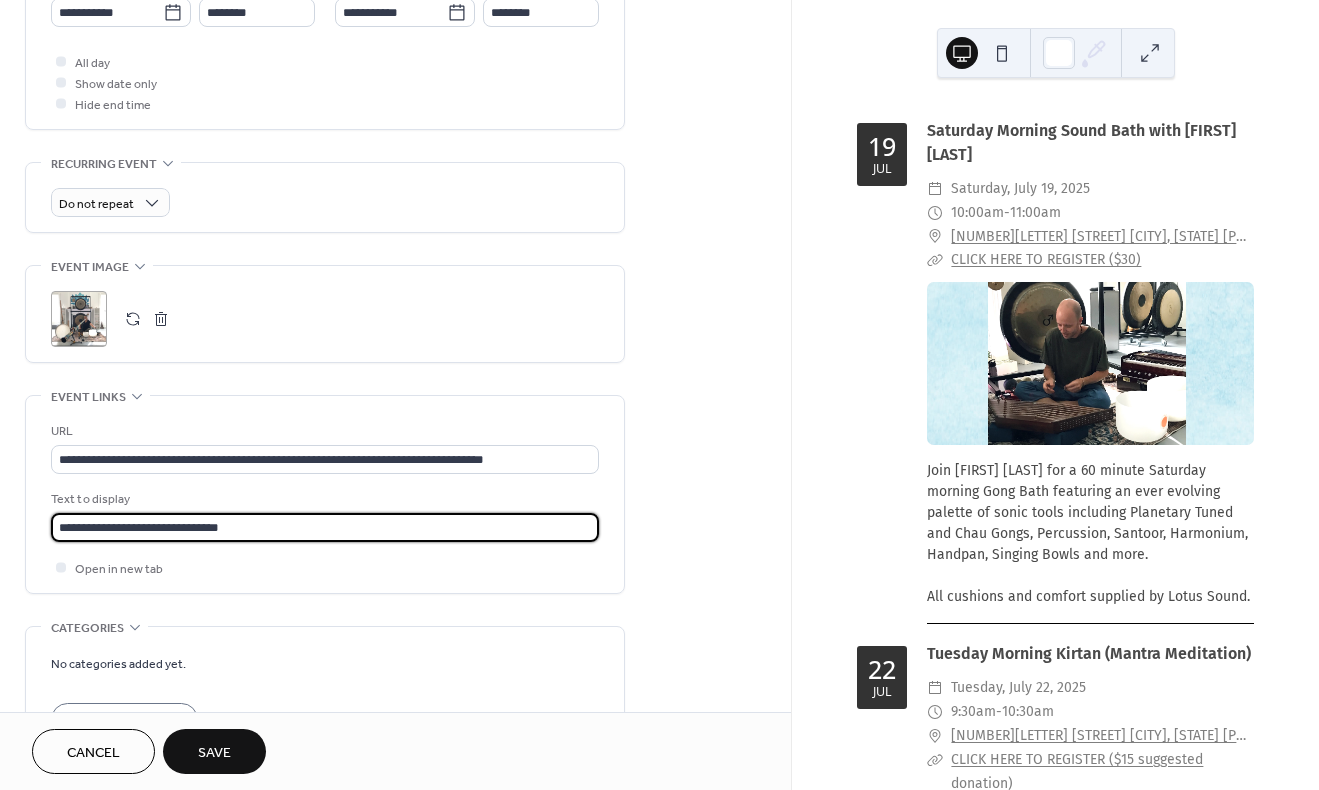 type on "**********" 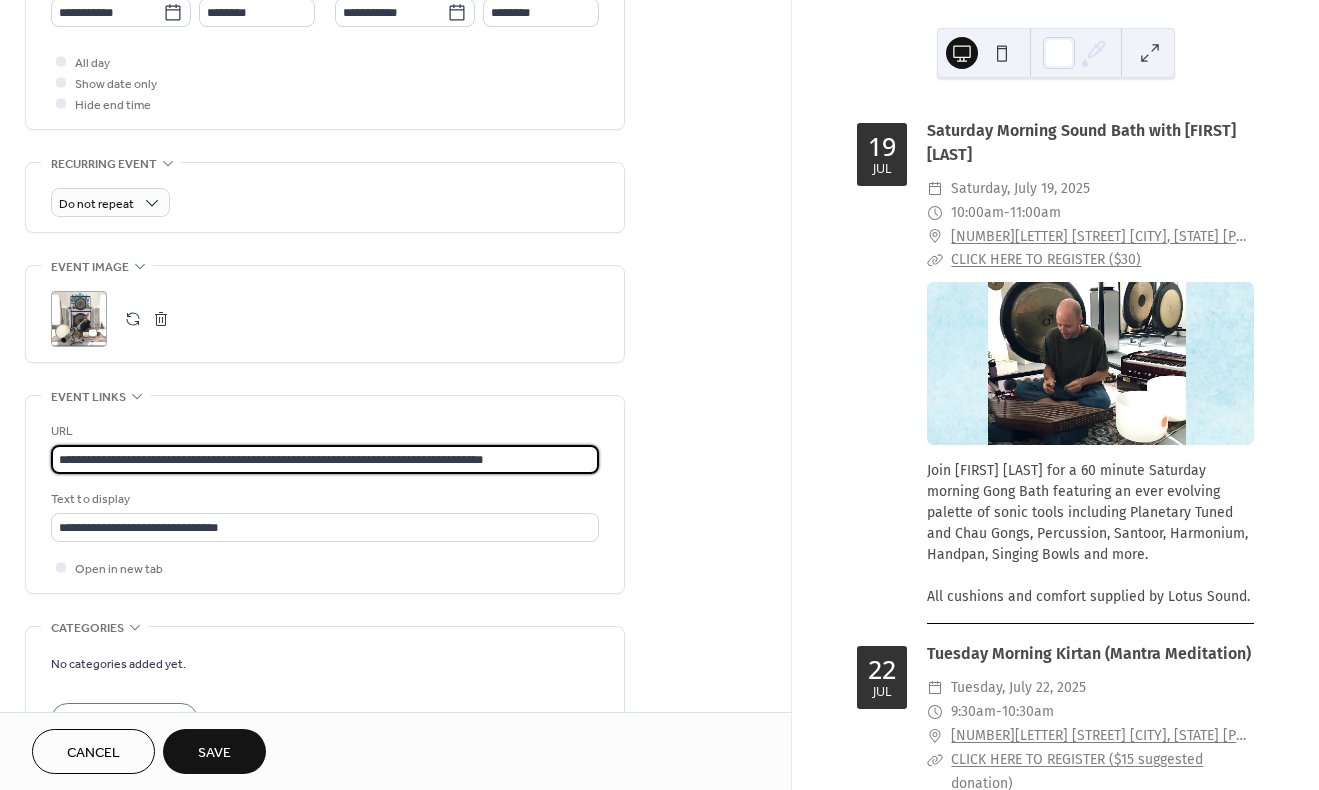 drag, startPoint x: 55, startPoint y: 454, endPoint x: 798, endPoint y: 428, distance: 743.4548 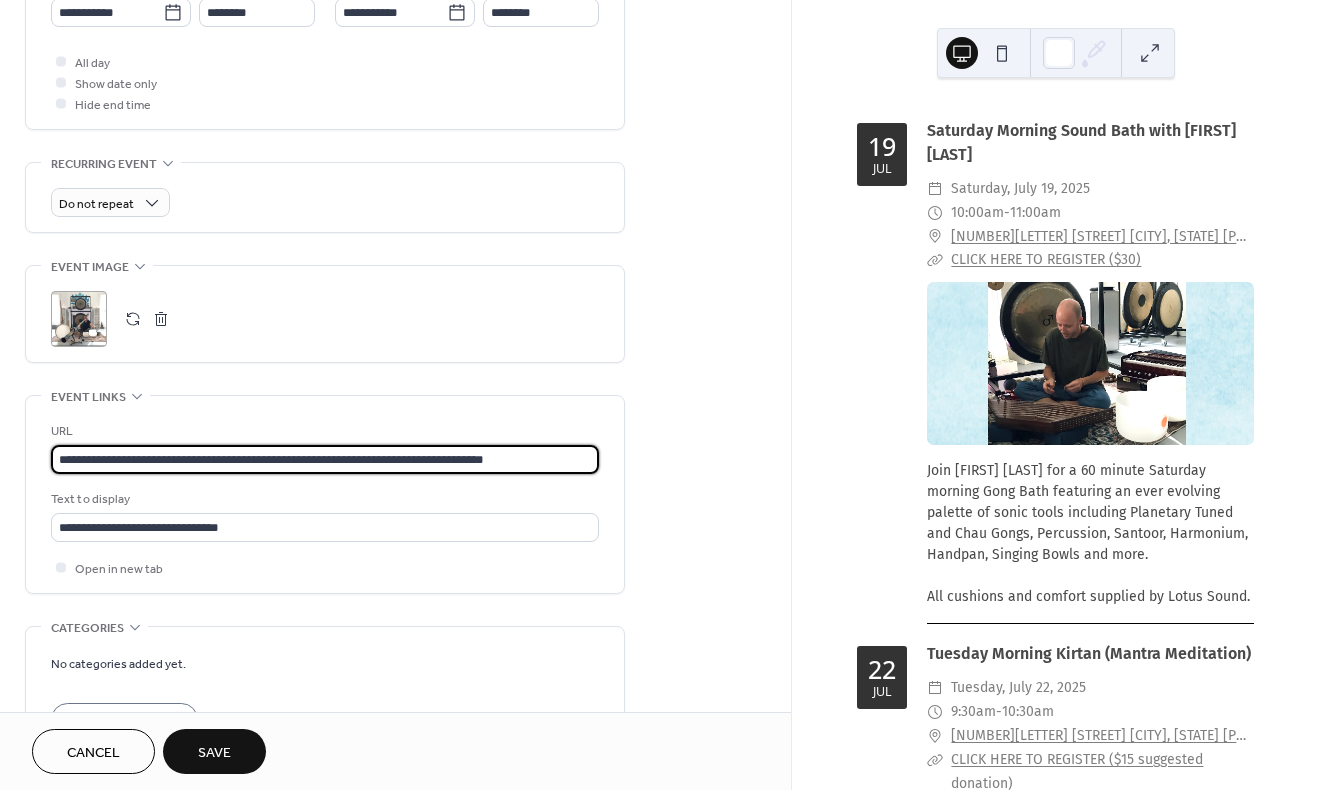 click on "**********" at bounding box center [659, 395] 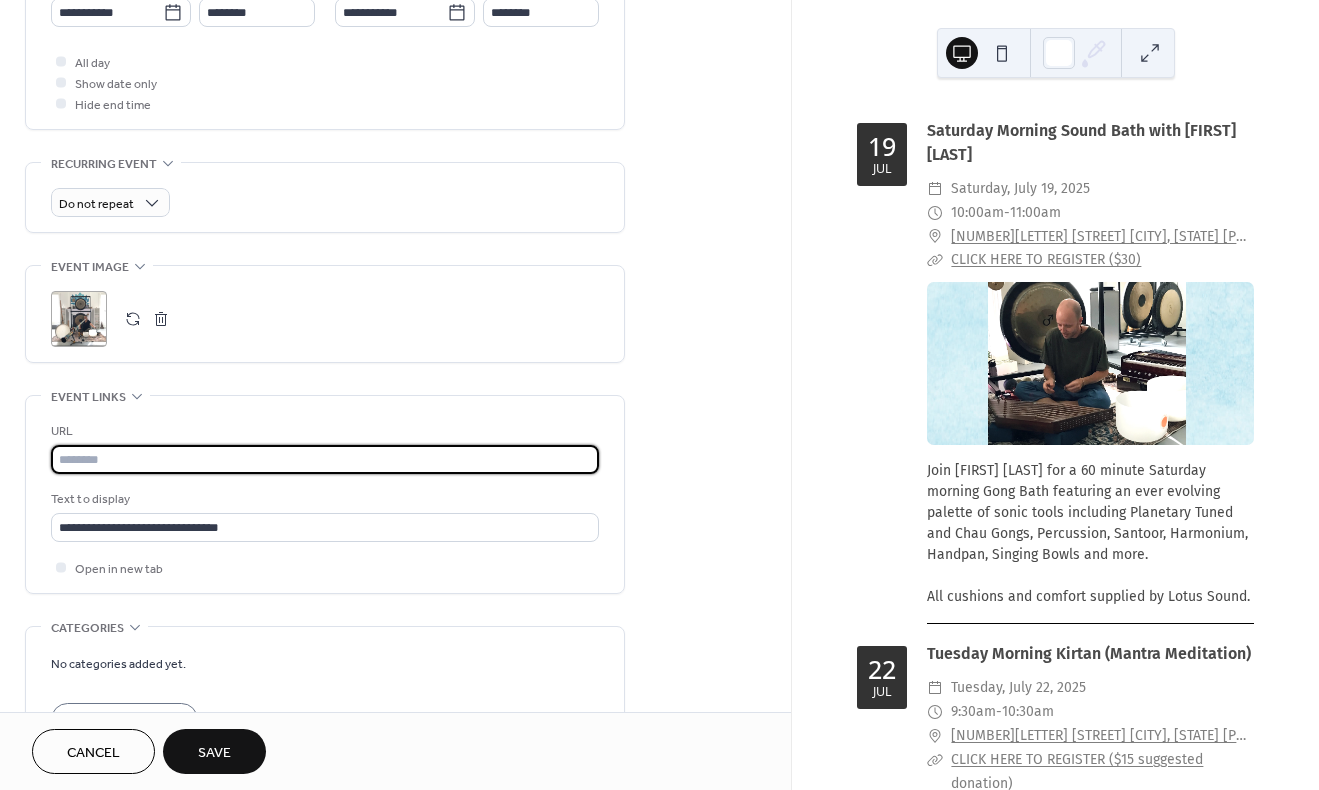 paste on "**********" 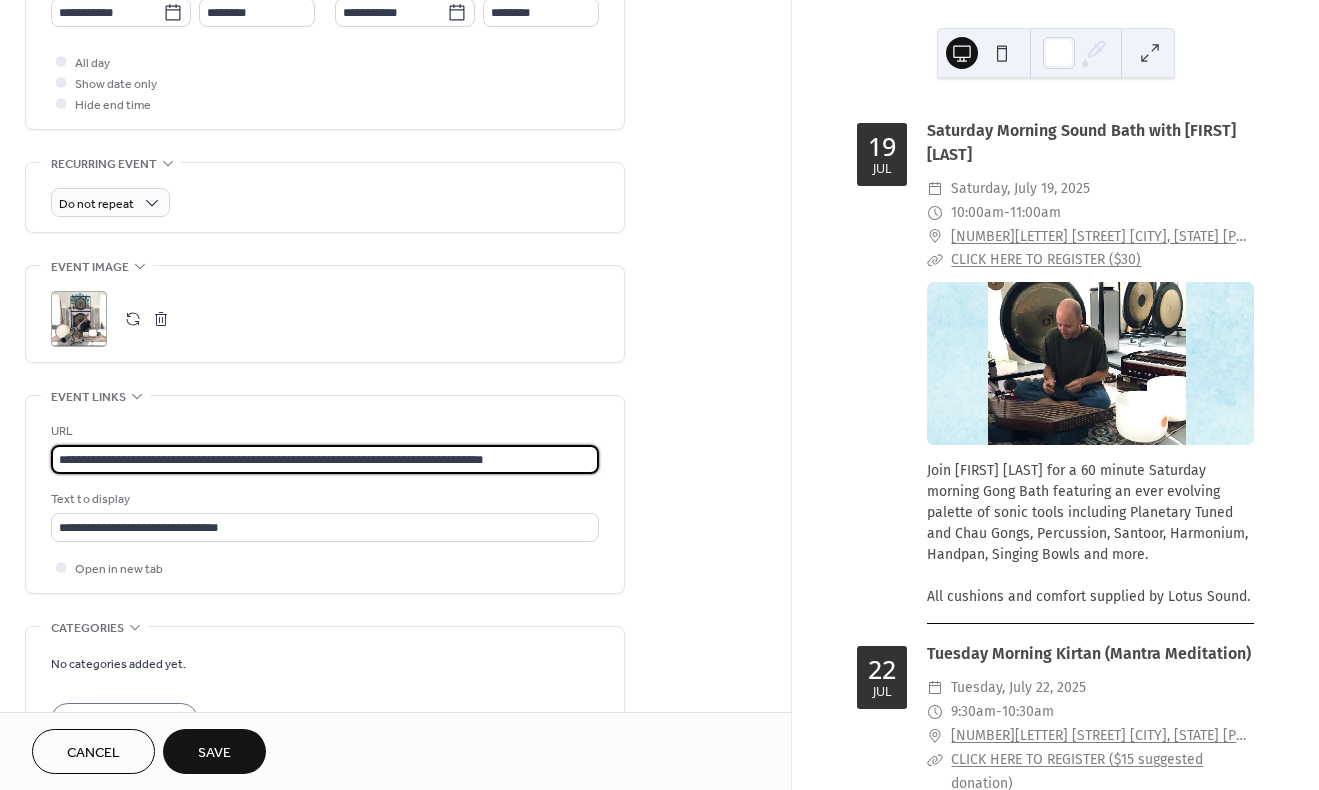 type on "**********" 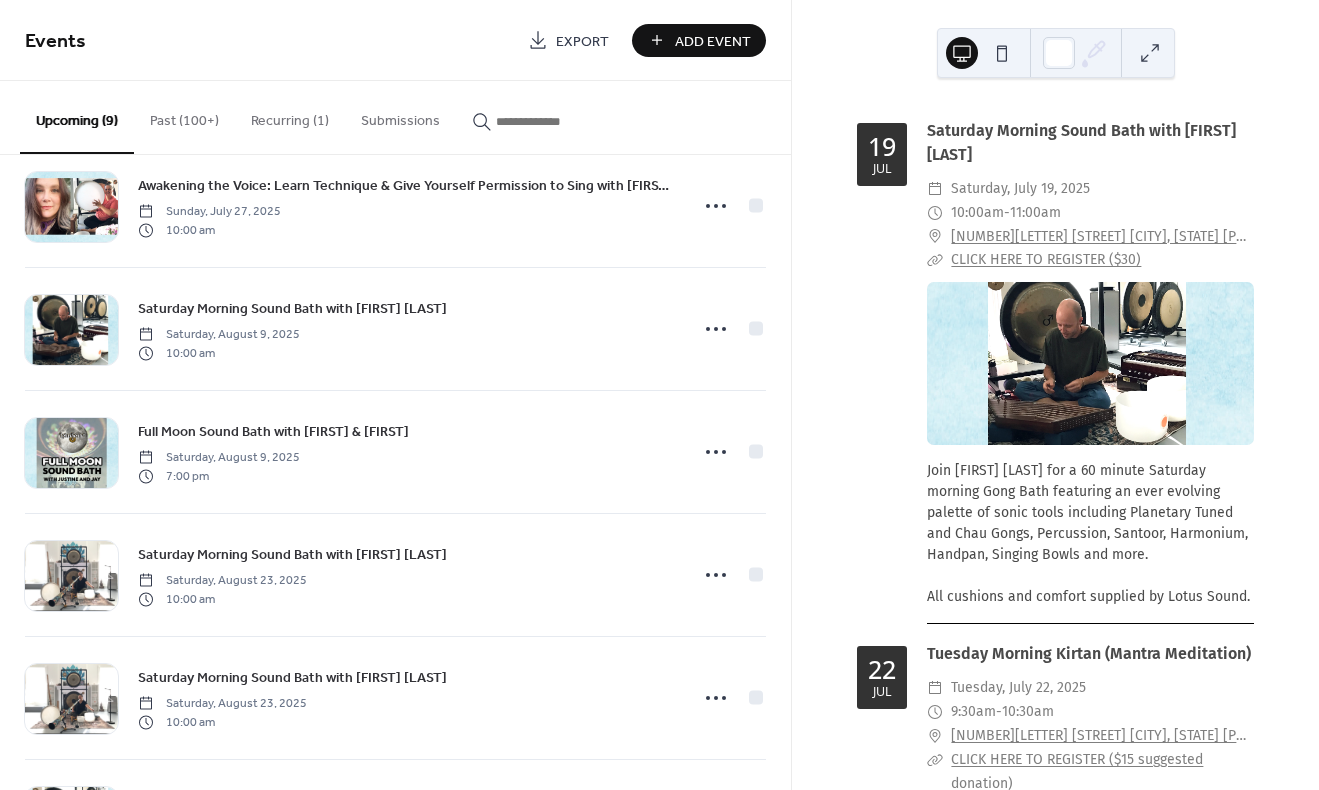 scroll, scrollTop: 531, scrollLeft: 0, axis: vertical 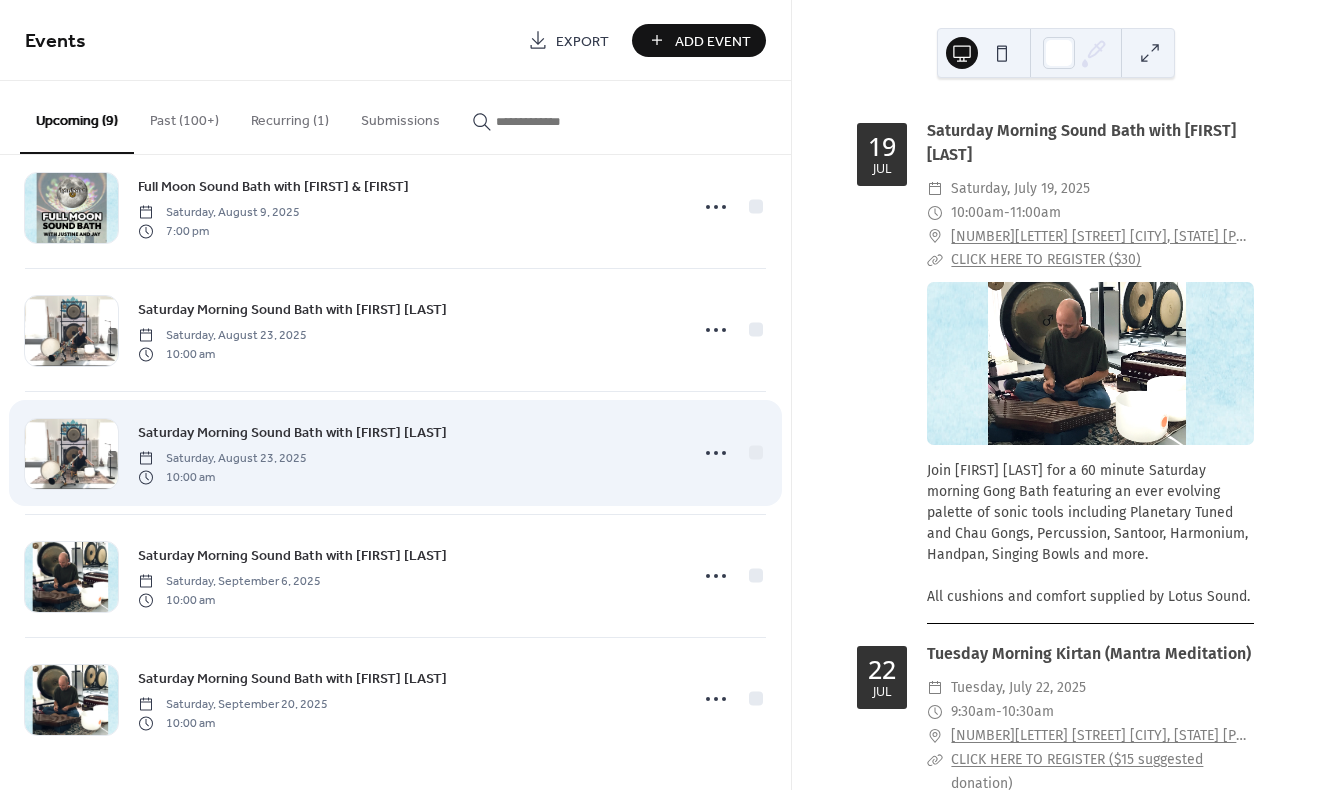 click 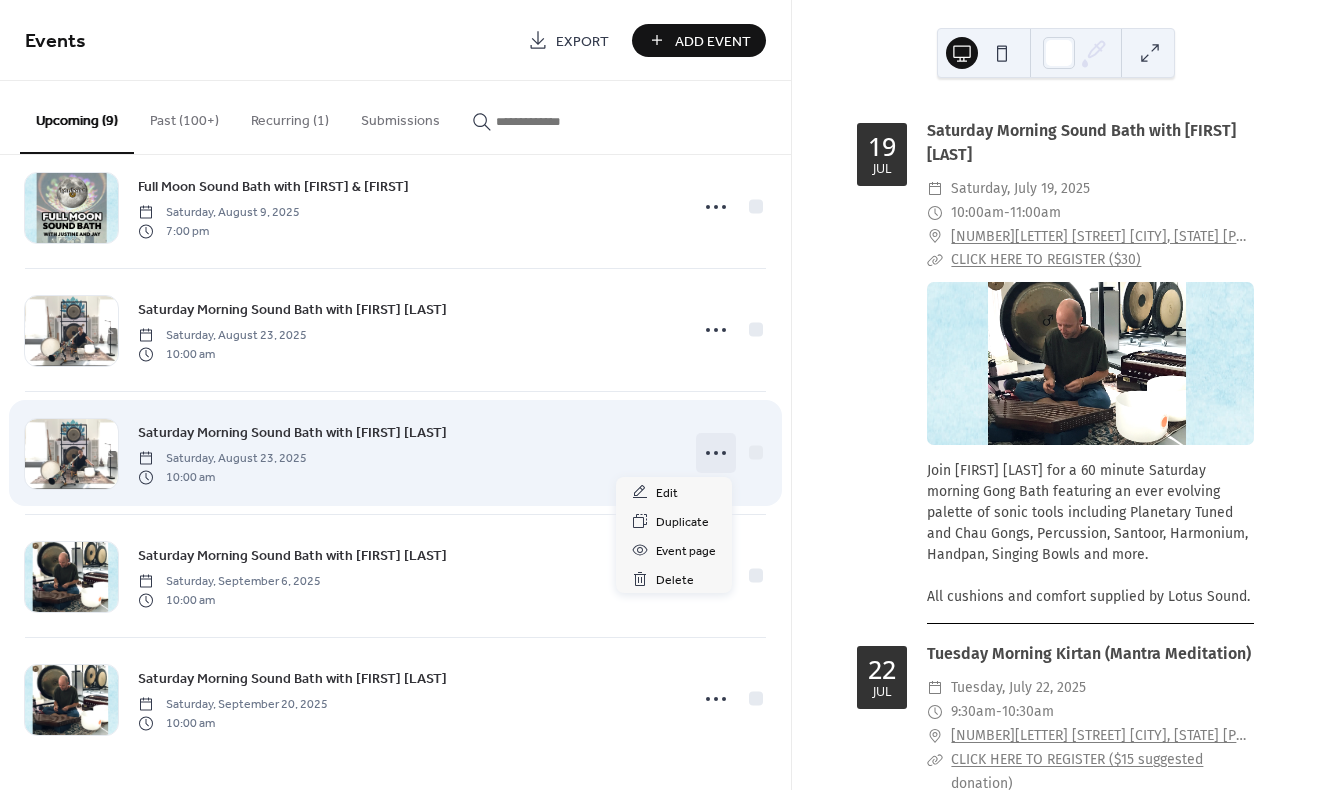 click 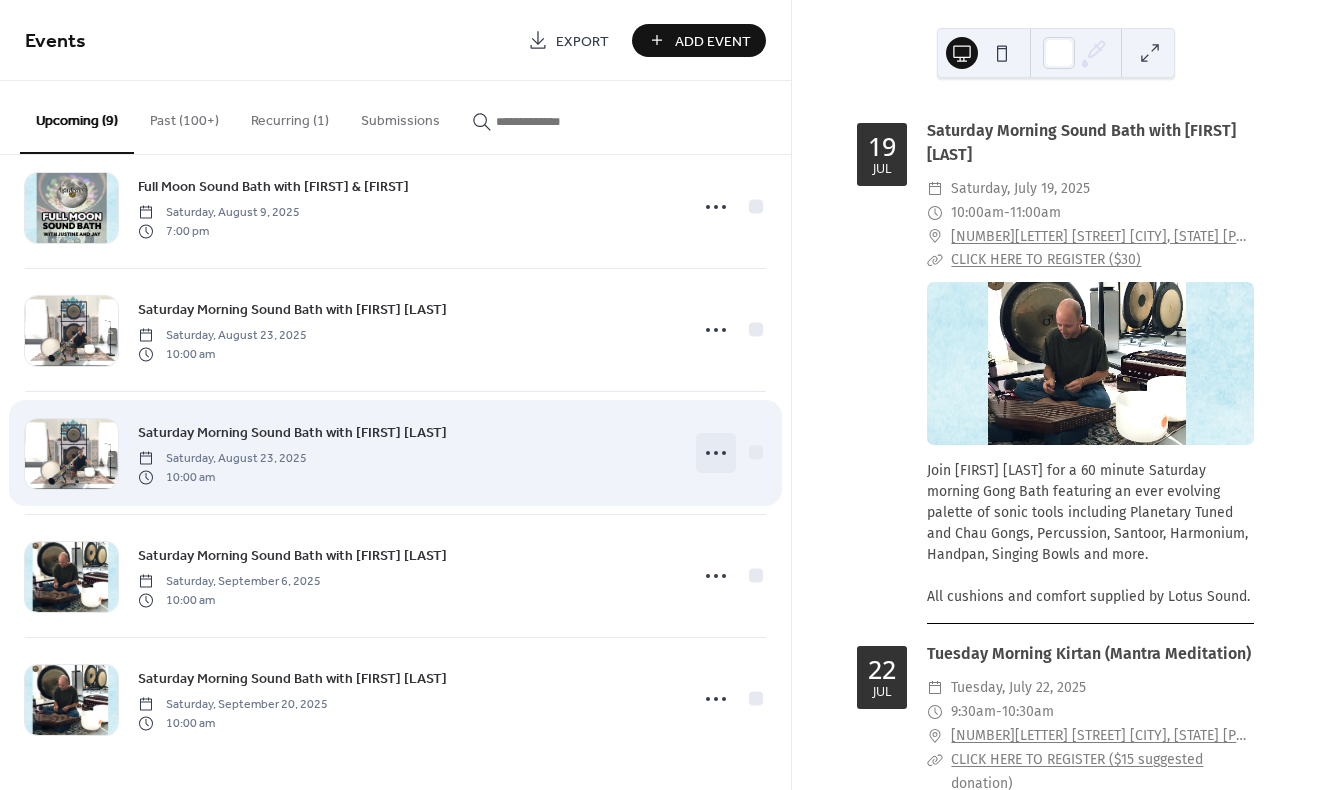click 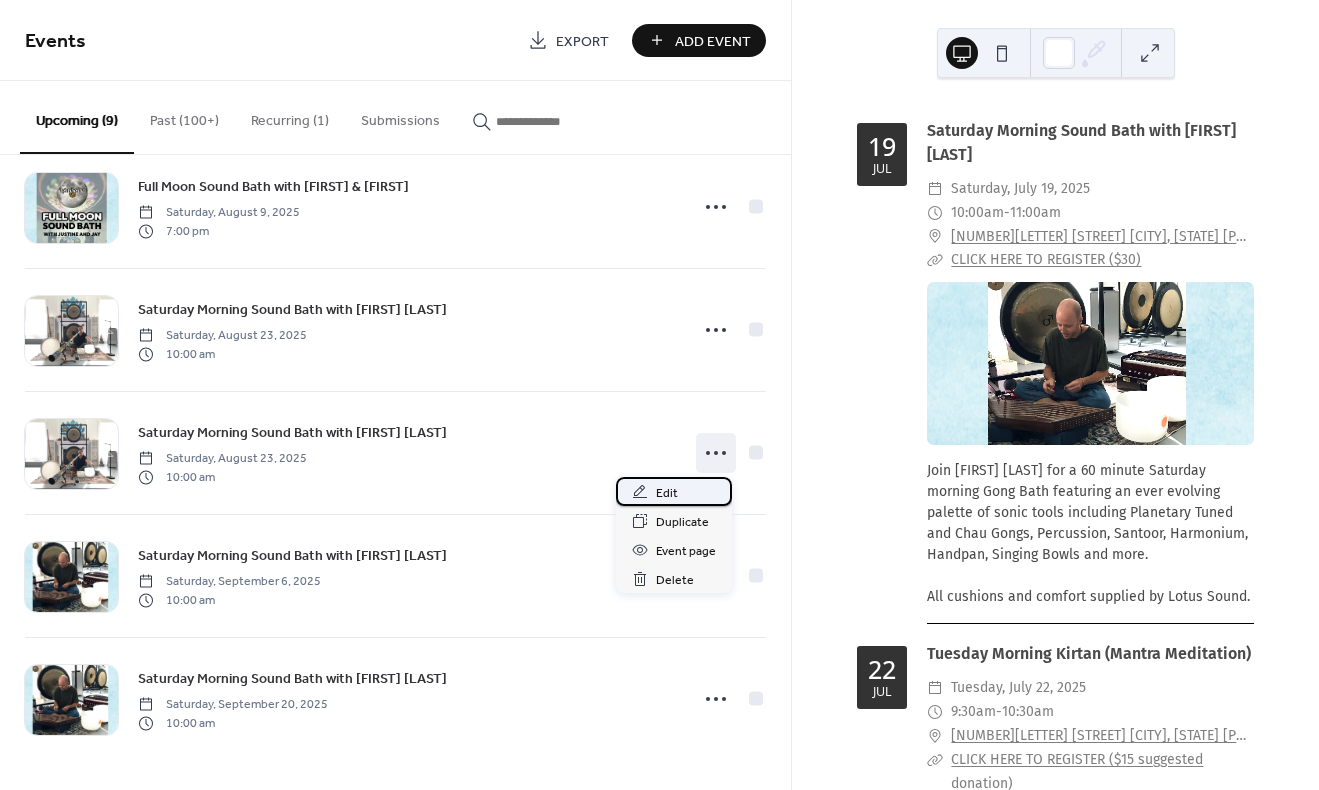 click on "Edit" at bounding box center [667, 493] 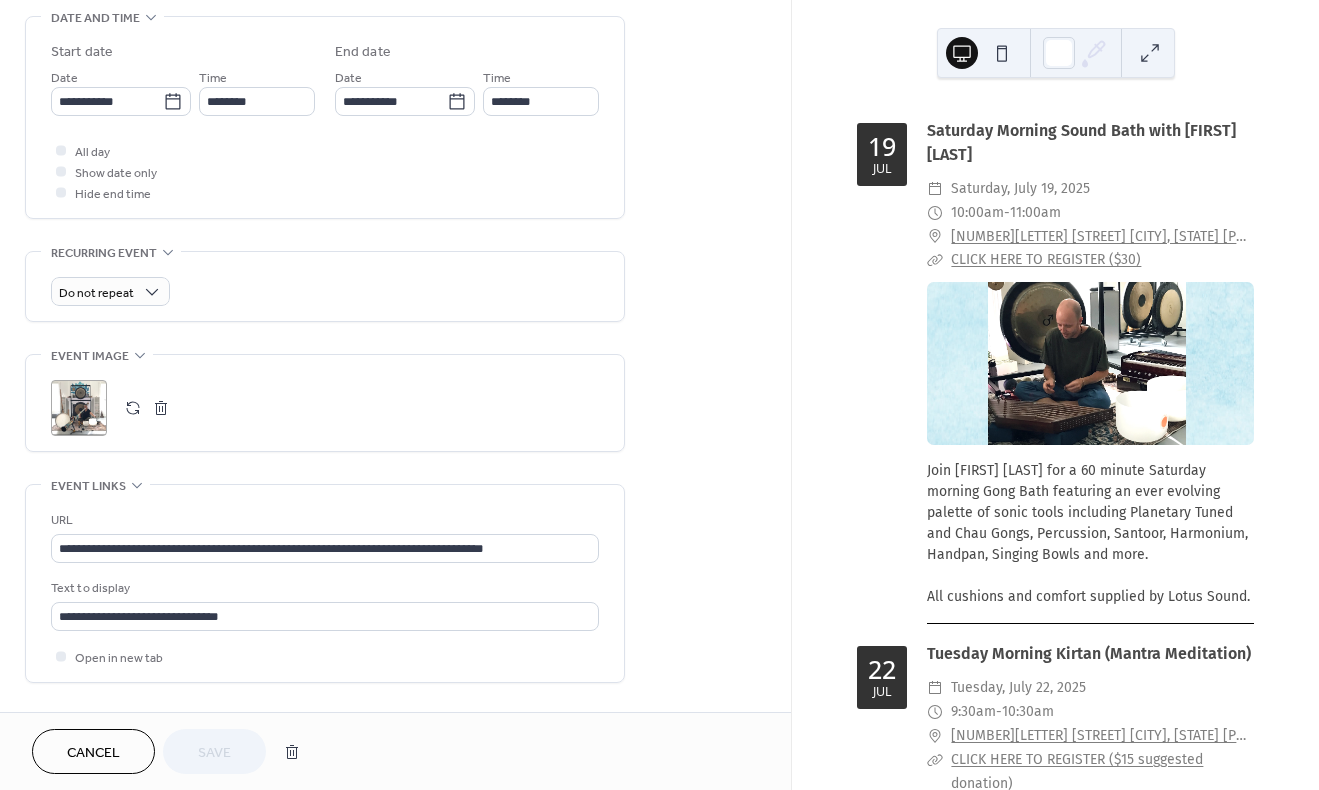 scroll, scrollTop: 639, scrollLeft: 0, axis: vertical 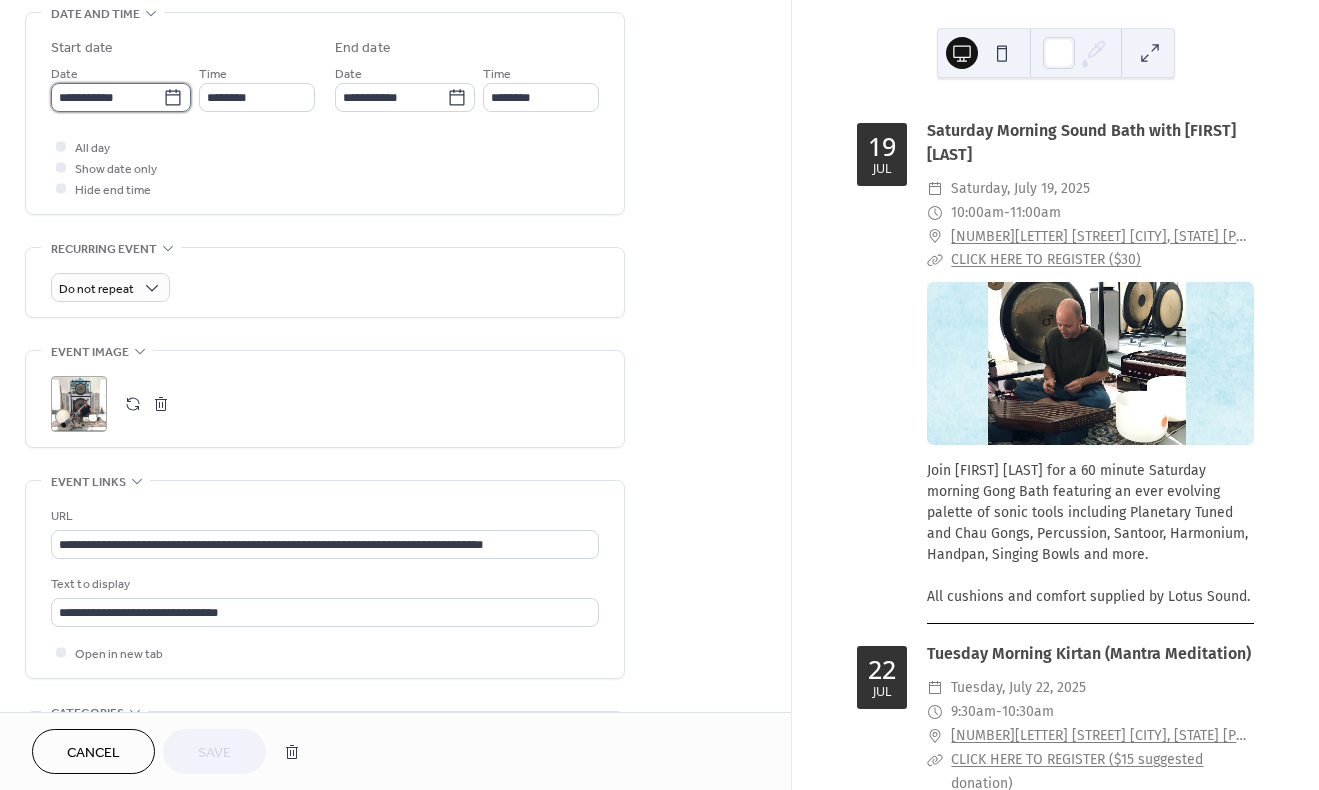 click on "**********" at bounding box center [107, 97] 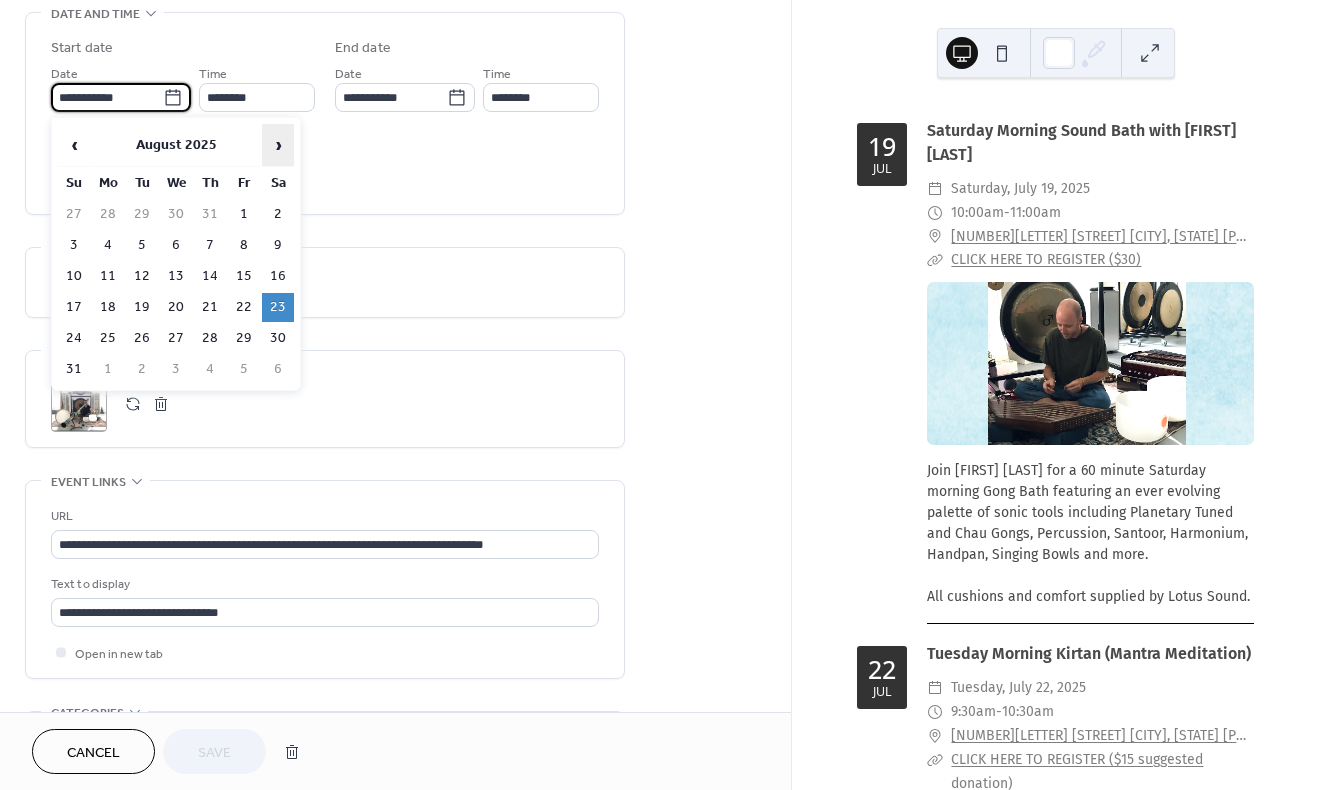 click on "›" at bounding box center [278, 145] 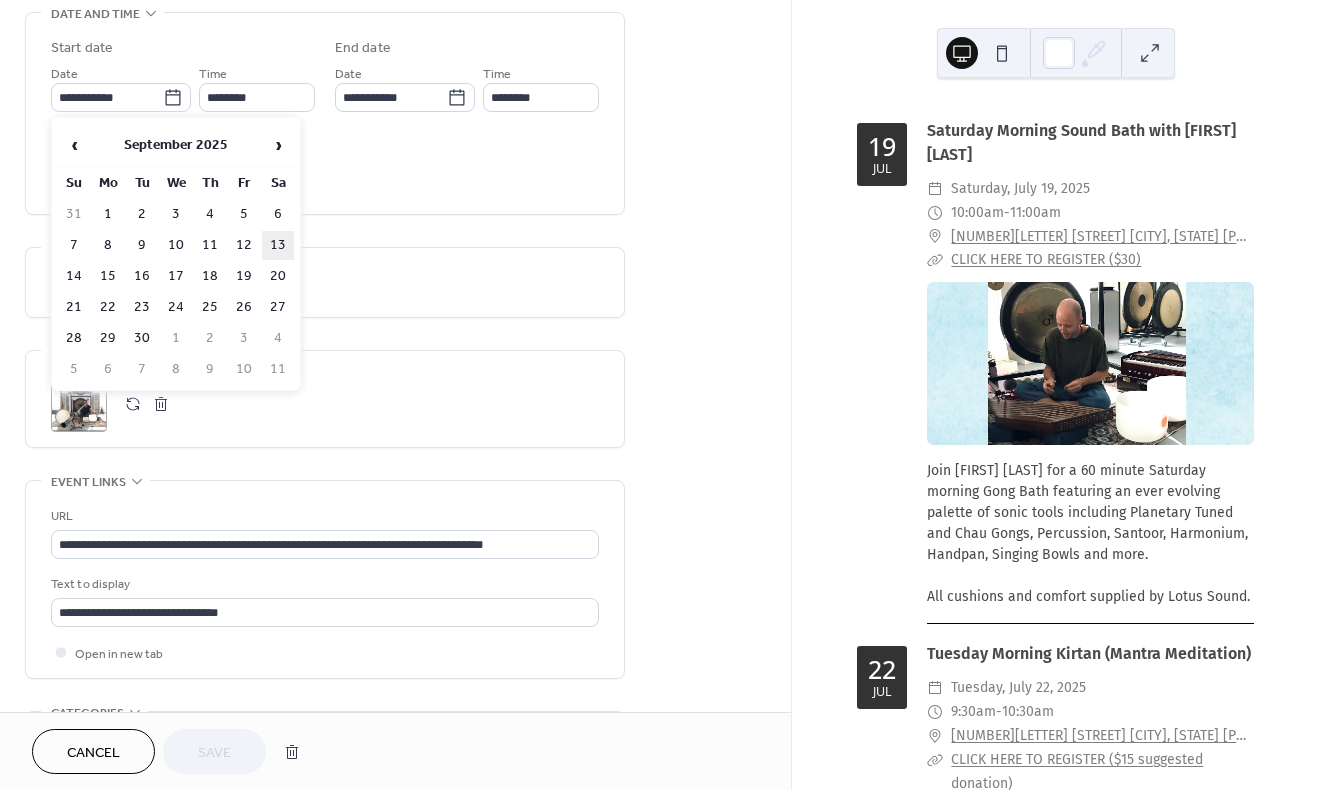click on "13" at bounding box center (278, 245) 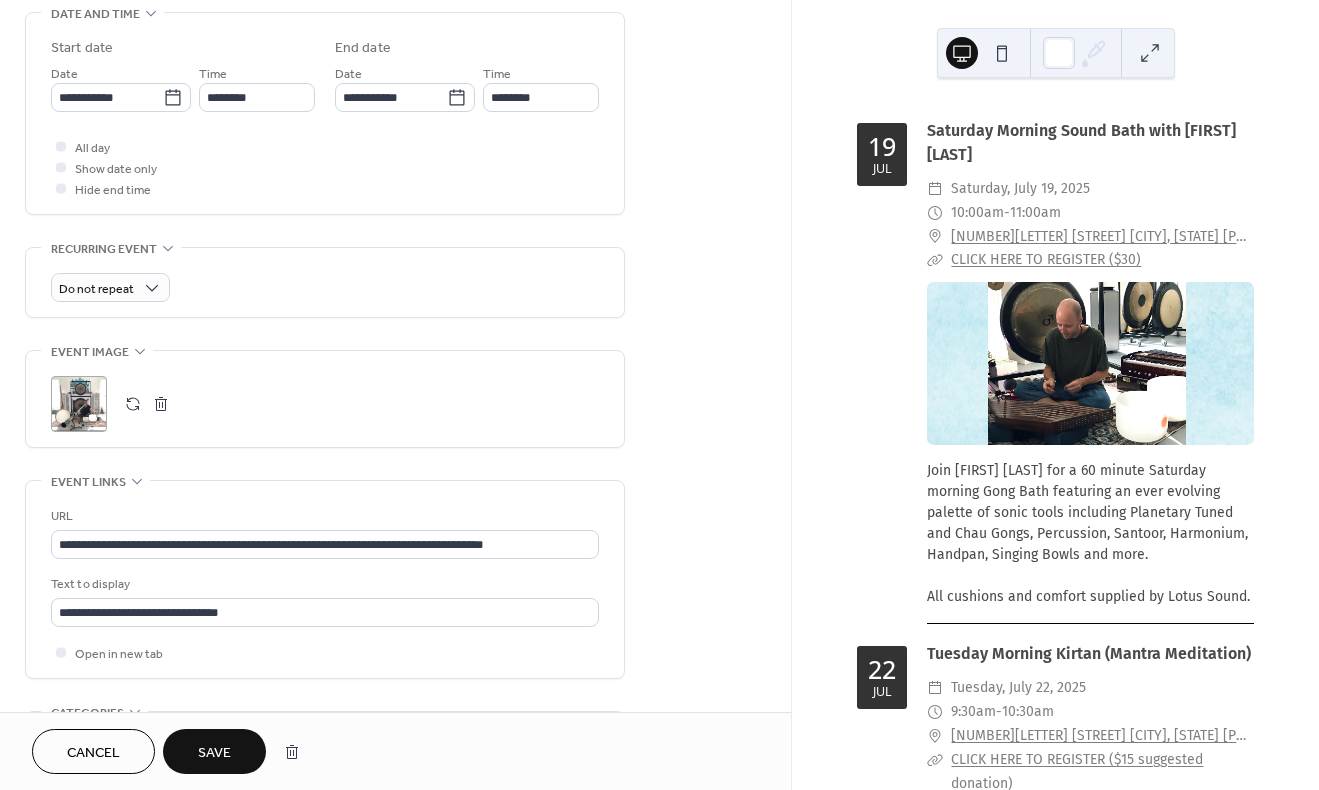 click on "Save" at bounding box center [214, 753] 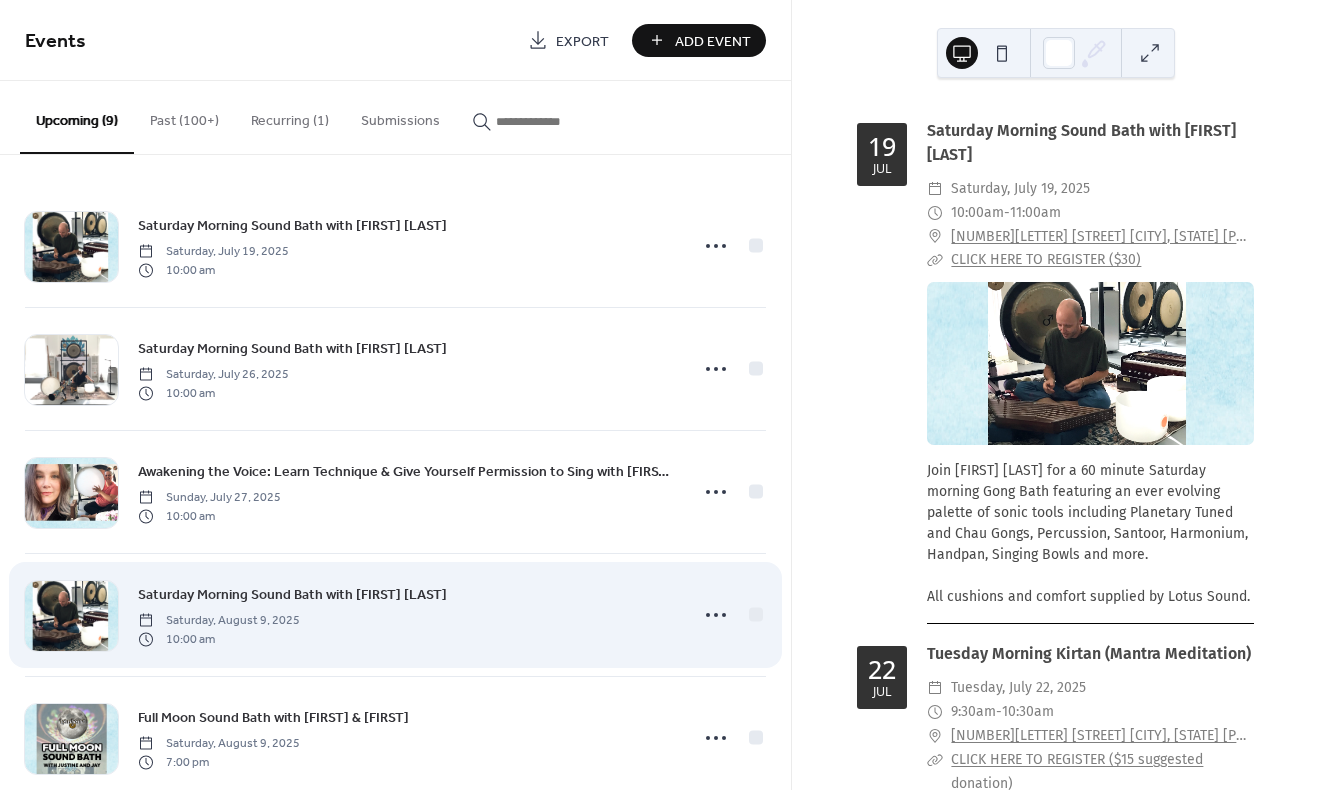 scroll, scrollTop: 531, scrollLeft: 0, axis: vertical 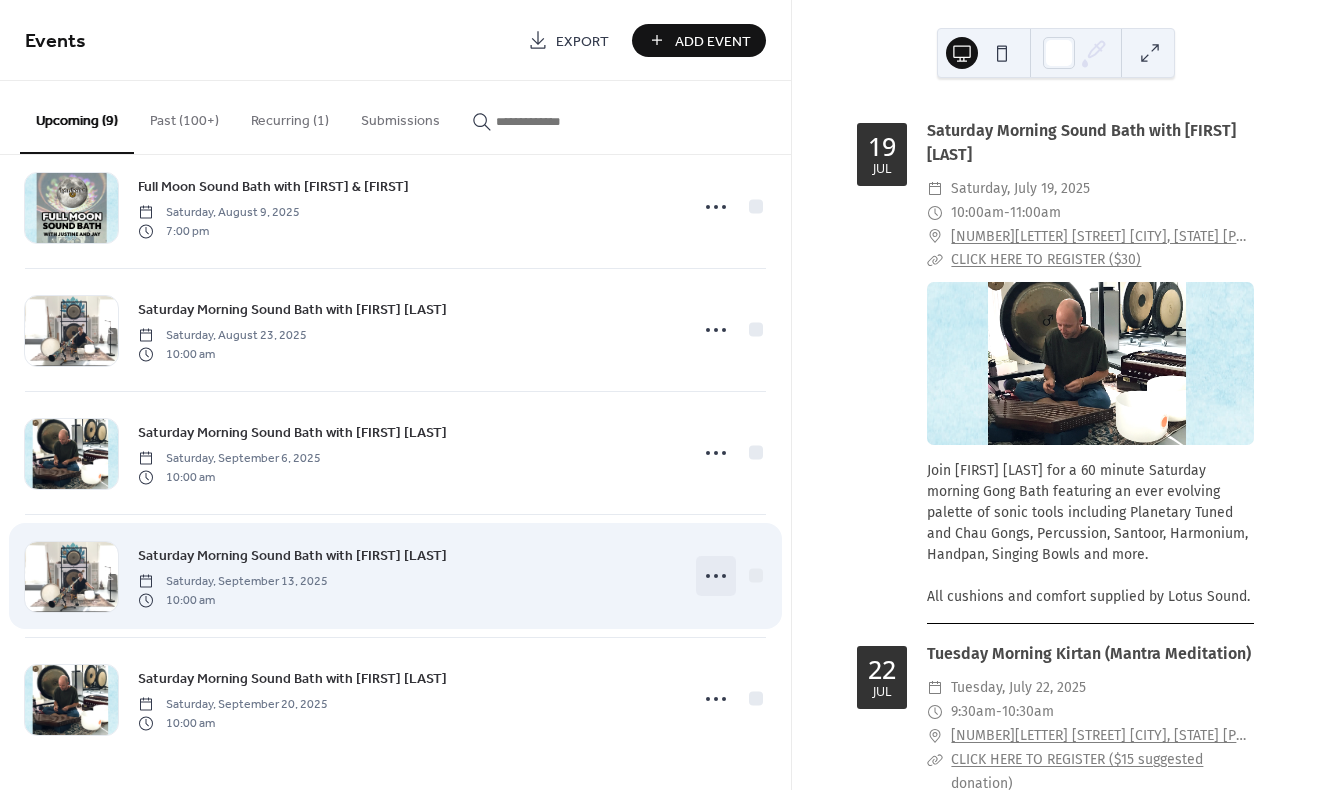 click 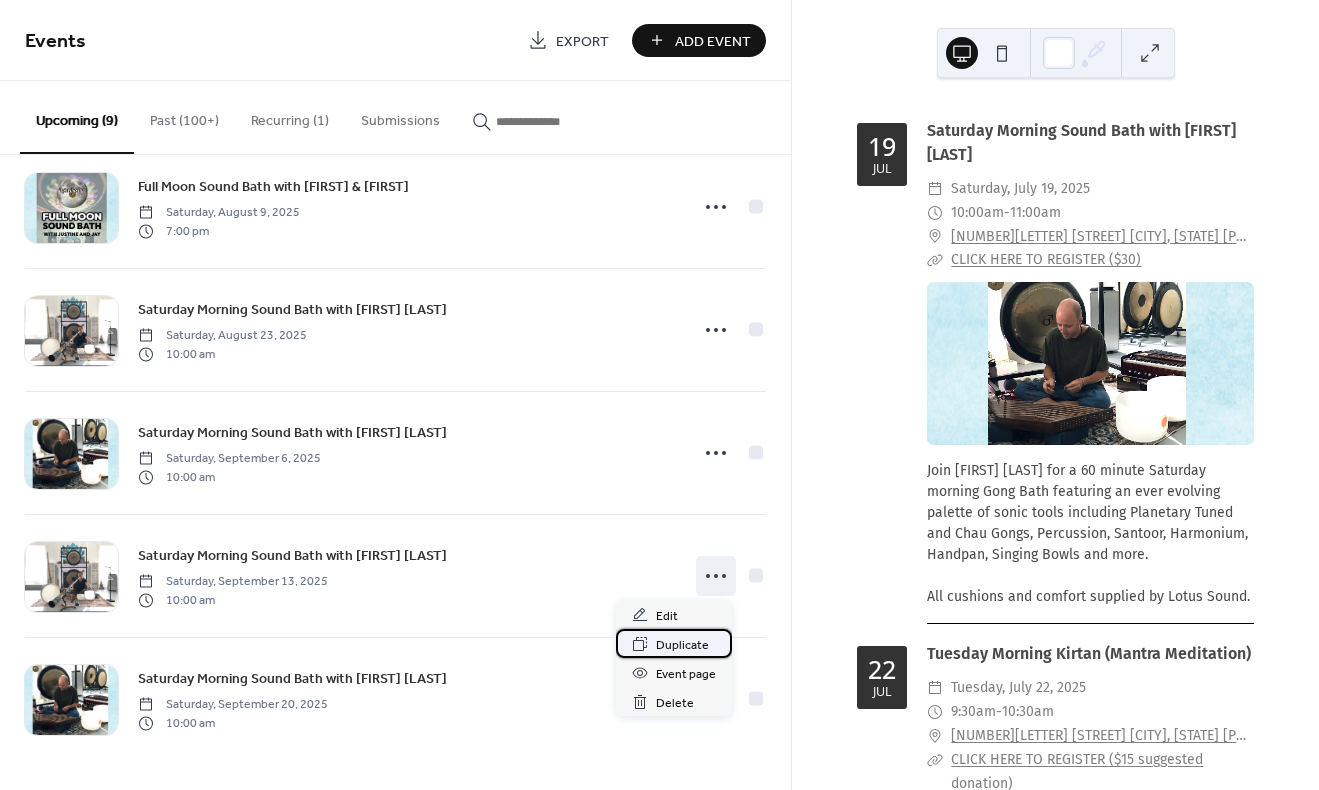 click on "Duplicate" at bounding box center [682, 645] 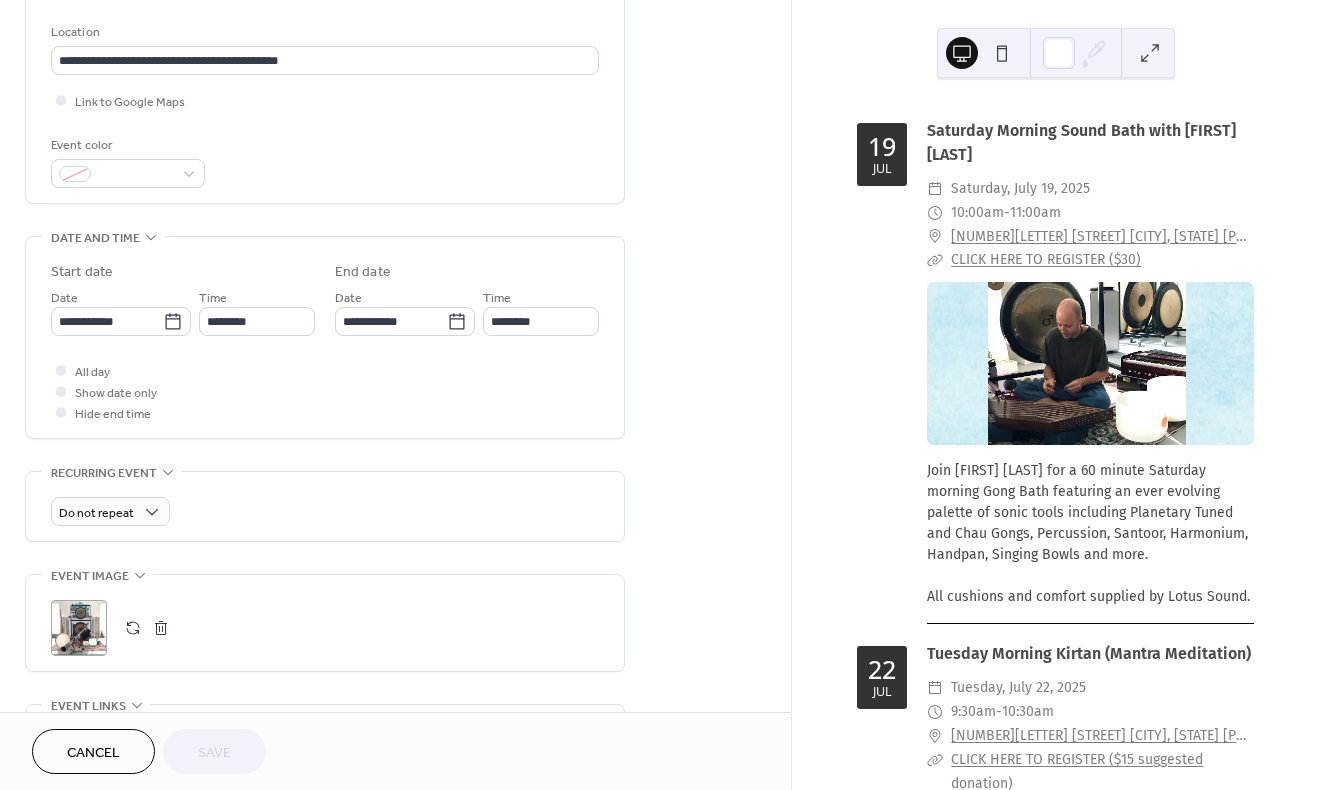 scroll, scrollTop: 420, scrollLeft: 0, axis: vertical 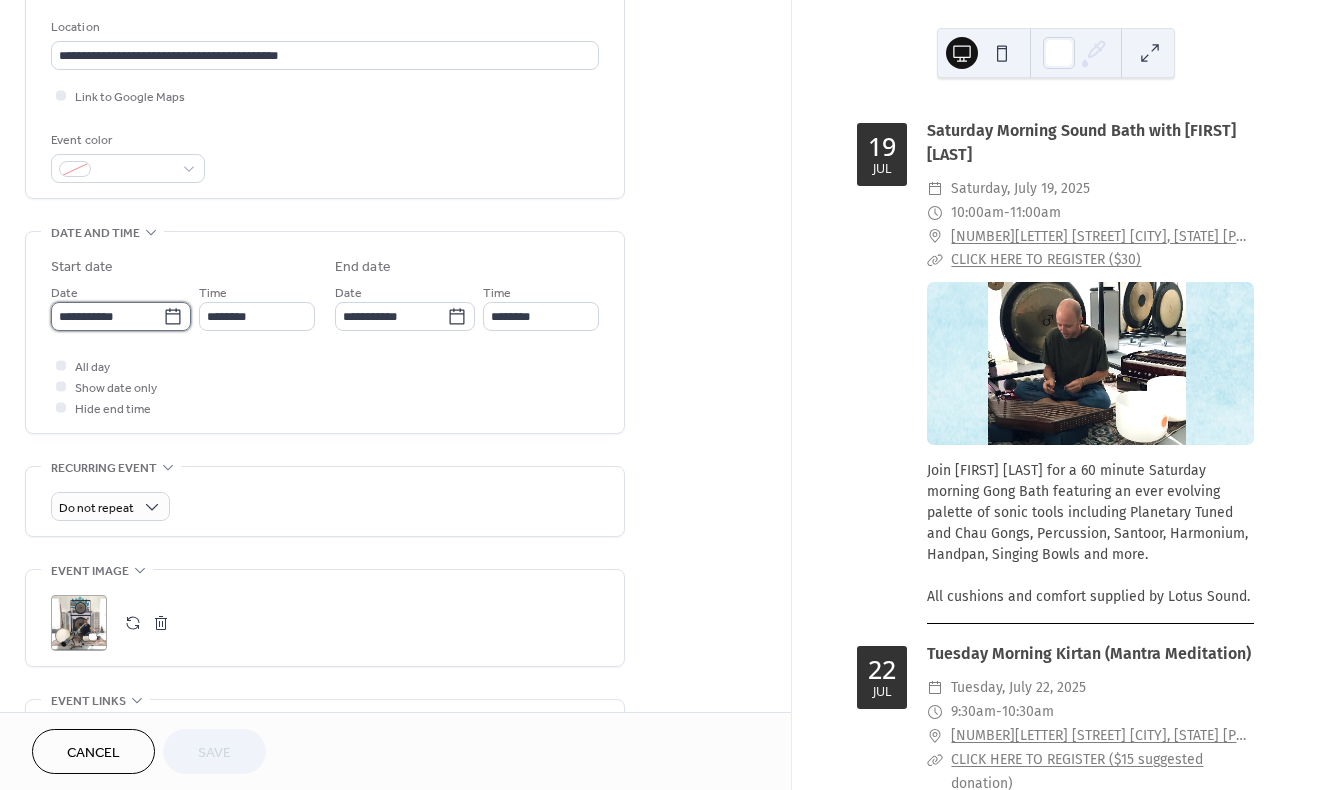 click on "**********" at bounding box center [107, 316] 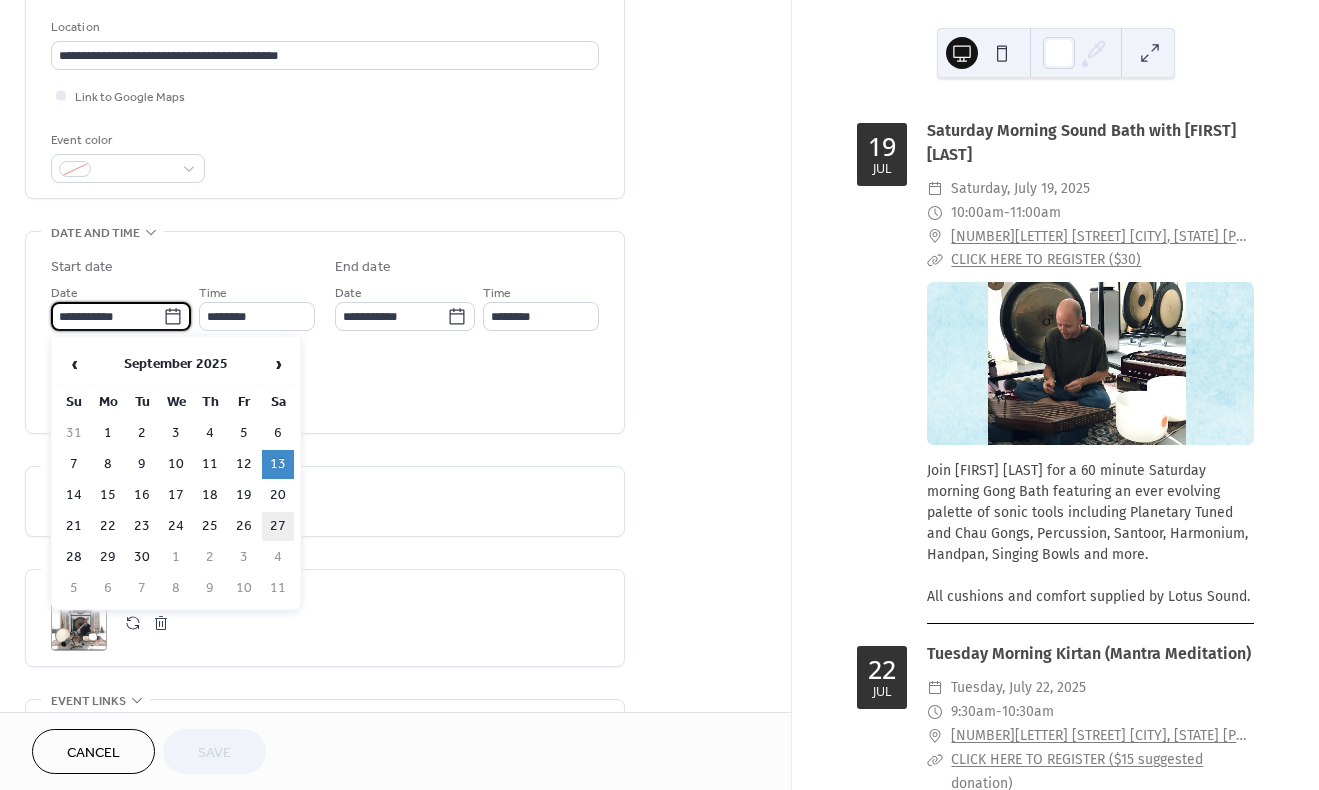 click on "27" at bounding box center [278, 526] 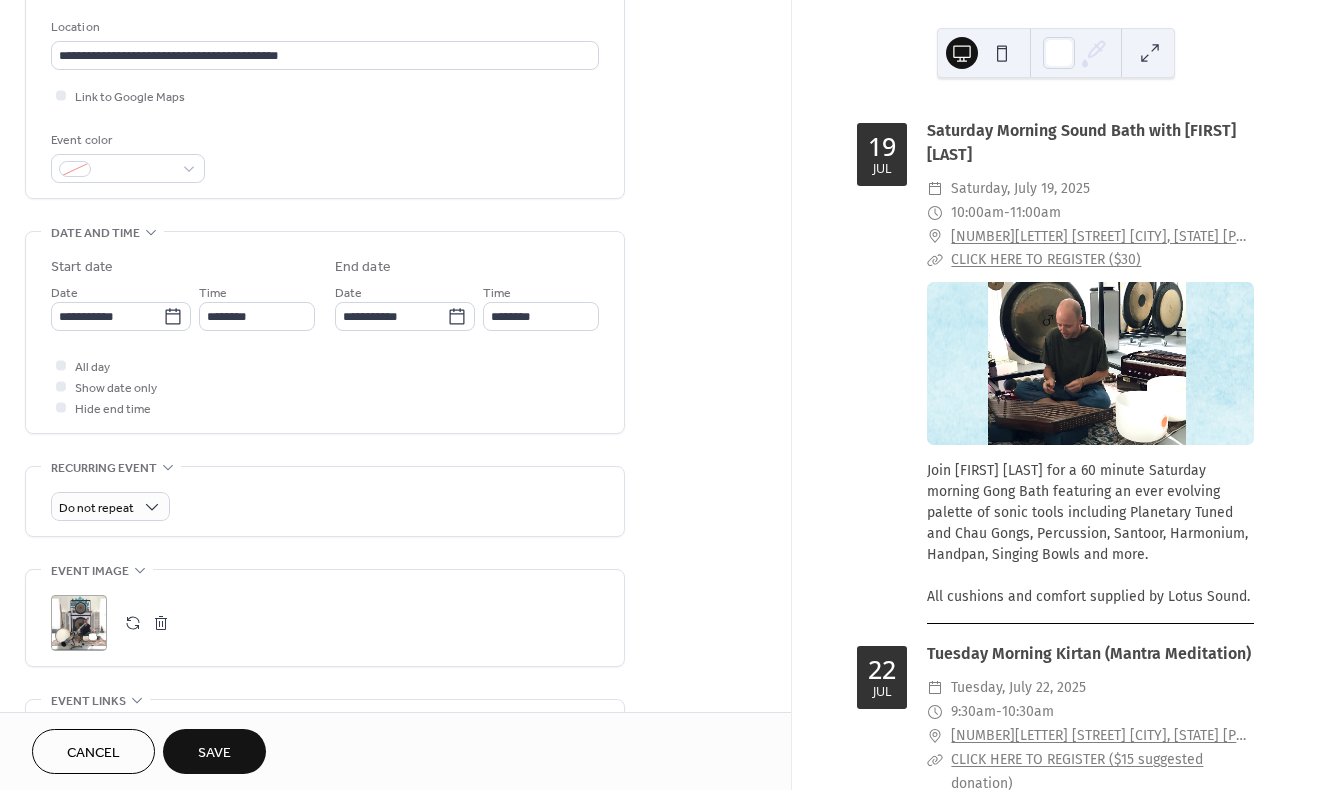 type on "**********" 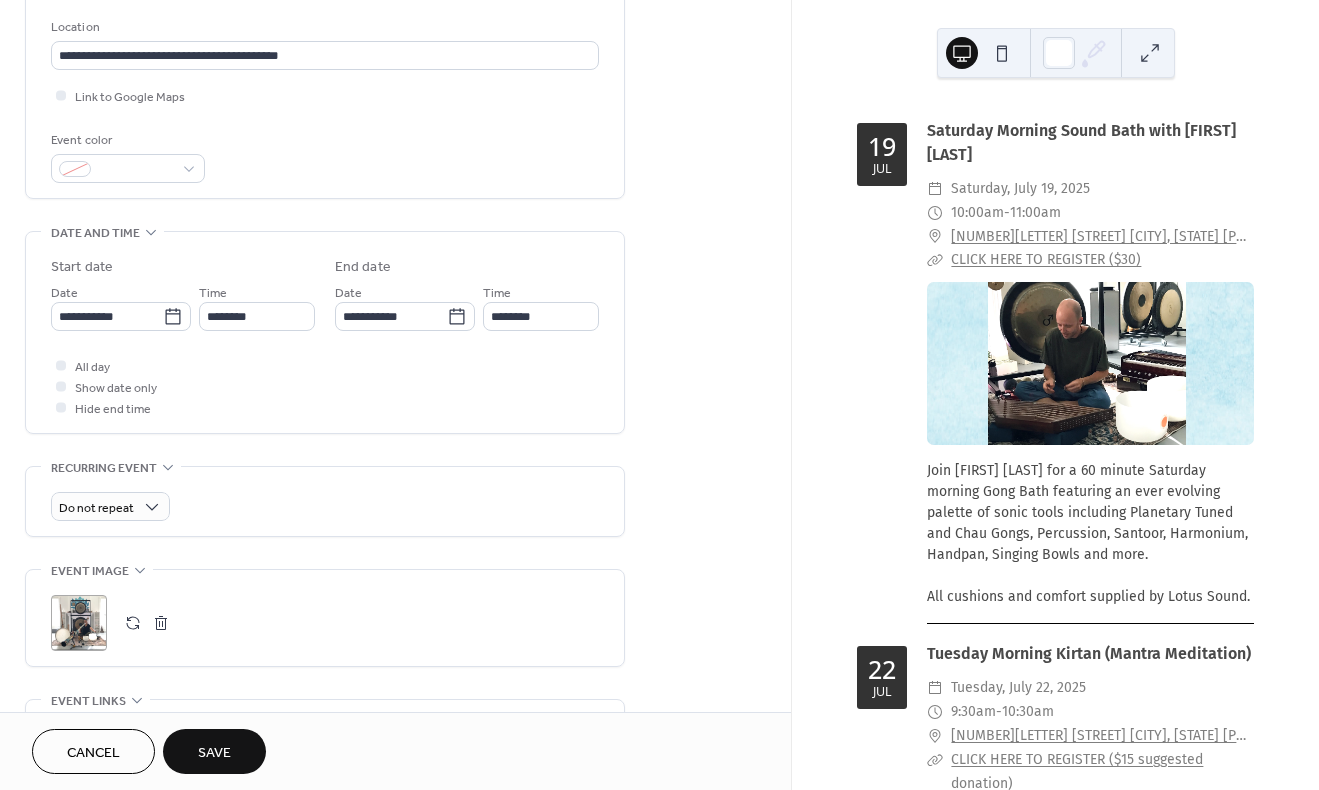 type on "**********" 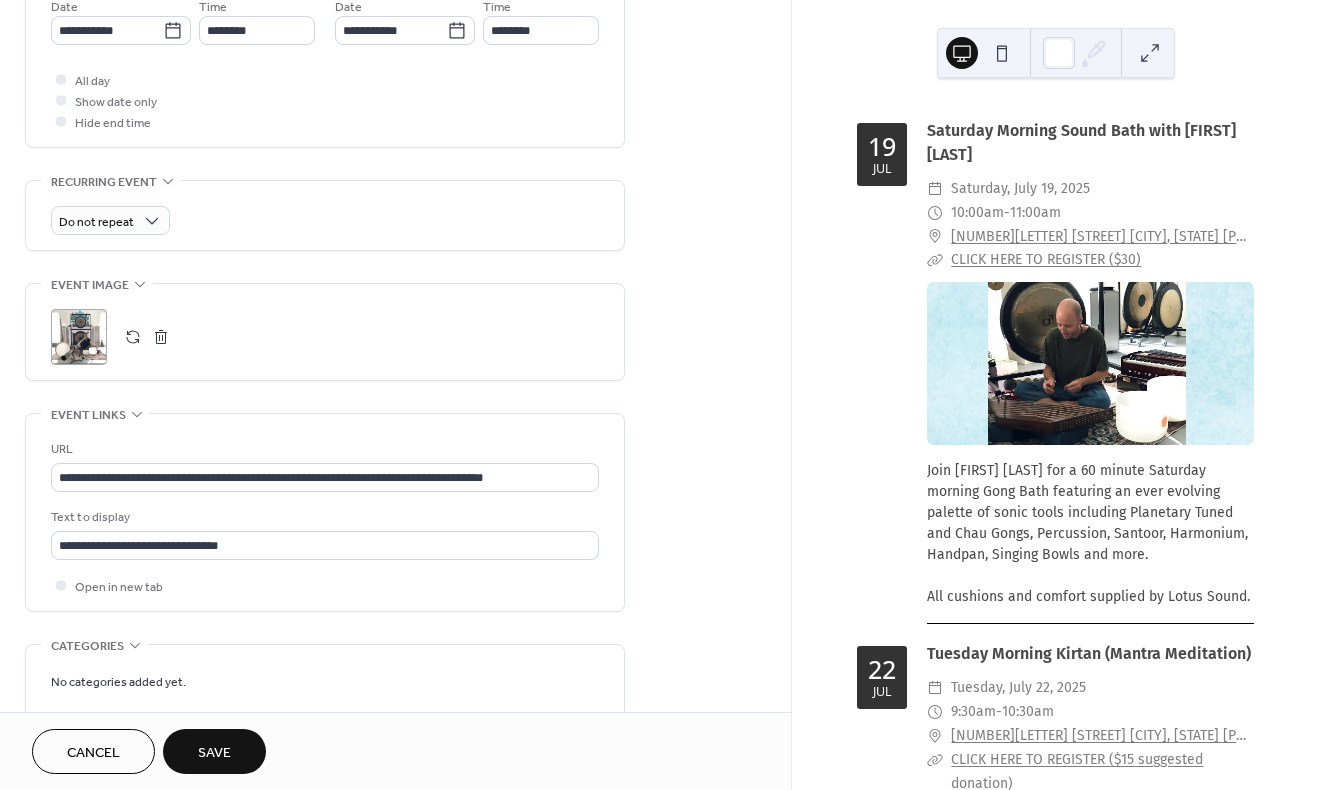scroll, scrollTop: 708, scrollLeft: 0, axis: vertical 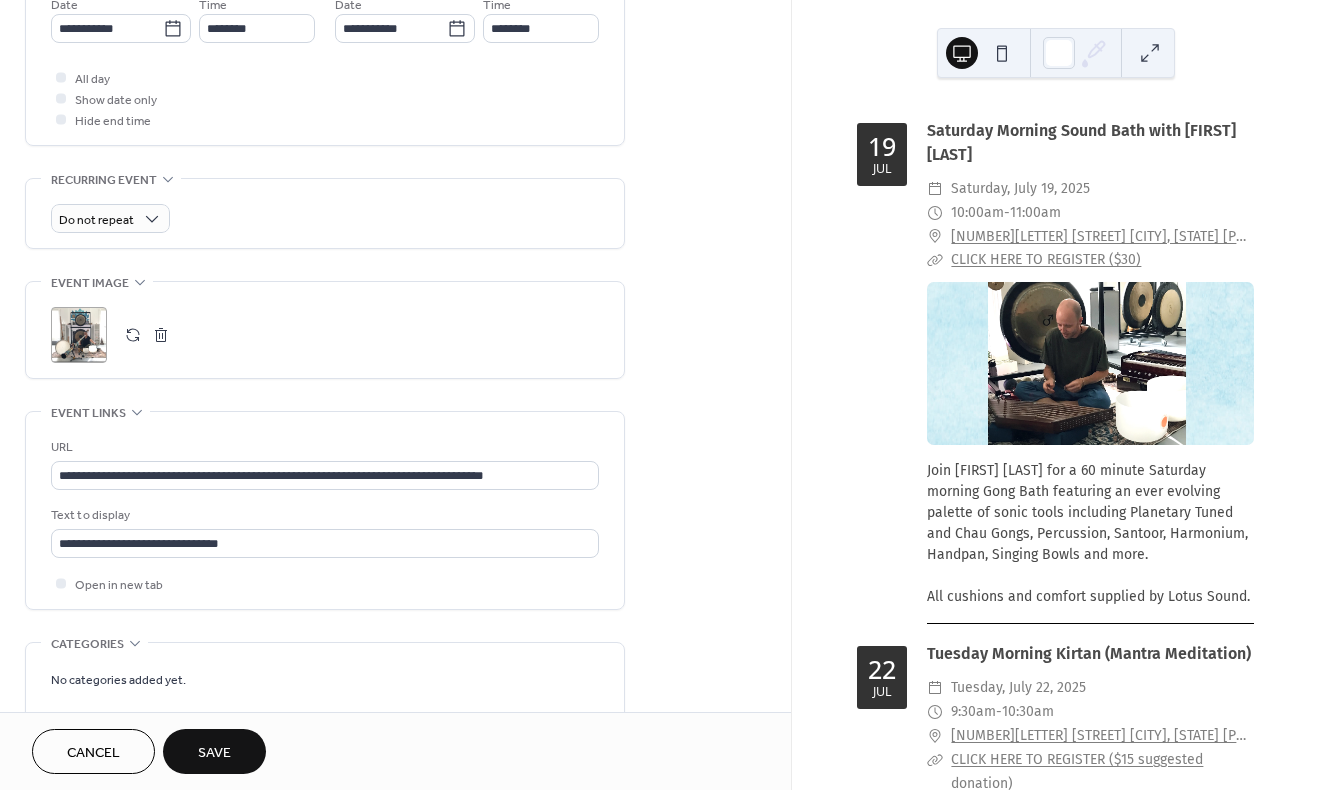 click on "Save" at bounding box center (214, 753) 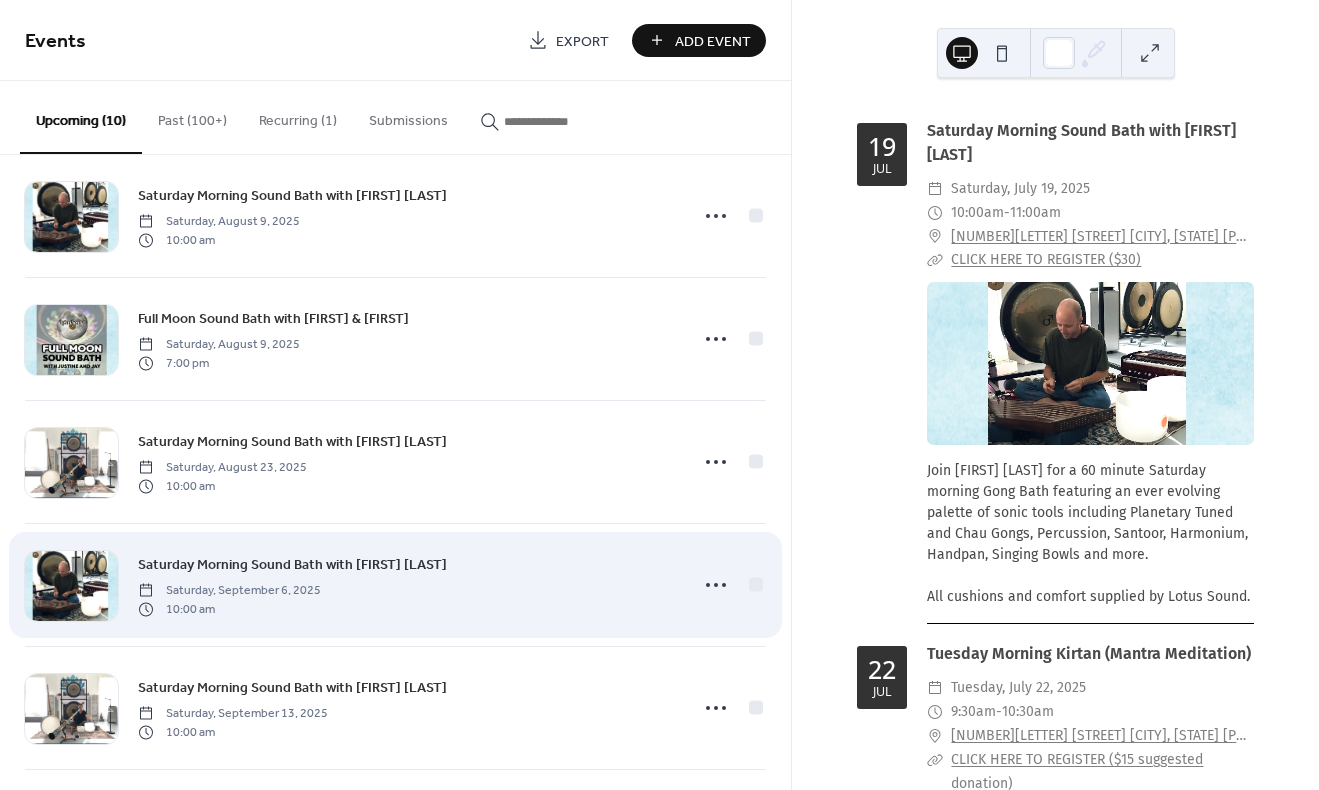 scroll, scrollTop: 398, scrollLeft: 0, axis: vertical 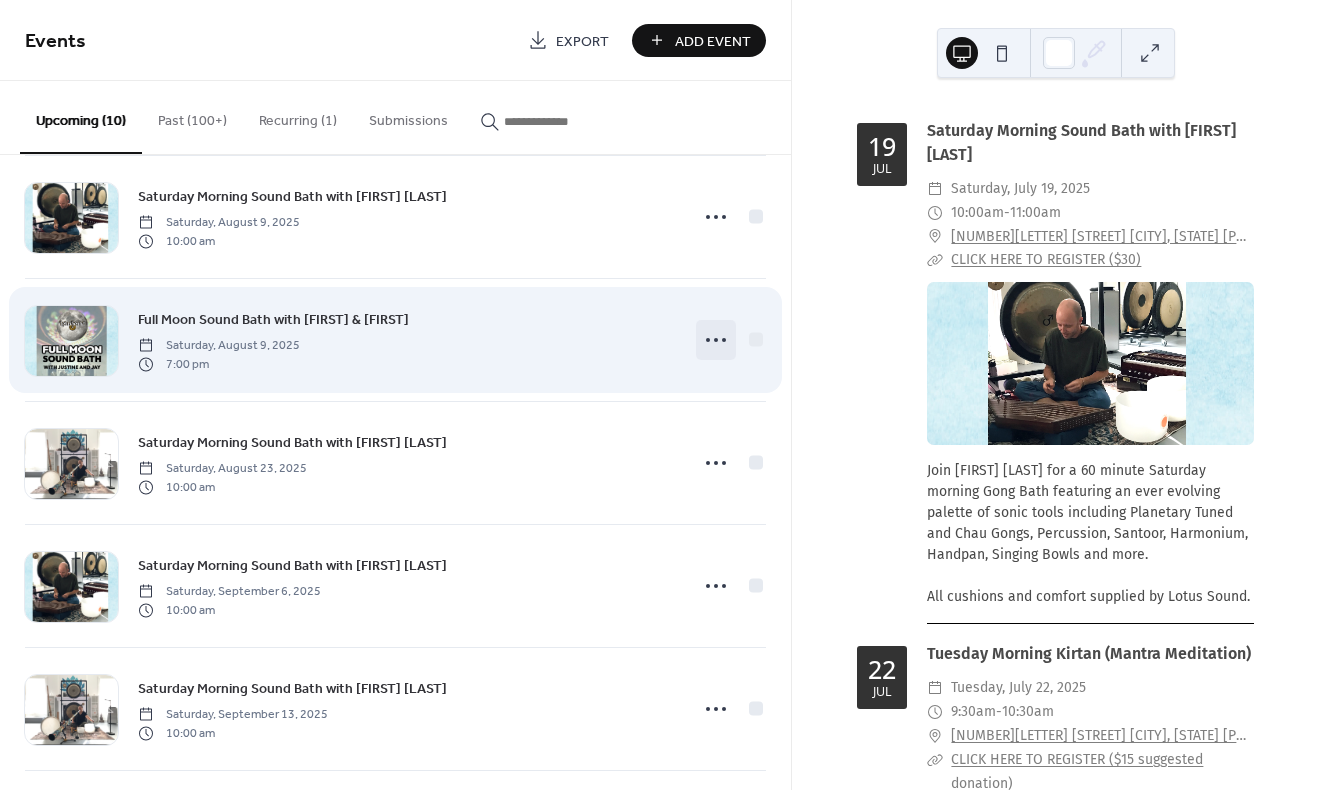 click 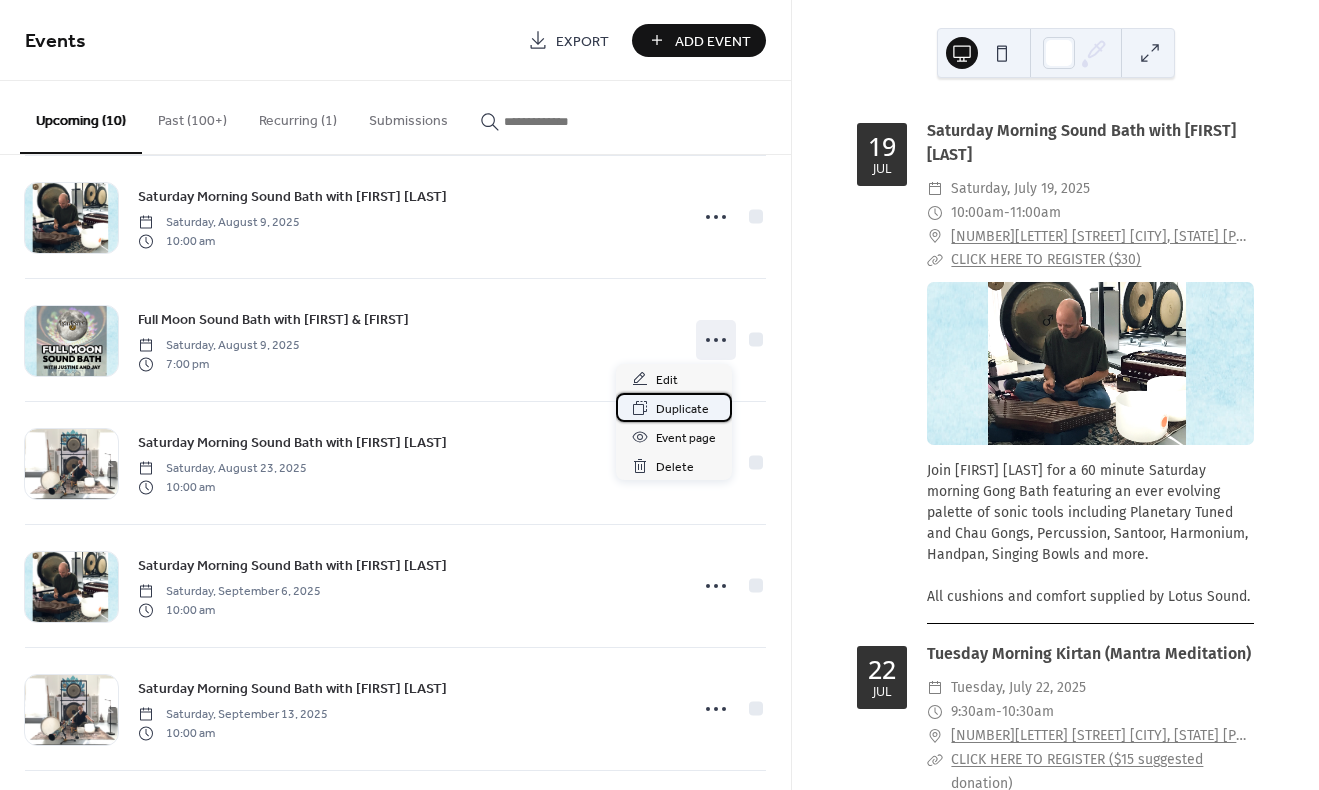 click on "Duplicate" at bounding box center [682, 409] 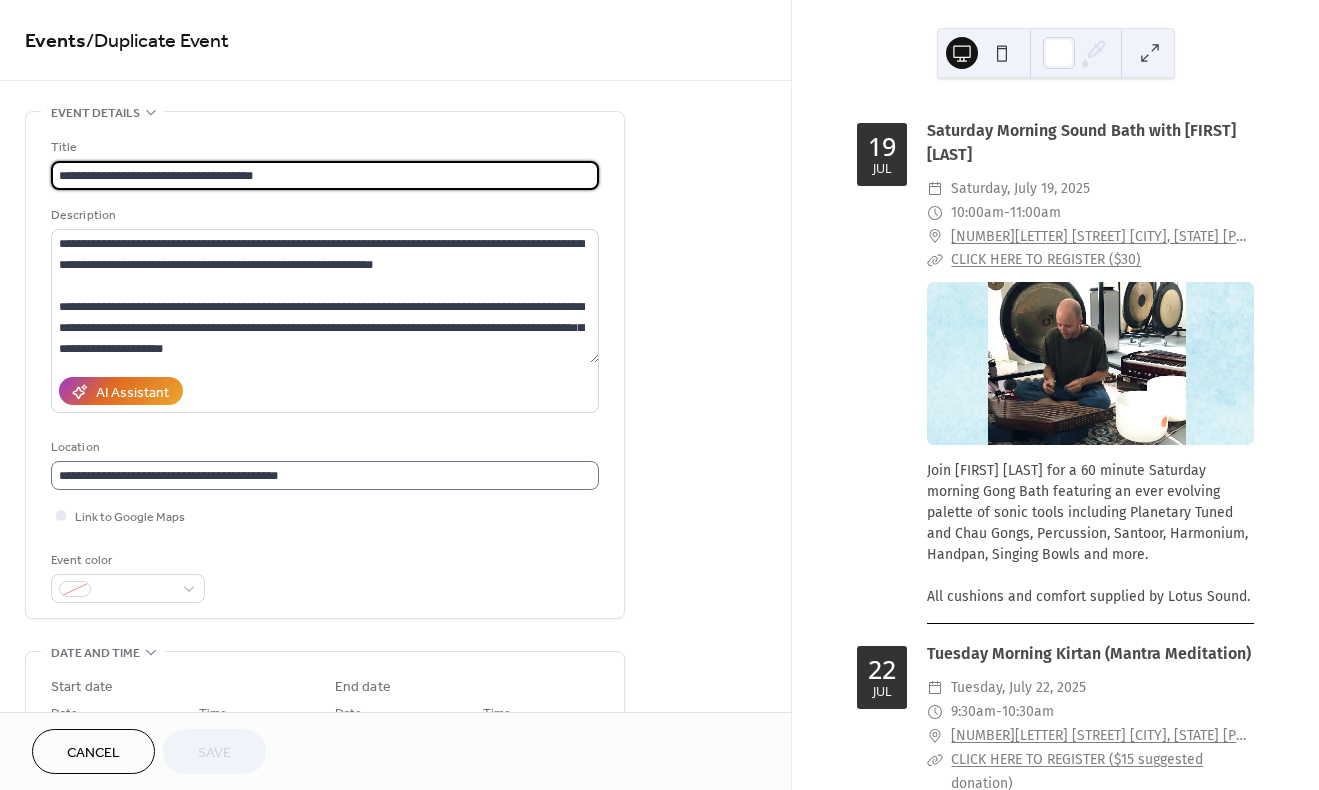 scroll, scrollTop: 1, scrollLeft: 0, axis: vertical 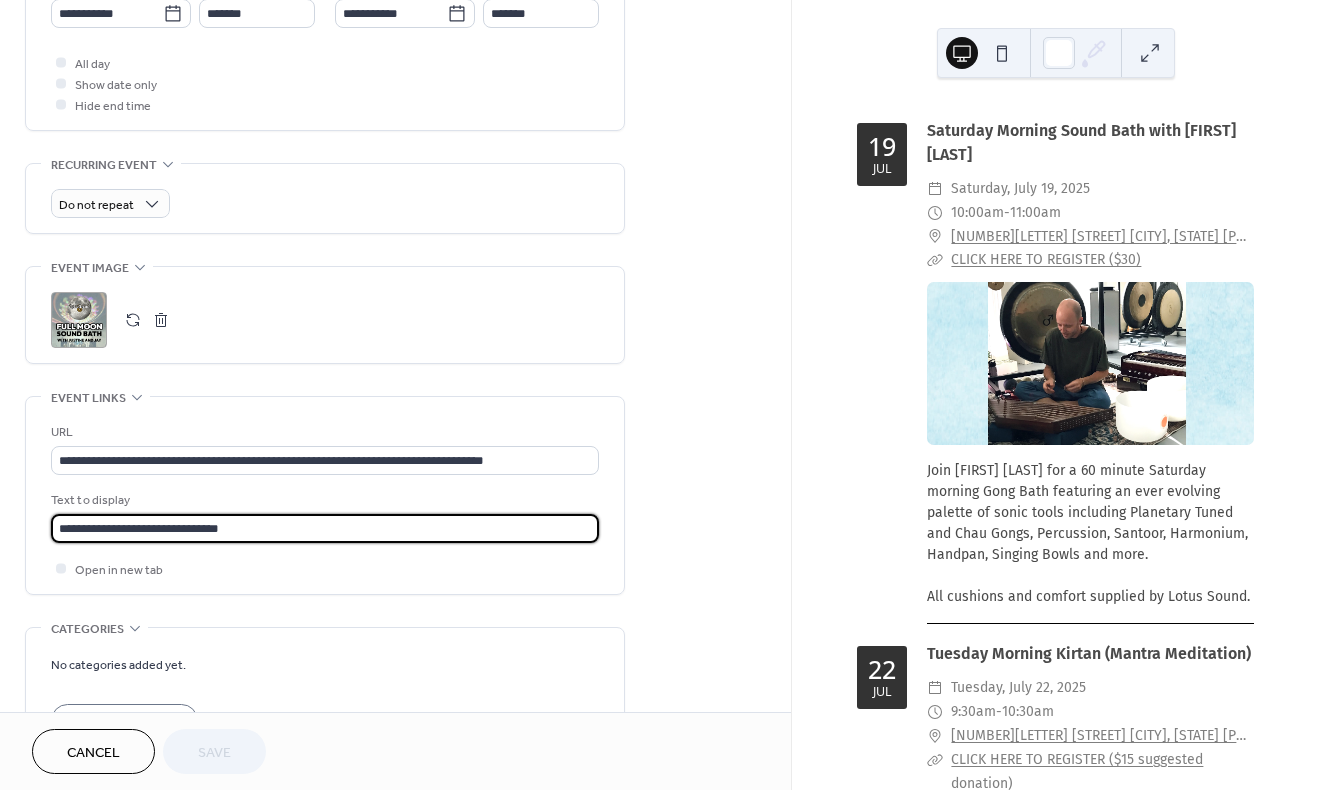 click on "**********" at bounding box center [325, 528] 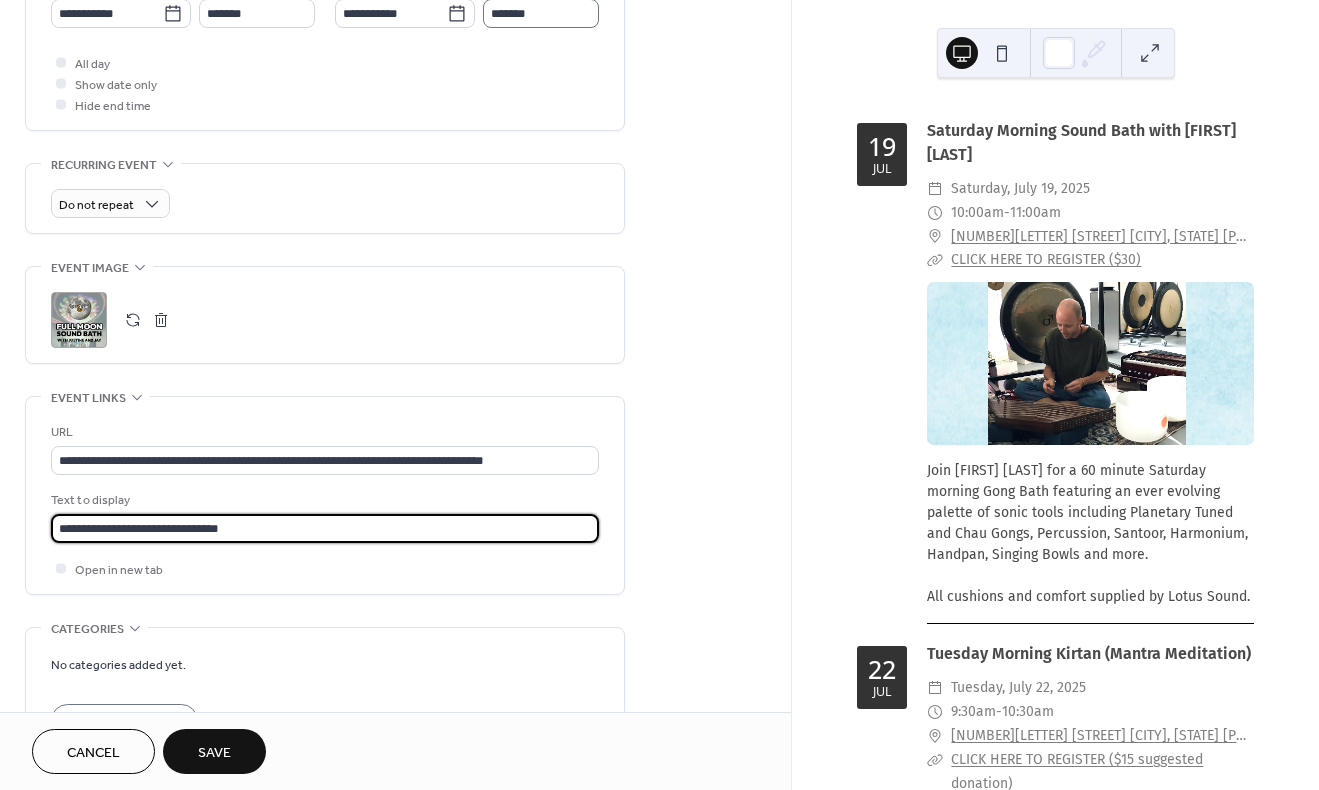 type on "**********" 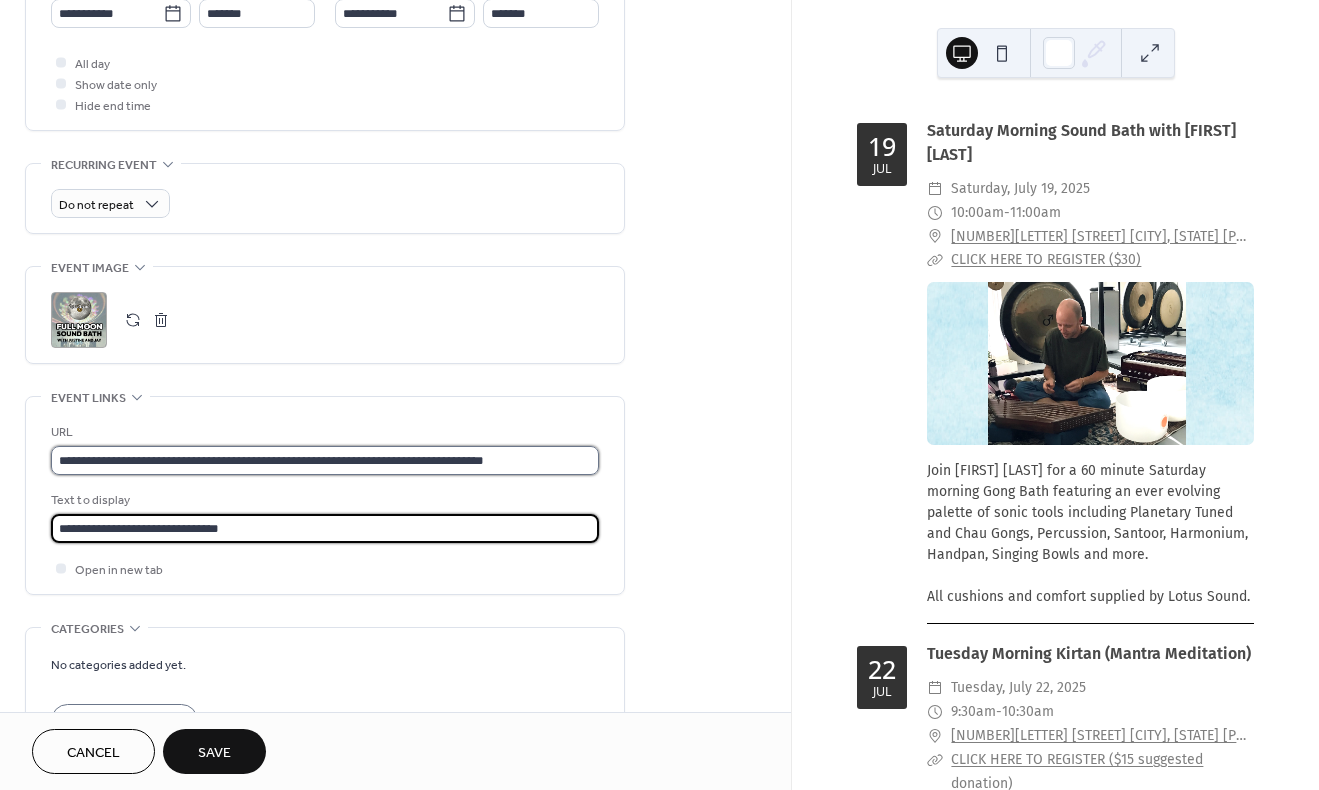 click on "**********" at bounding box center (325, 460) 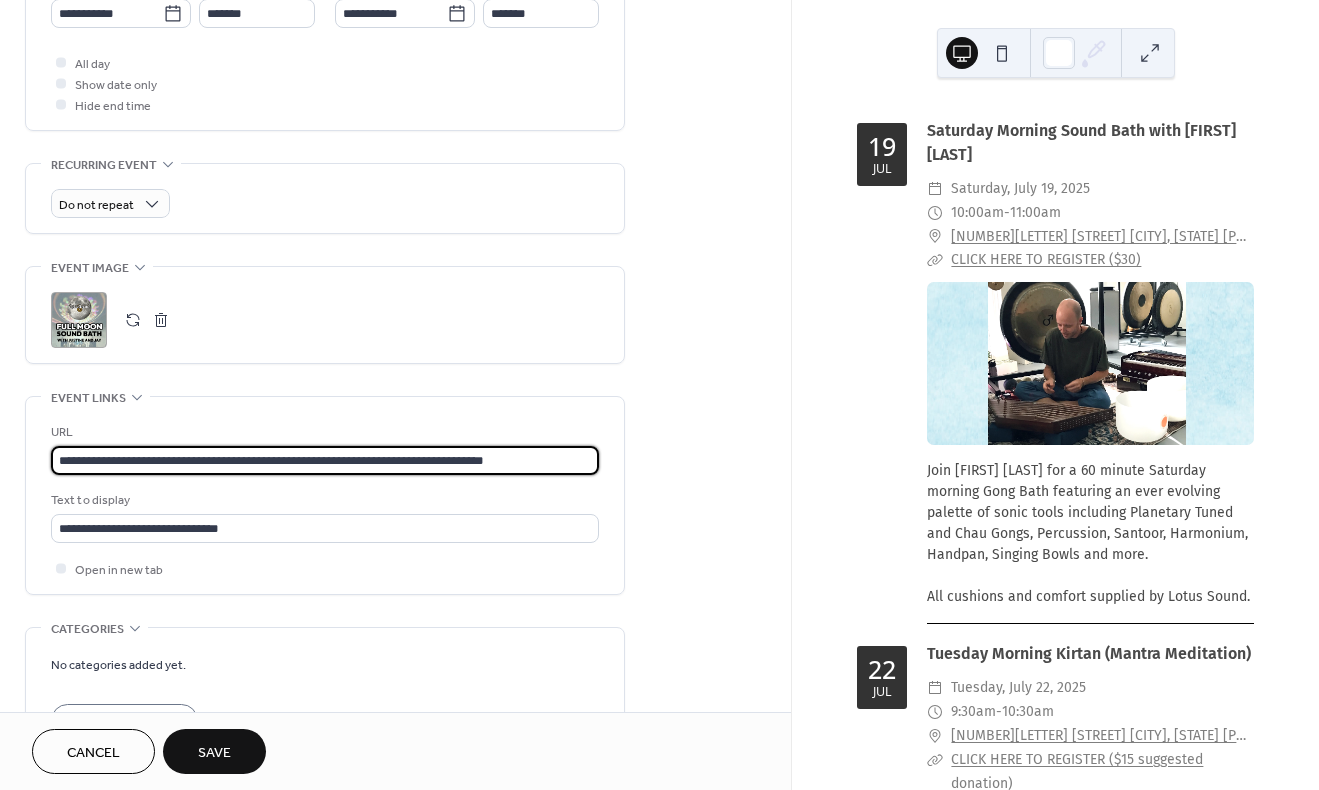 drag, startPoint x: 56, startPoint y: 459, endPoint x: 585, endPoint y: 441, distance: 529.30615 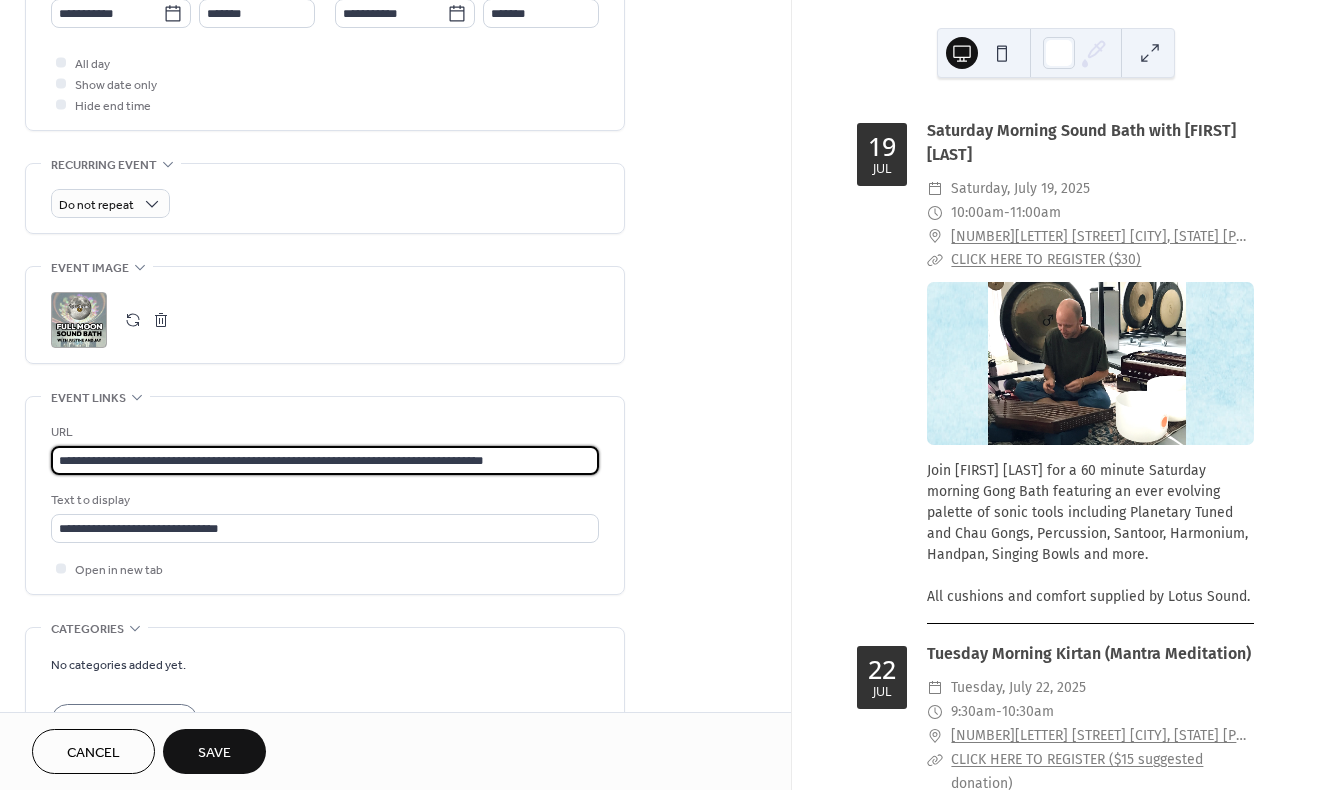 click on "**********" at bounding box center [325, 448] 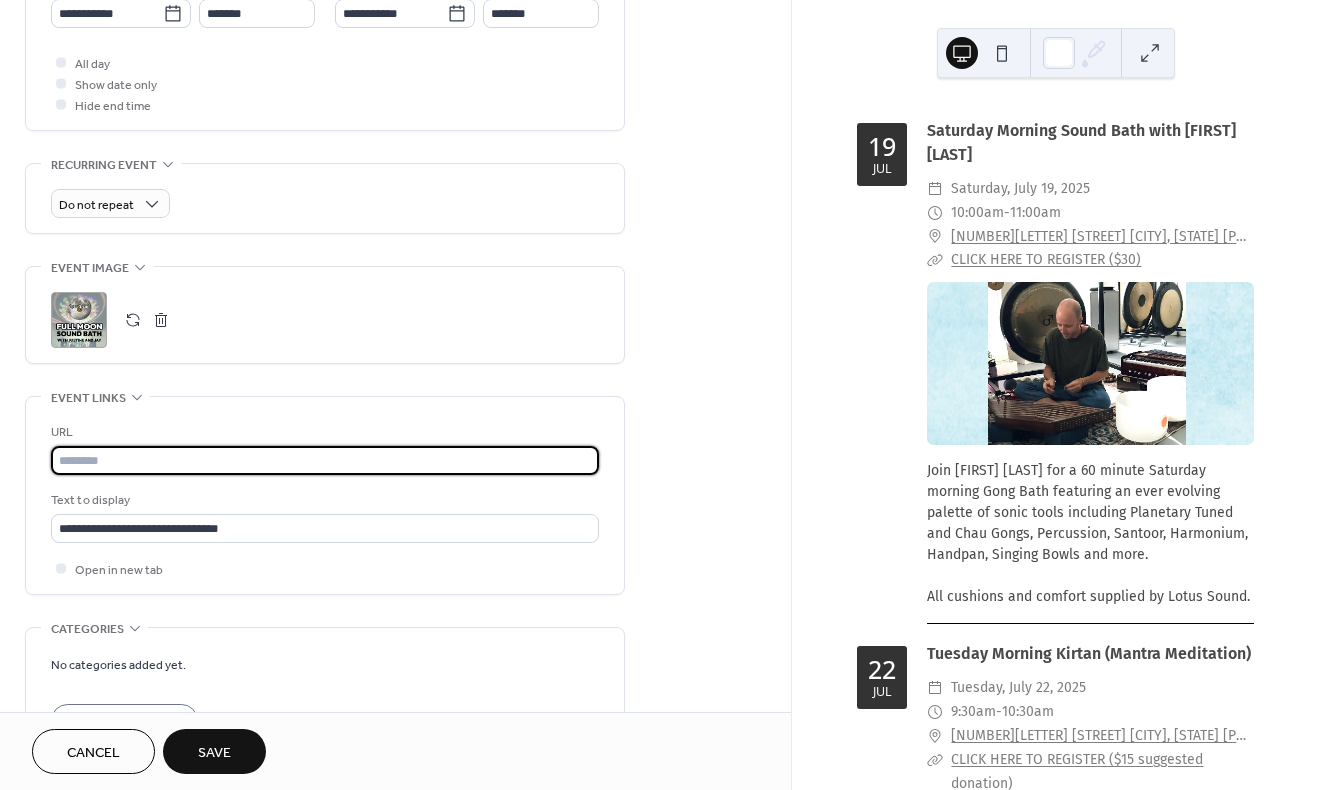 paste on "**********" 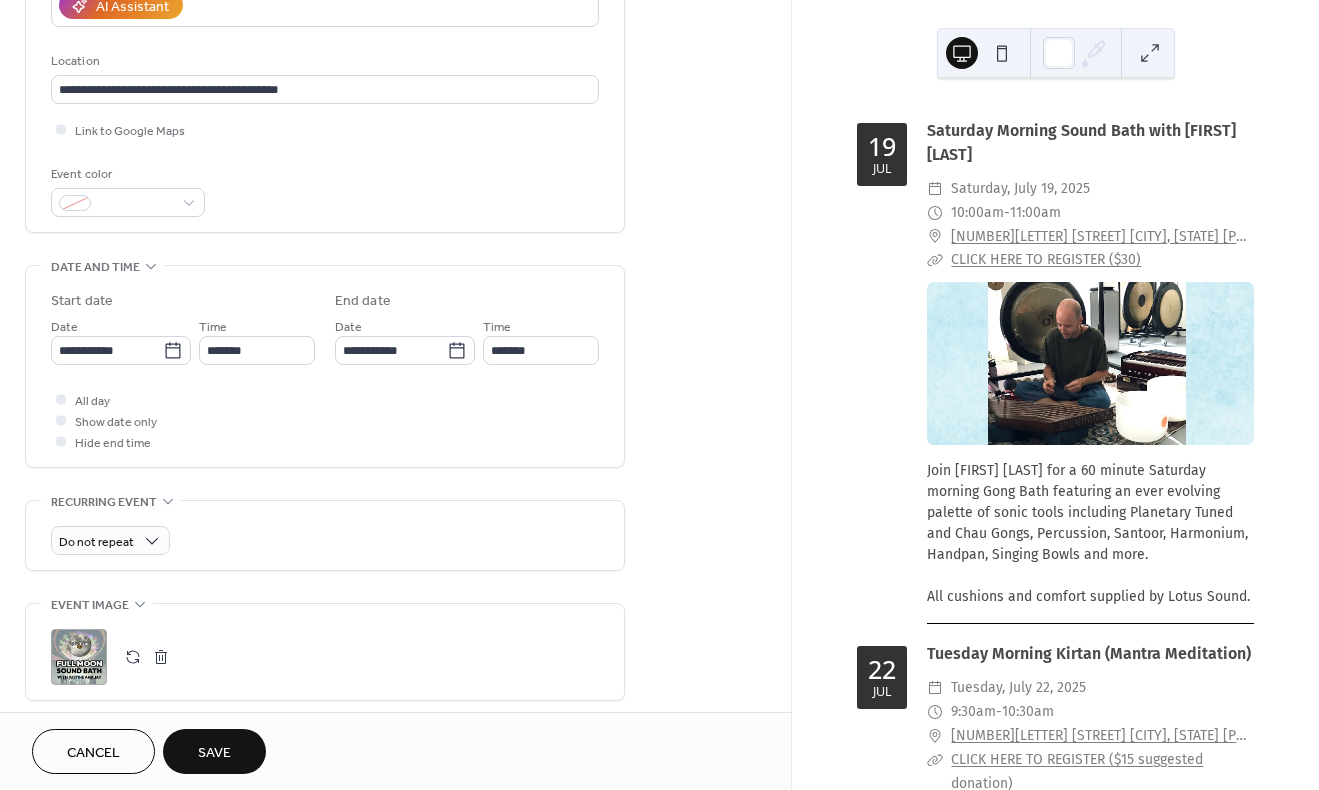 scroll, scrollTop: 385, scrollLeft: 0, axis: vertical 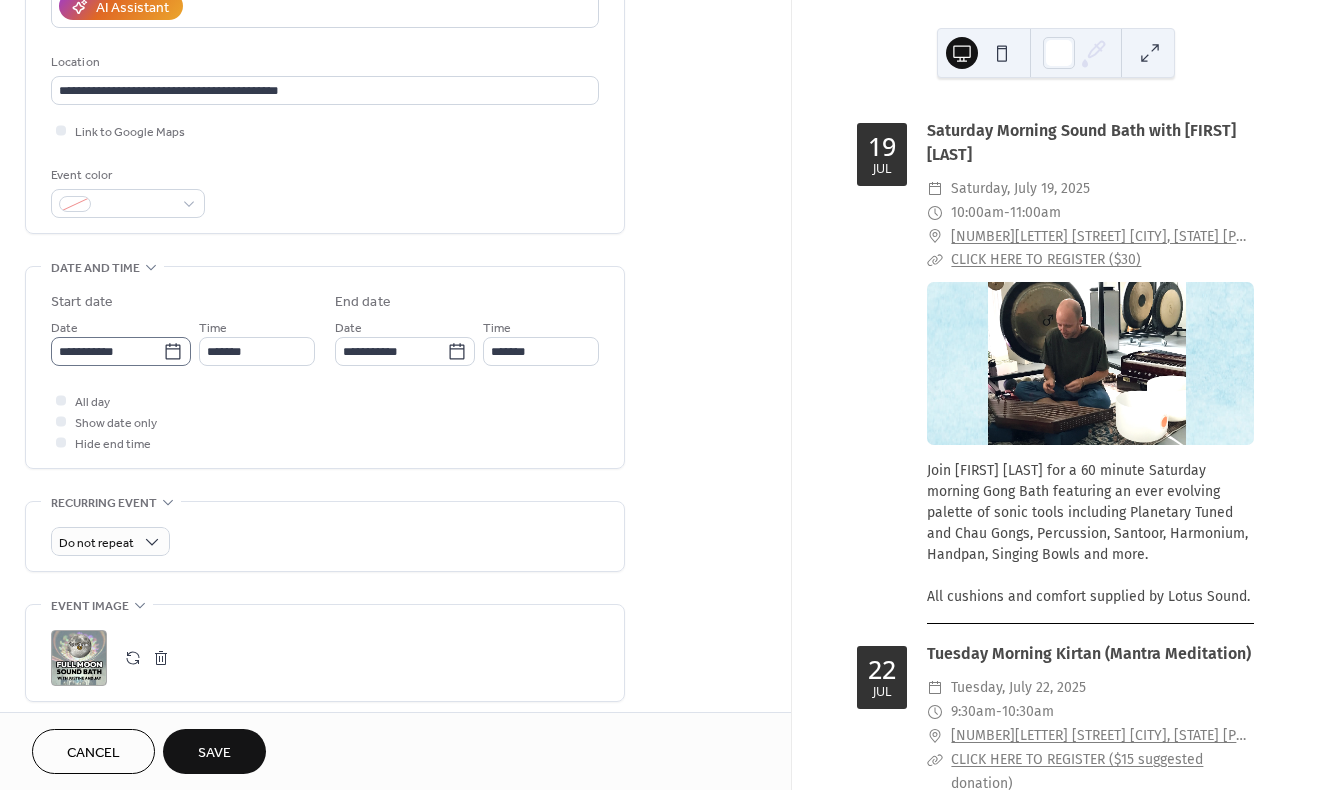 type on "**********" 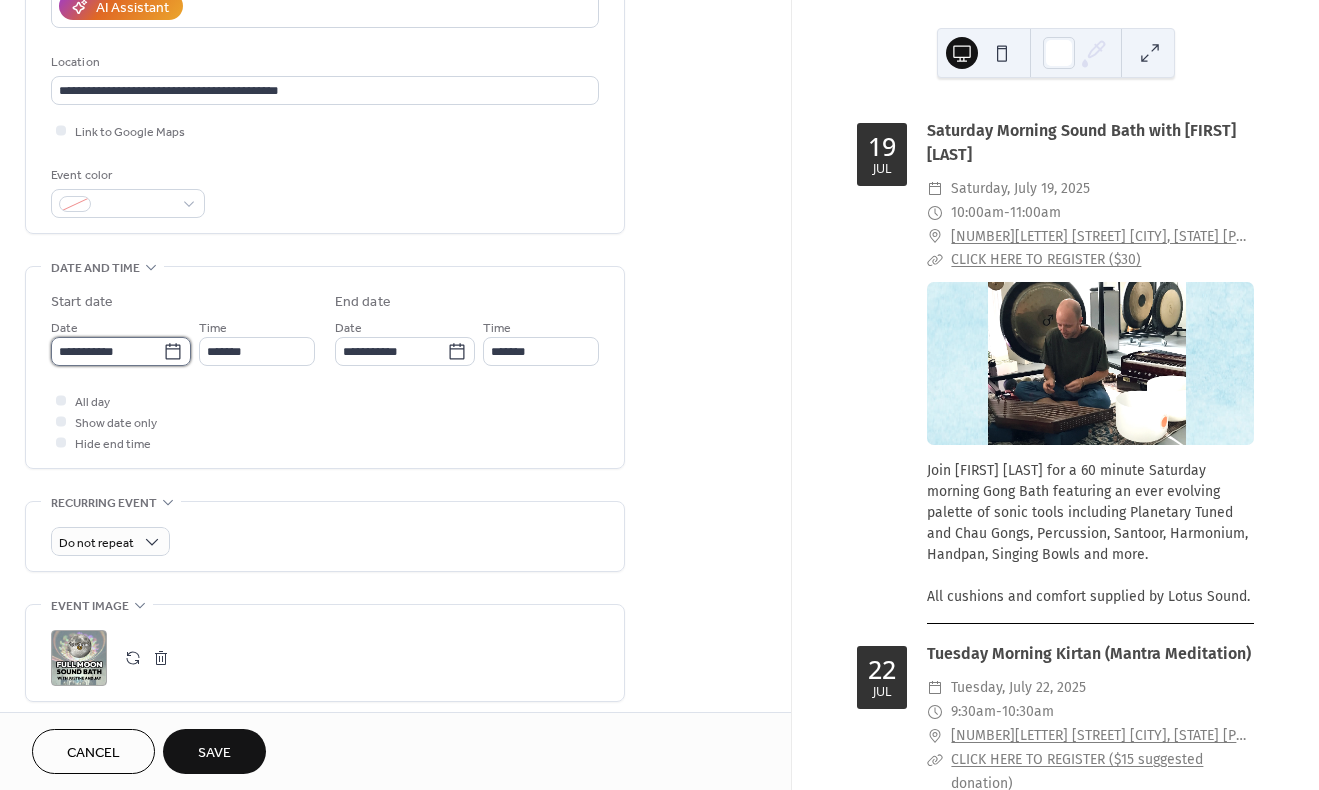 click on "**********" at bounding box center (107, 351) 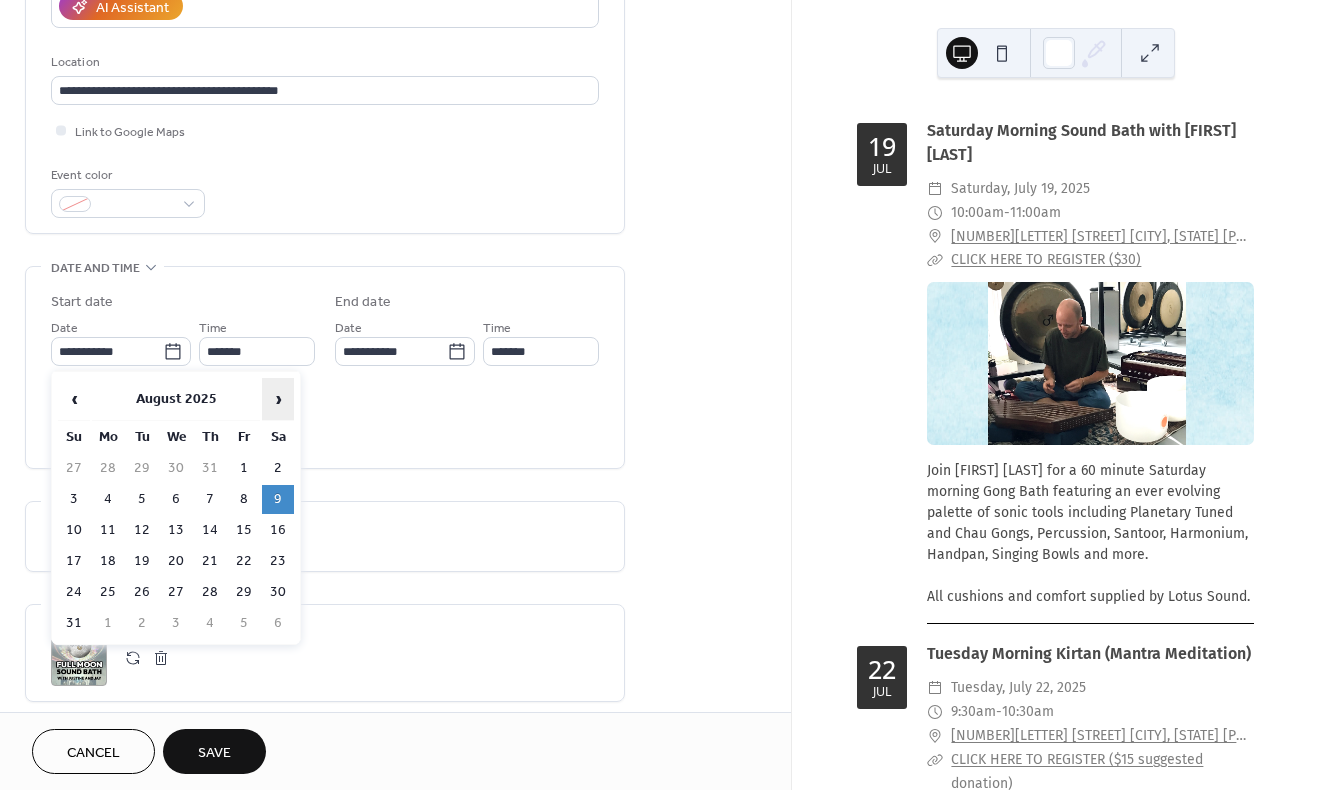 click on "›" at bounding box center (278, 399) 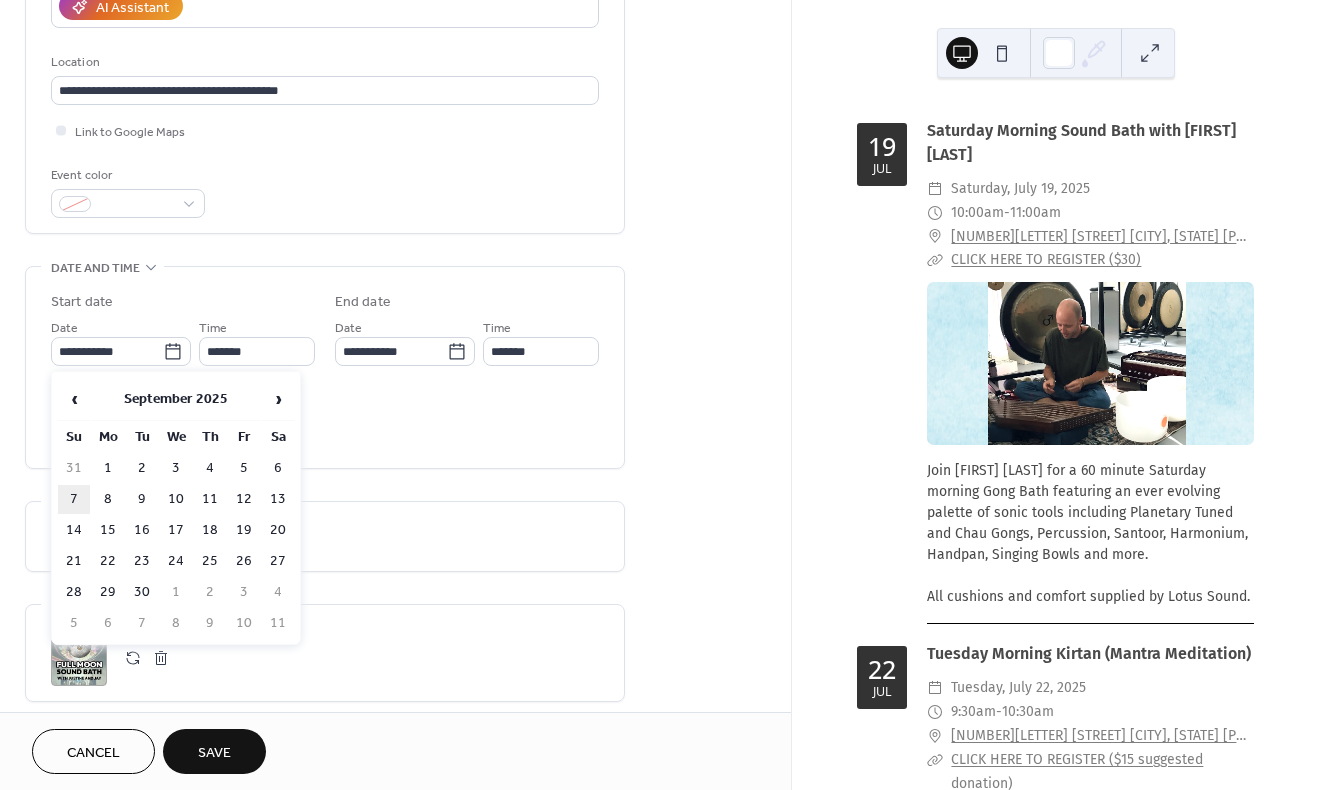 click on "7" at bounding box center (74, 499) 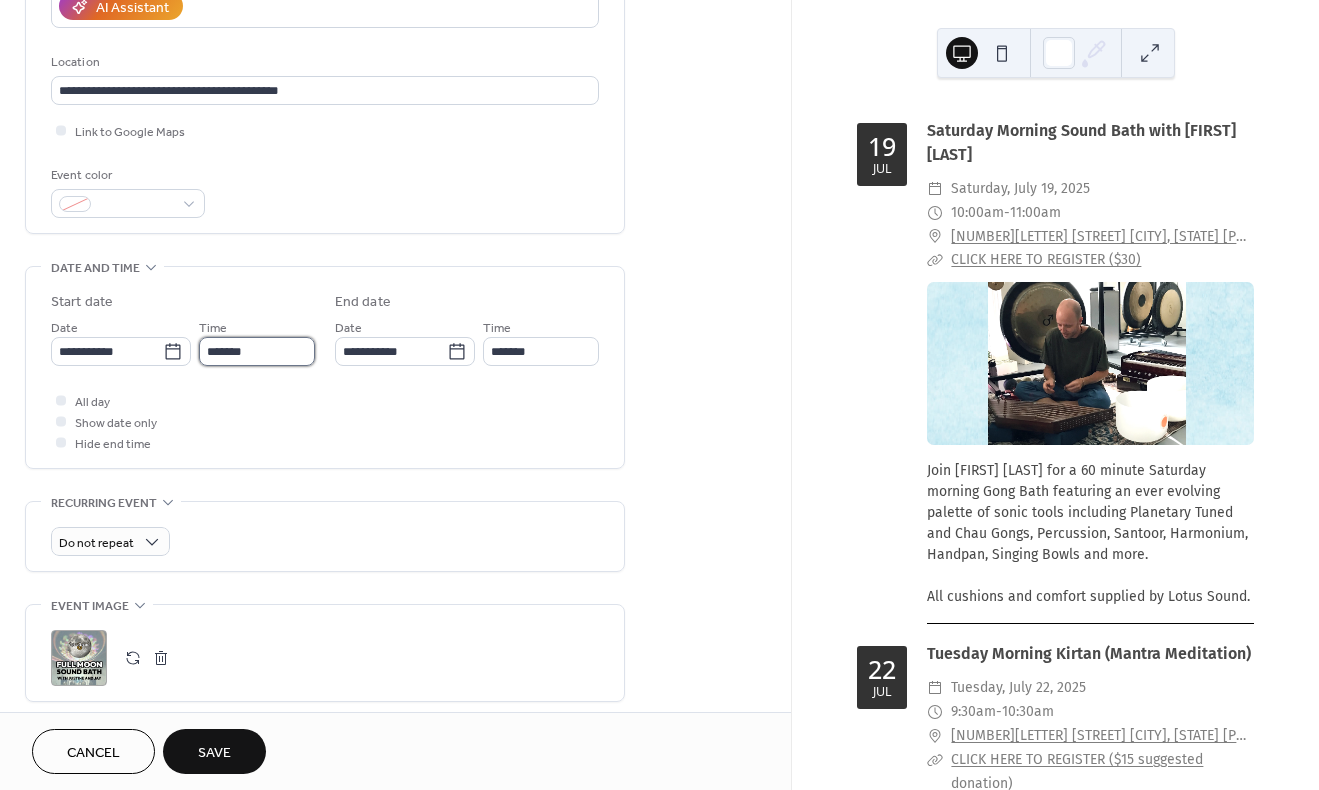 click on "*******" at bounding box center (257, 351) 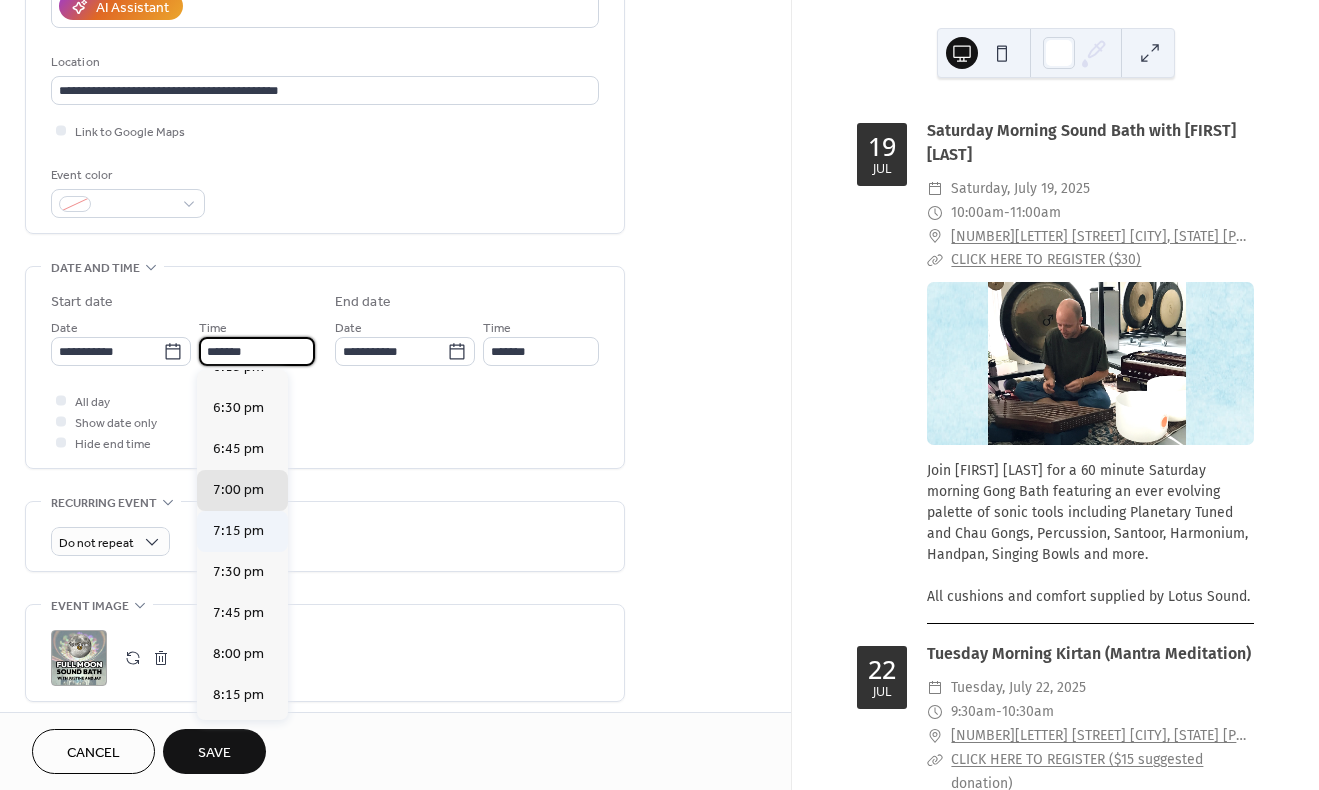 scroll, scrollTop: 3012, scrollLeft: 0, axis: vertical 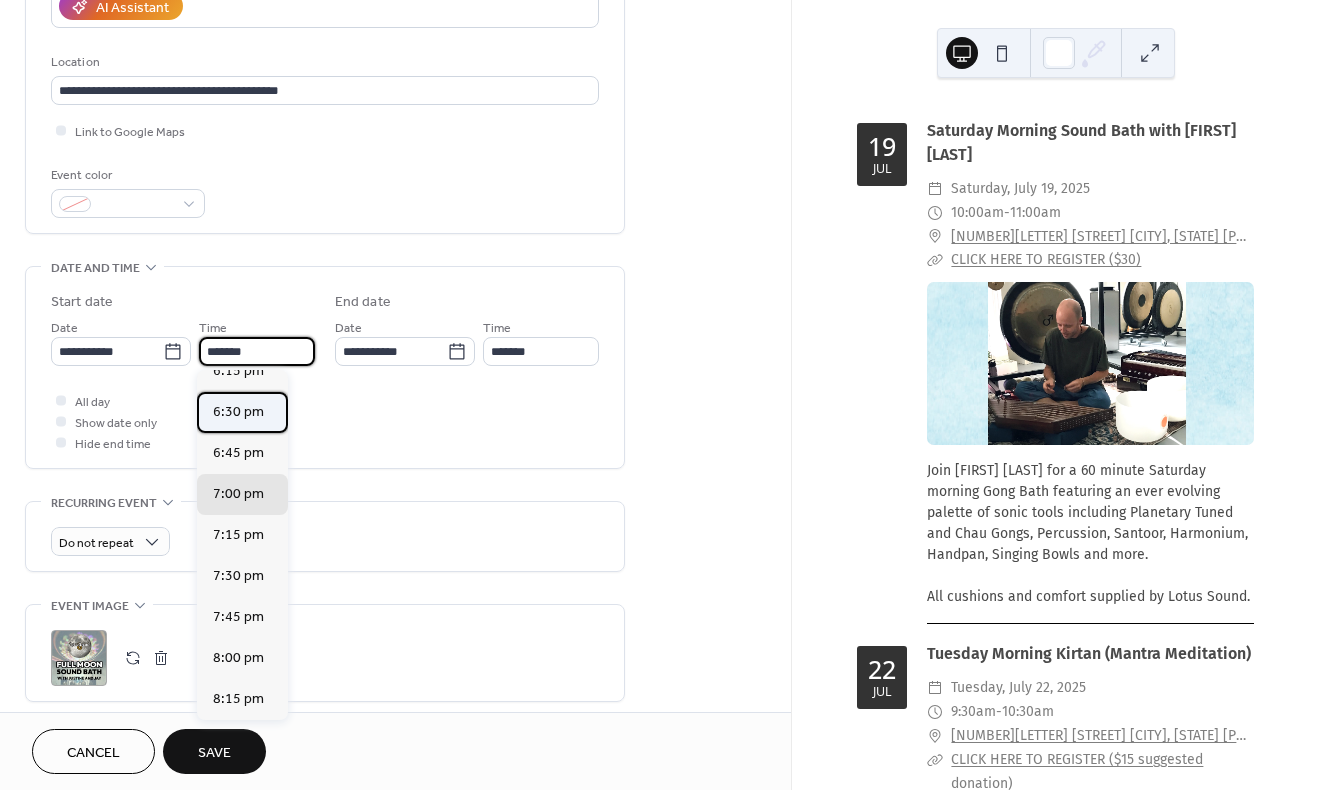 click on "6:30 pm" at bounding box center (238, 412) 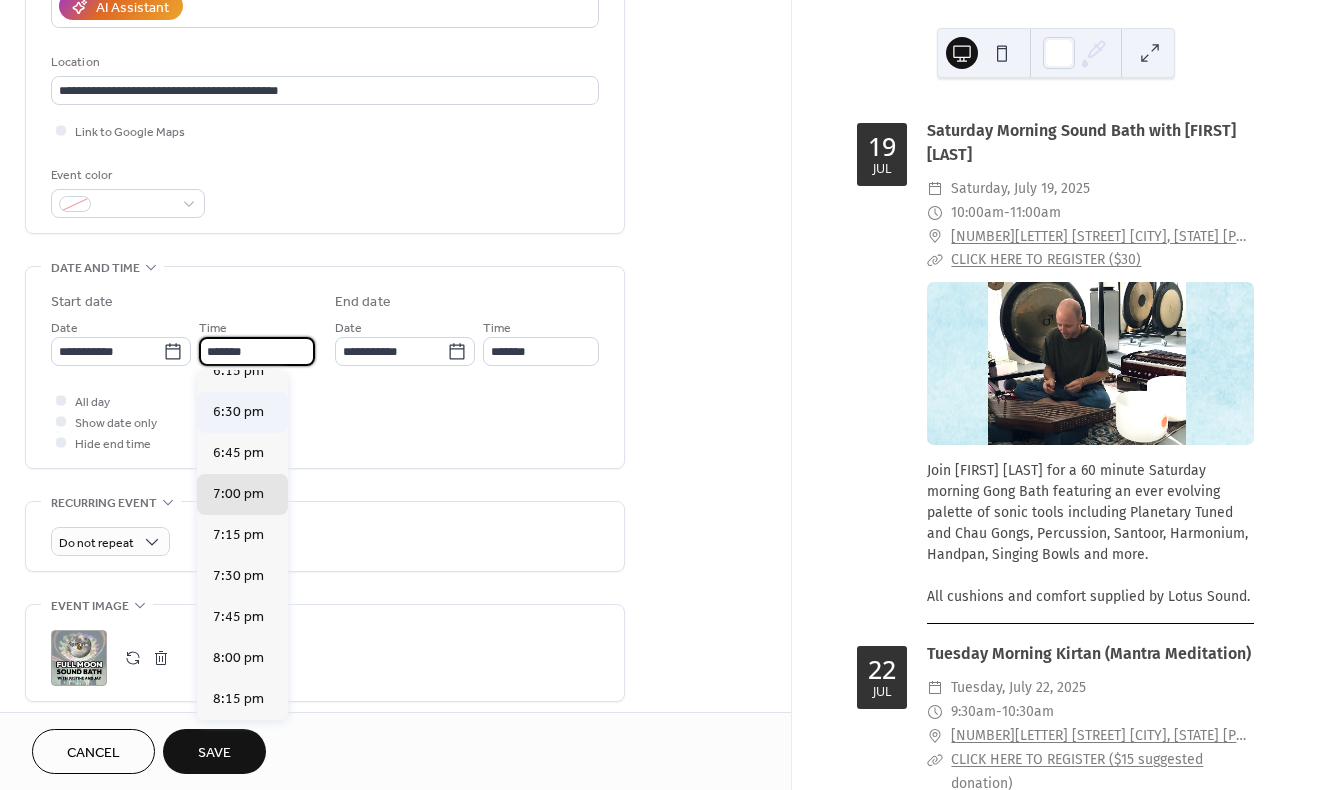 type on "*******" 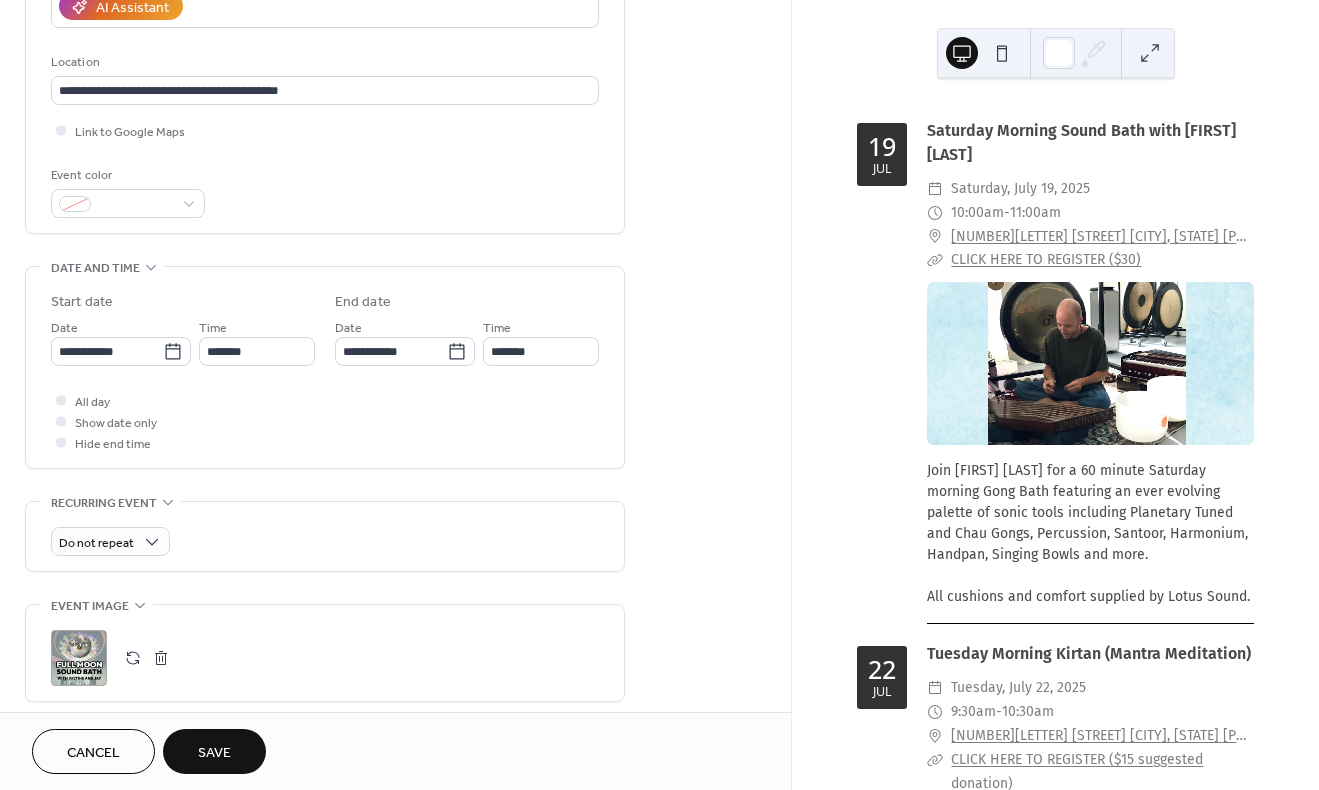 click on "Save" at bounding box center [214, 753] 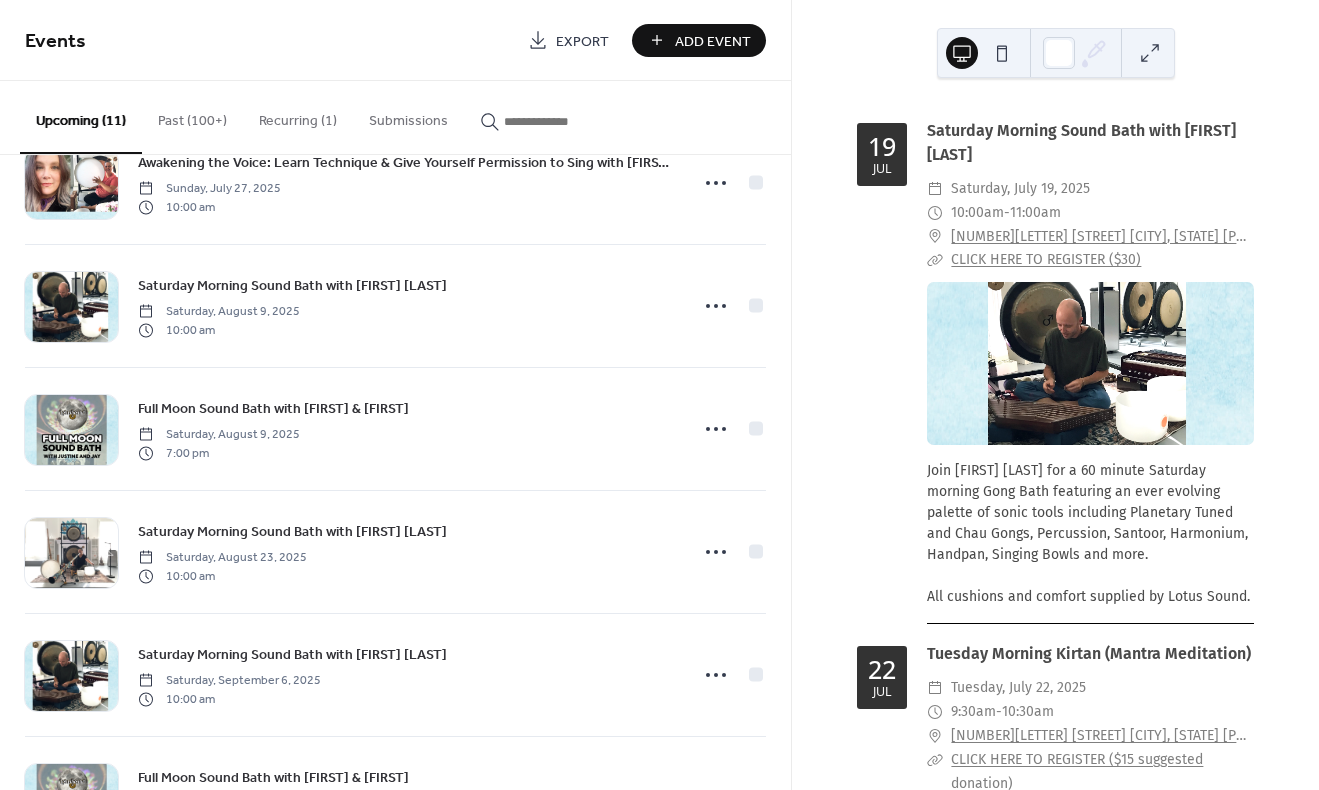 scroll, scrollTop: 777, scrollLeft: 0, axis: vertical 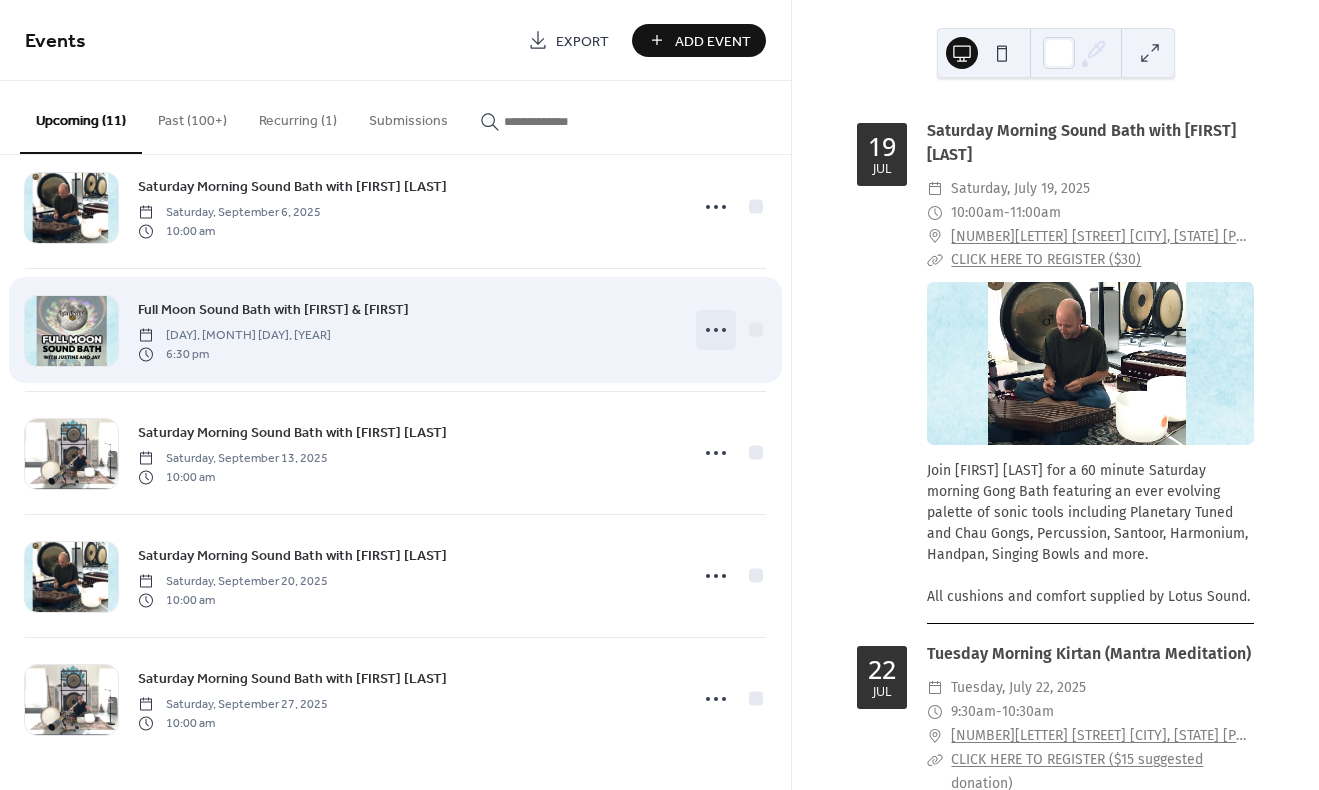 click 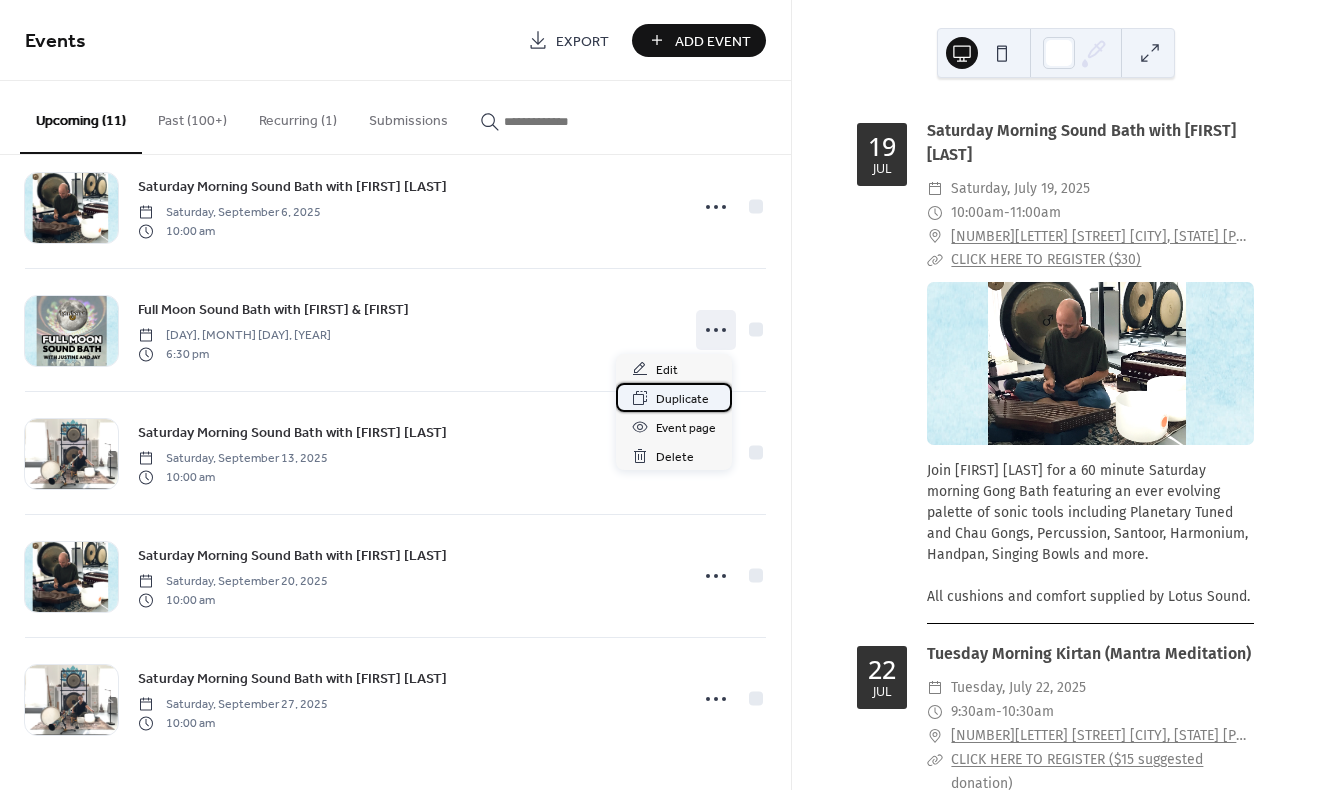 click on "Duplicate" at bounding box center (682, 399) 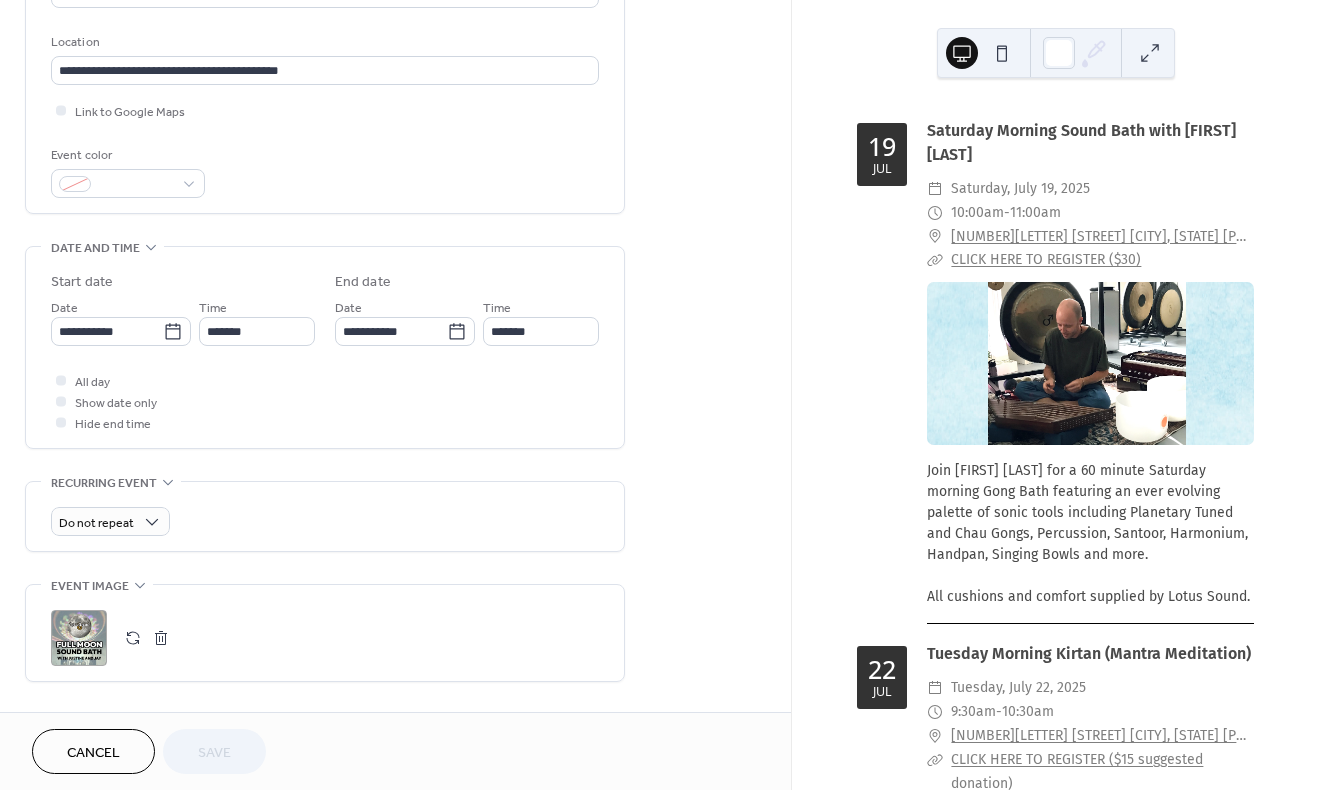 scroll, scrollTop: 432, scrollLeft: 0, axis: vertical 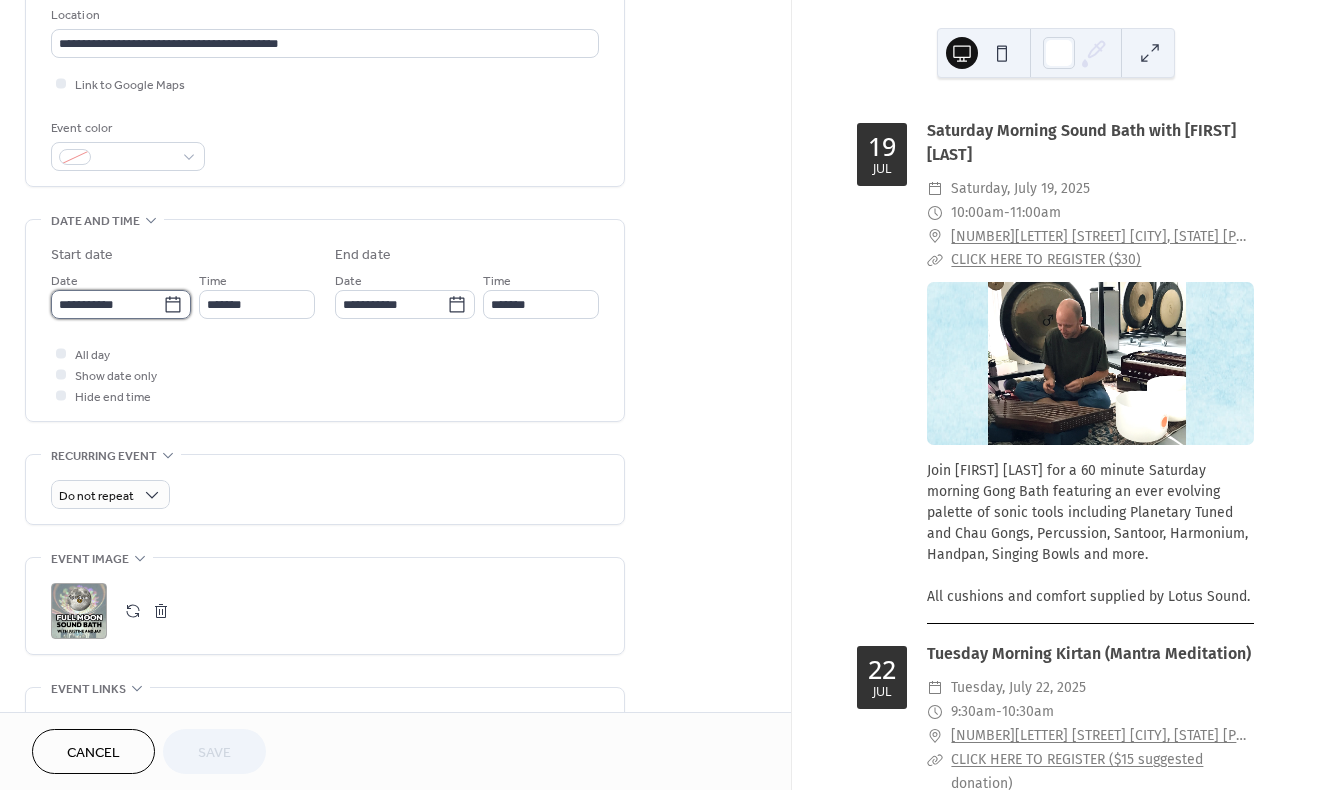 click on "**********" at bounding box center [107, 304] 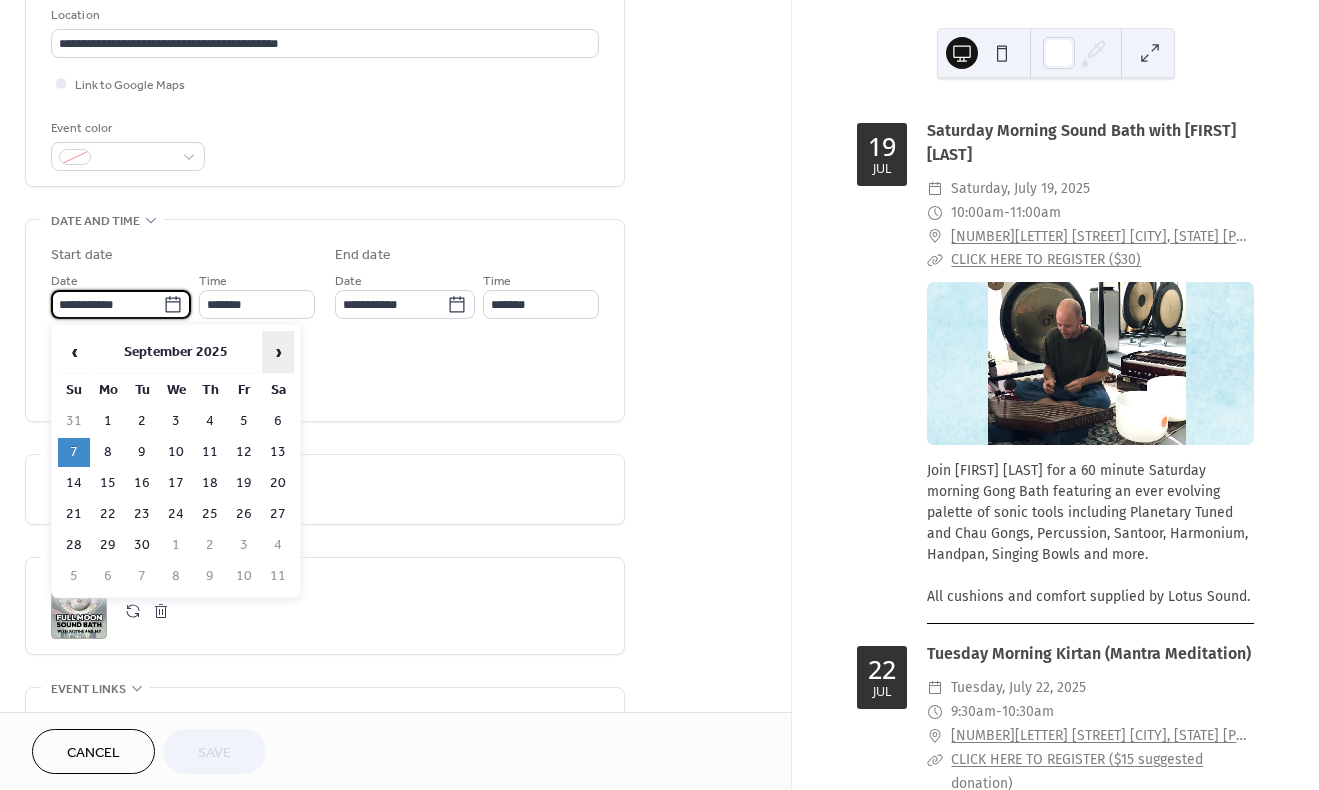 click on "›" at bounding box center (278, 352) 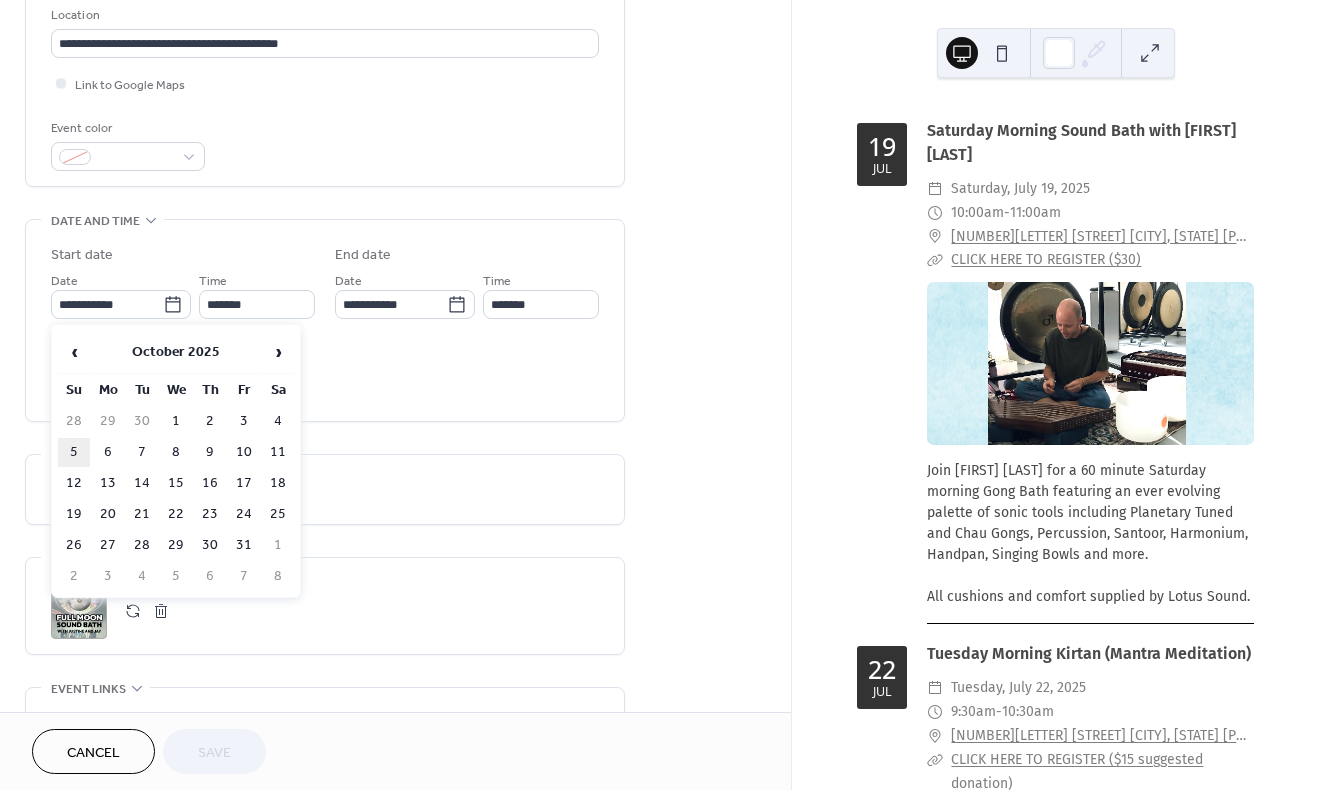 click on "5" at bounding box center (74, 452) 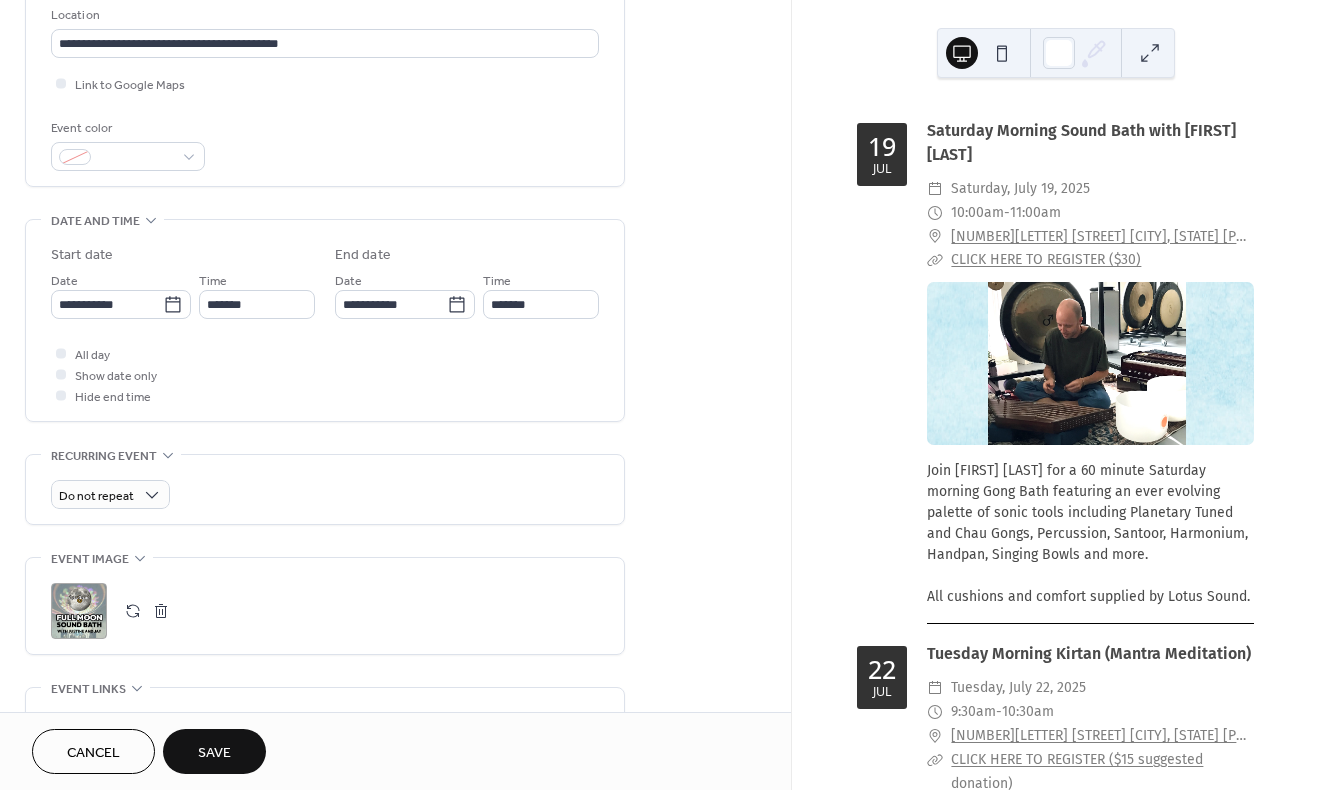 click on "Save" at bounding box center [214, 753] 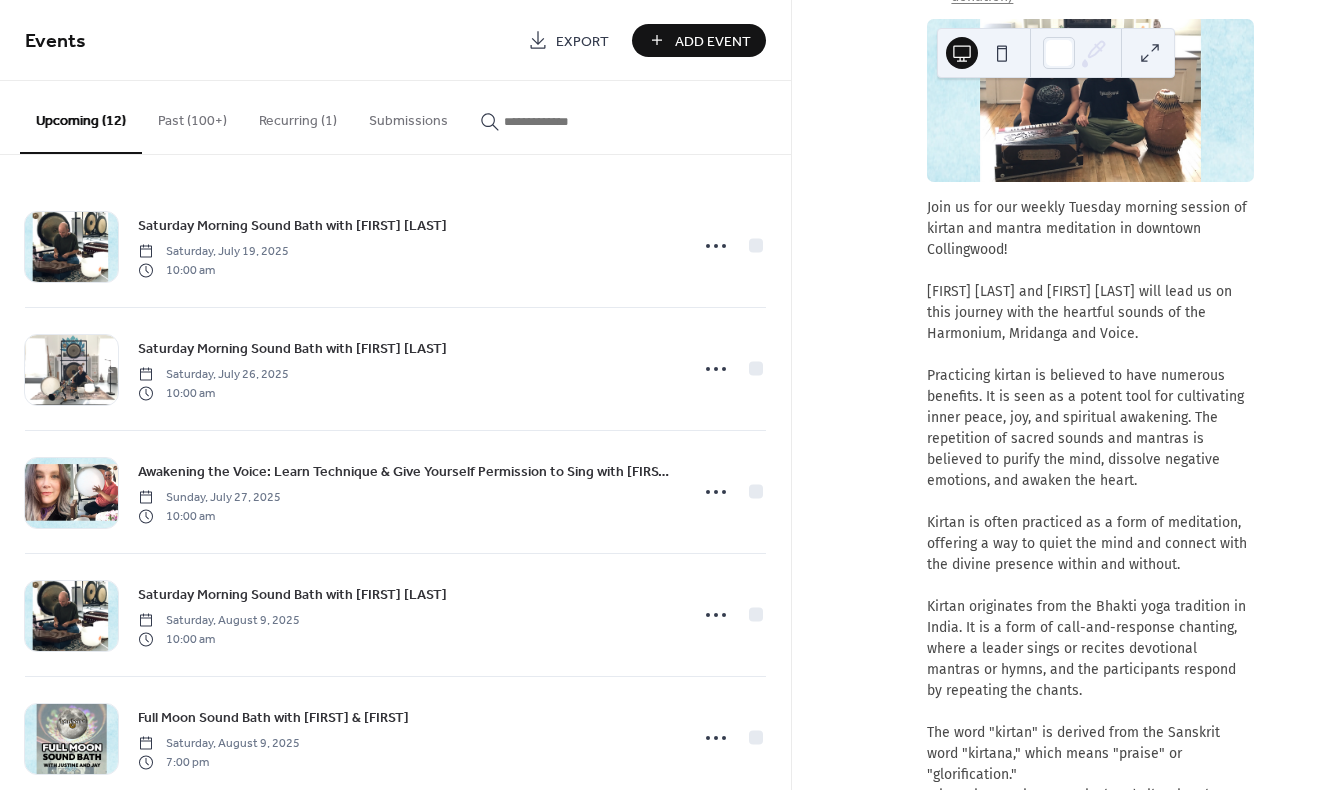 scroll, scrollTop: 9373, scrollLeft: 0, axis: vertical 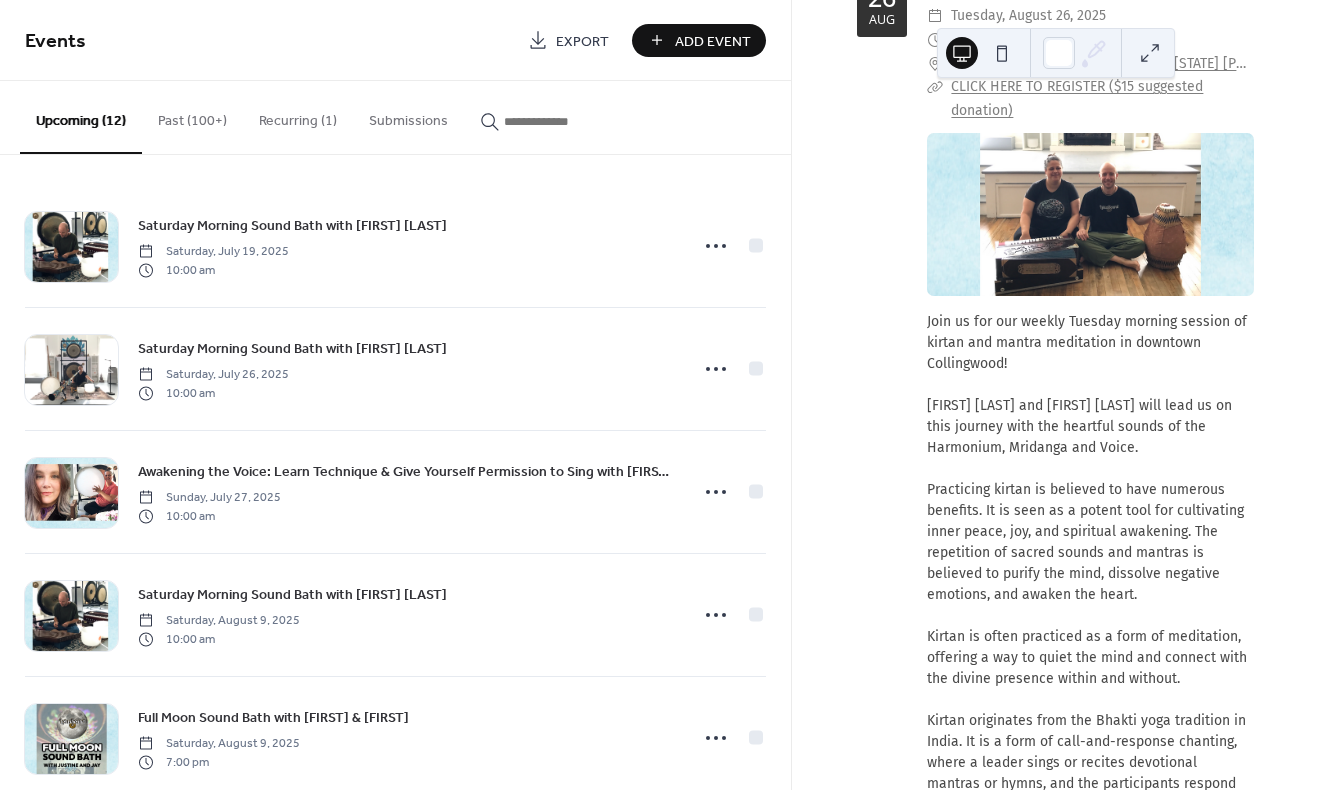 click on "Recurring (1)" at bounding box center (298, 116) 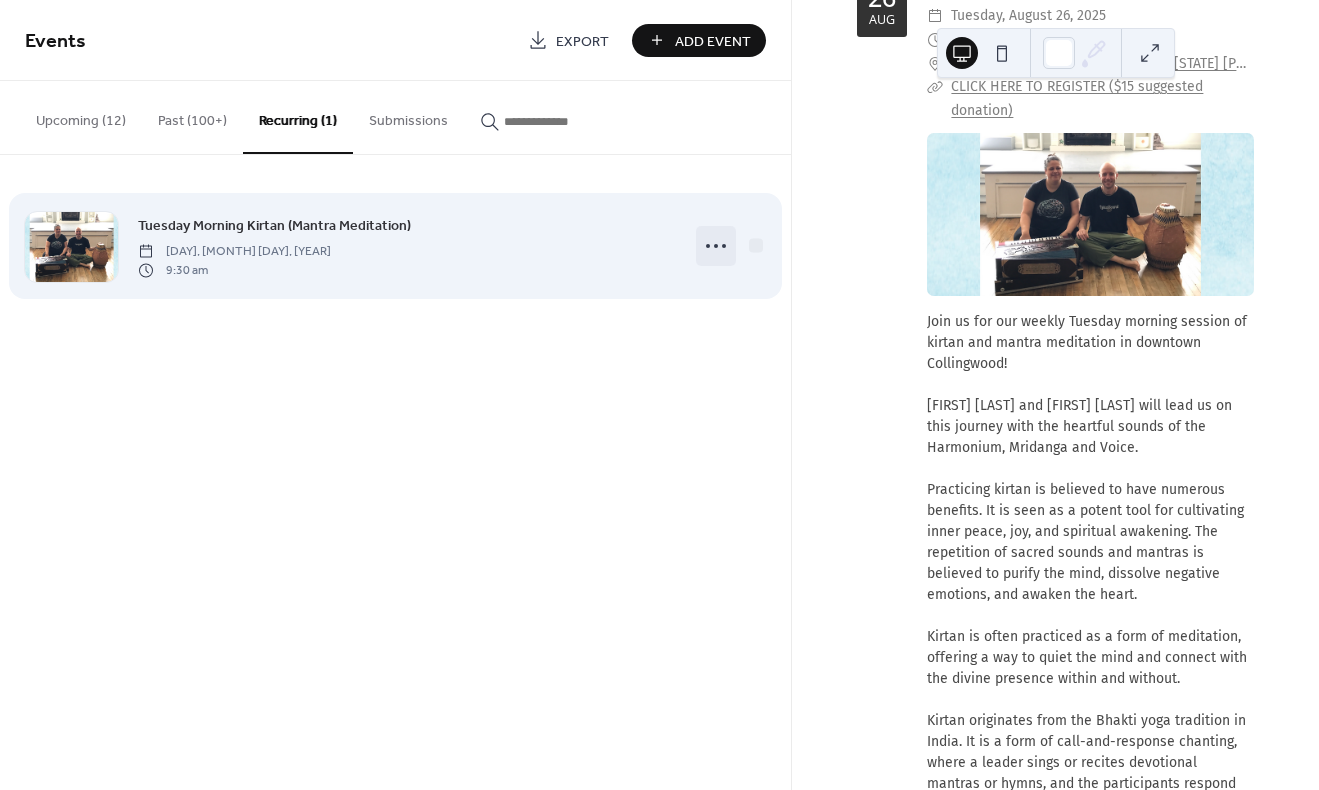 click 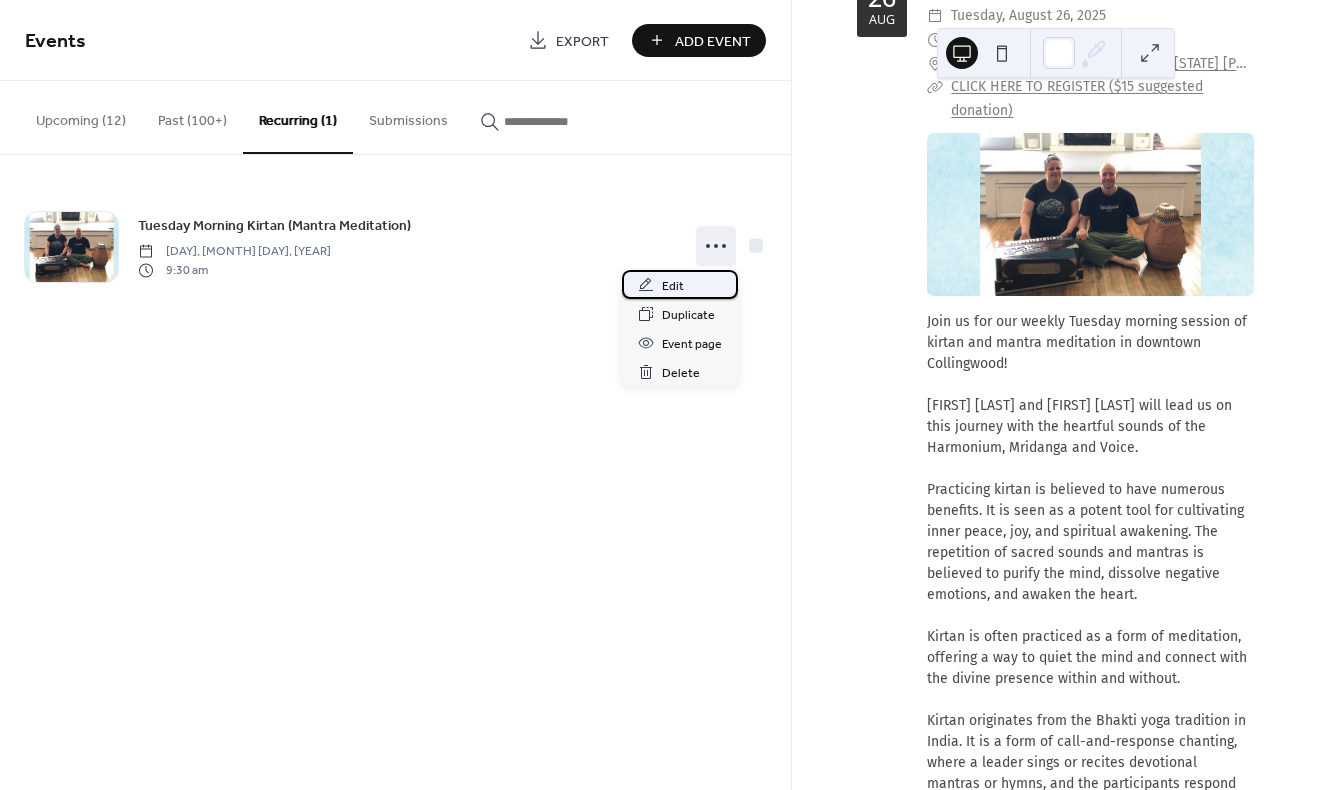 click on "Edit" at bounding box center [673, 286] 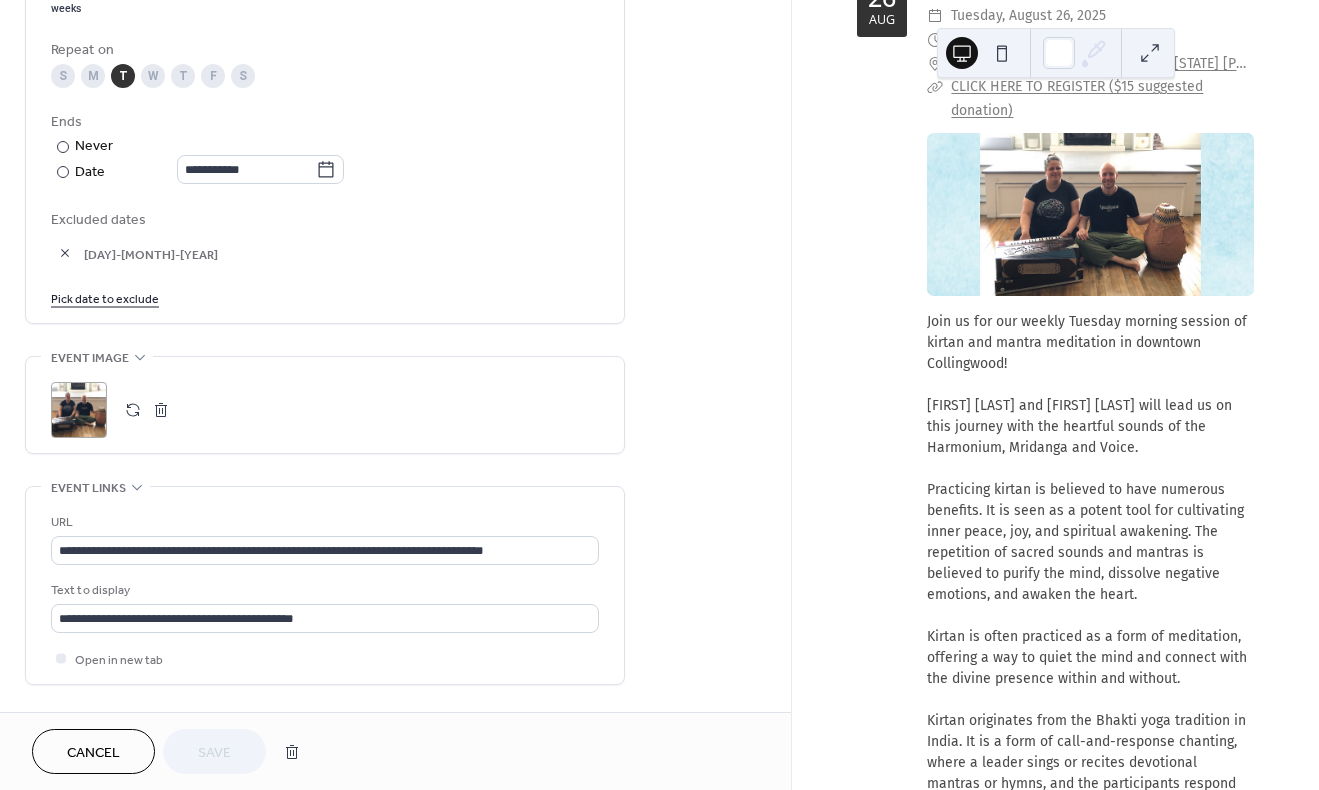 scroll, scrollTop: 1019, scrollLeft: 0, axis: vertical 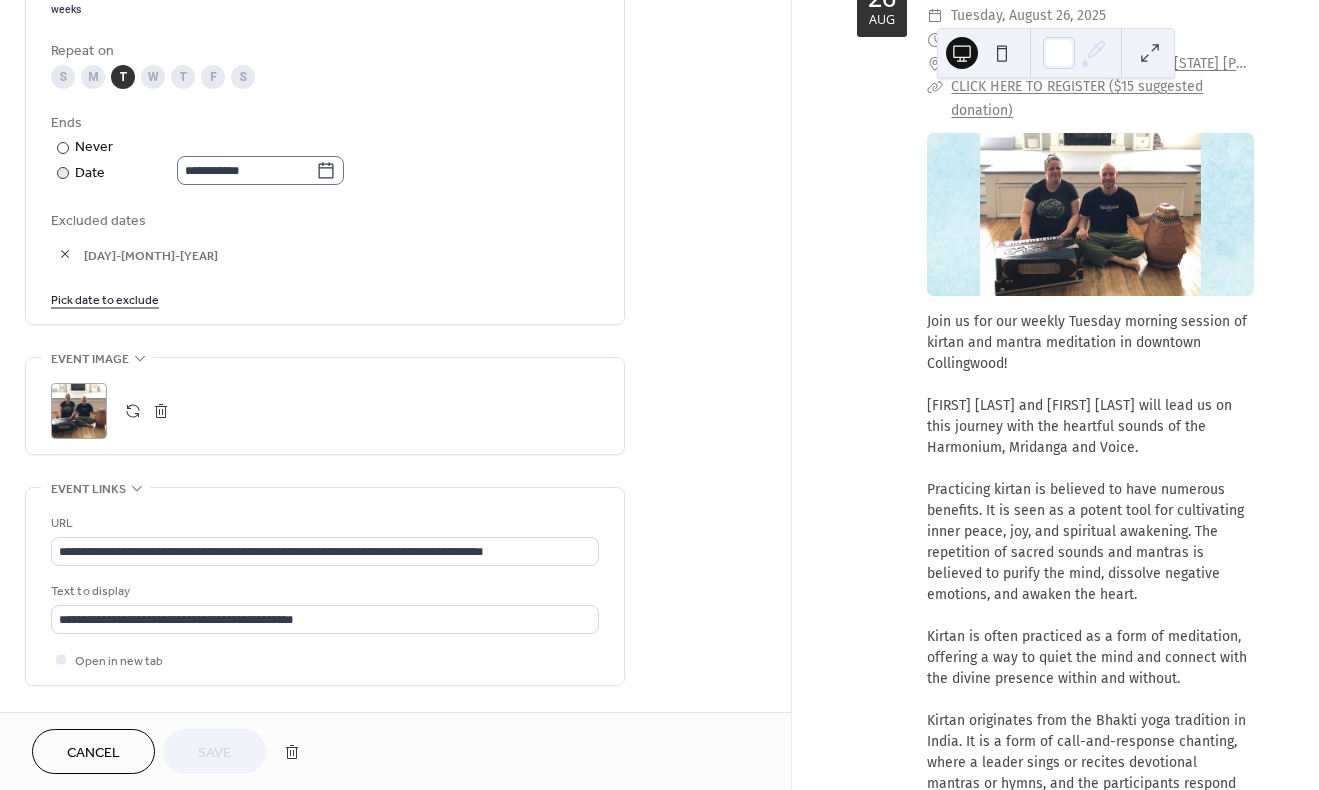 click 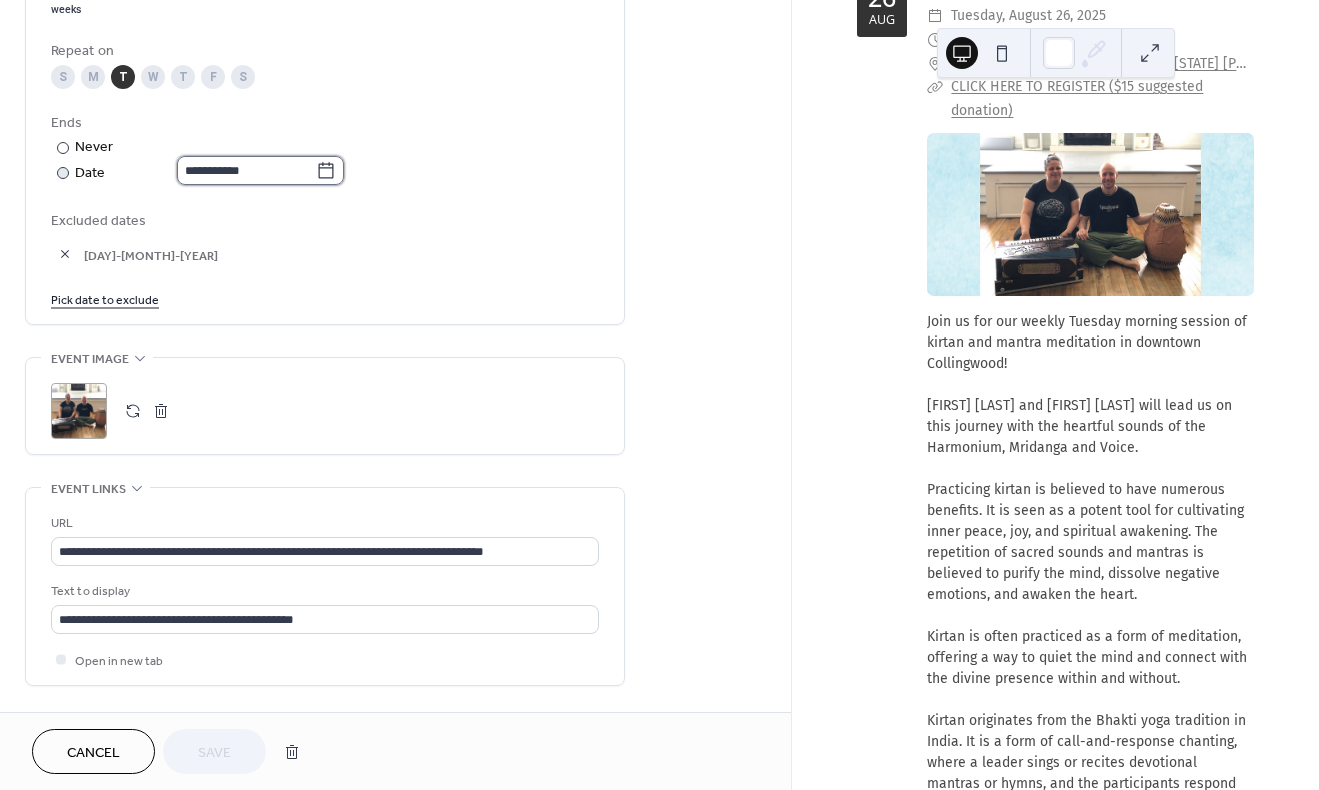 click on "**********" at bounding box center (246, 170) 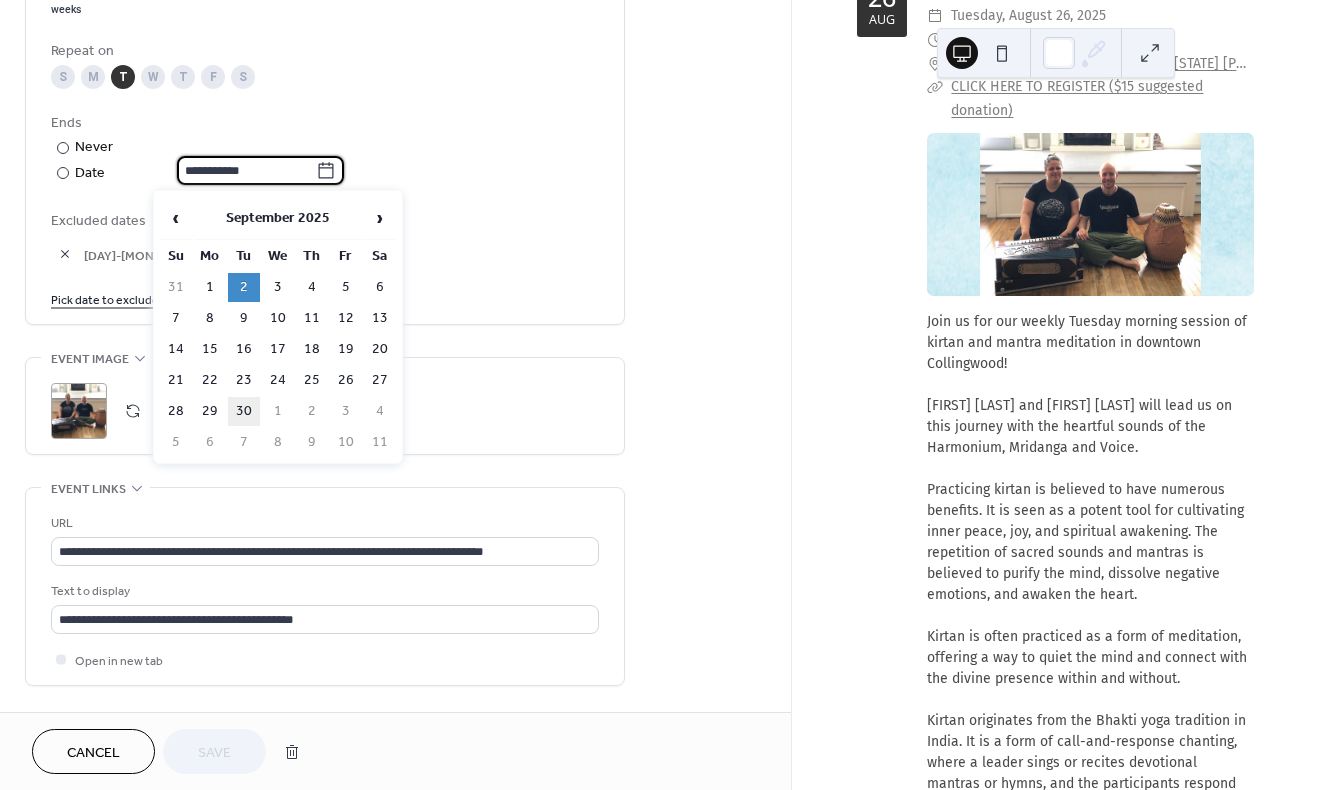 click on "30" at bounding box center [244, 411] 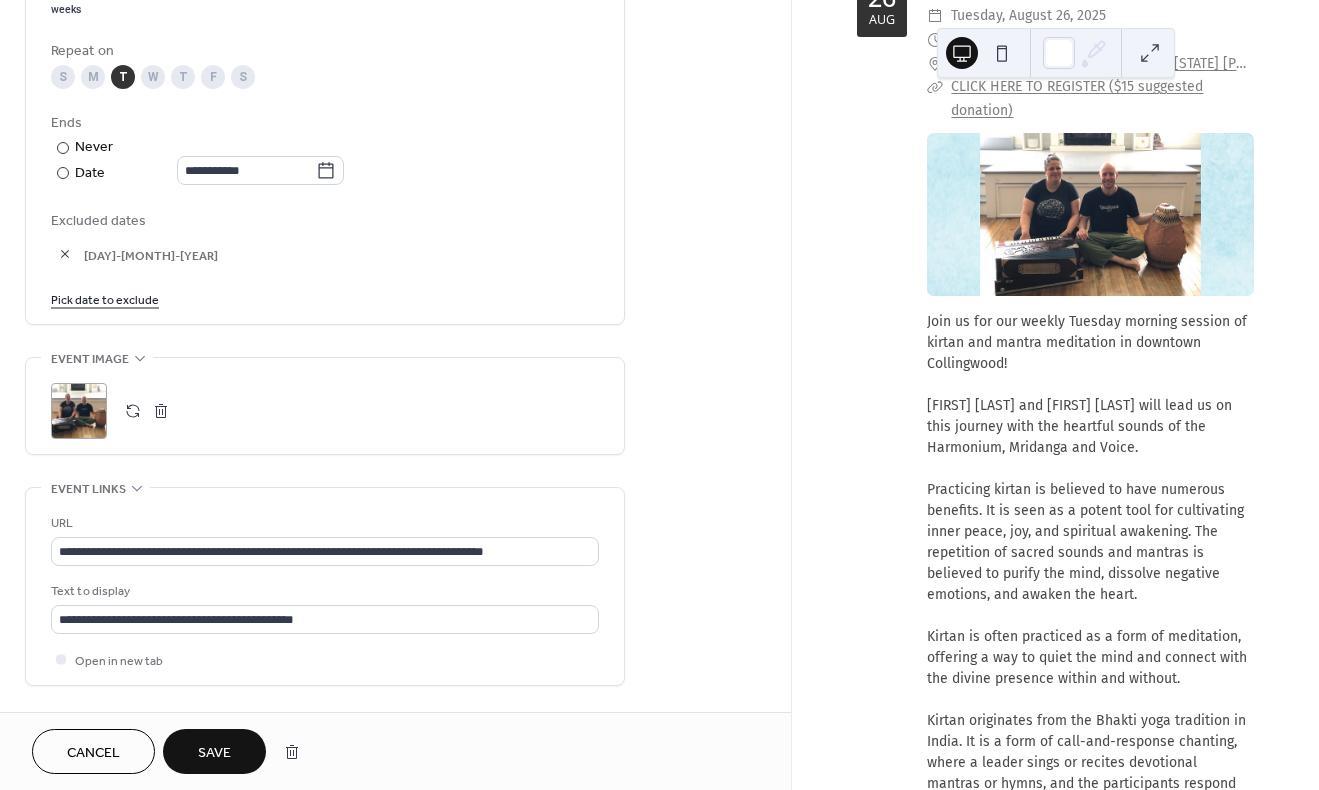 type on "**********" 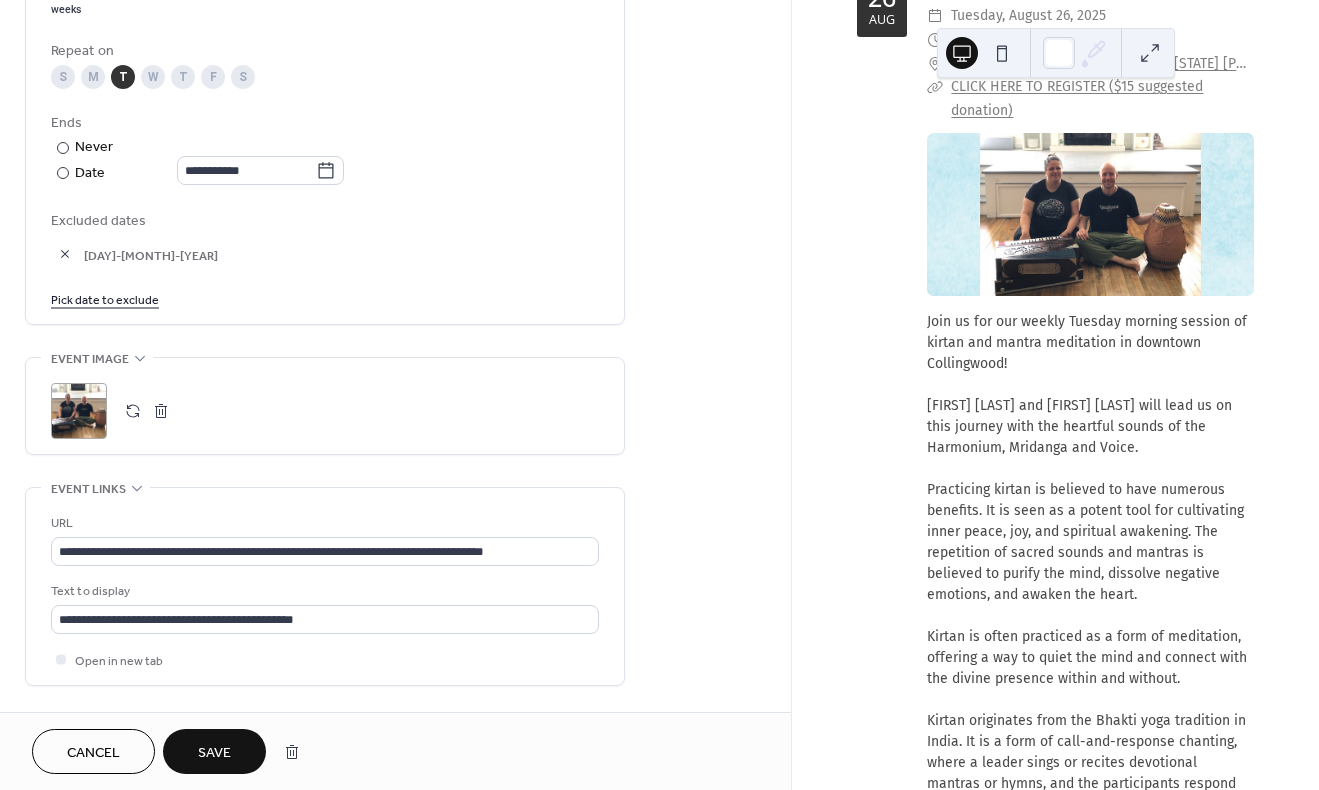 click at bounding box center (65, 254) 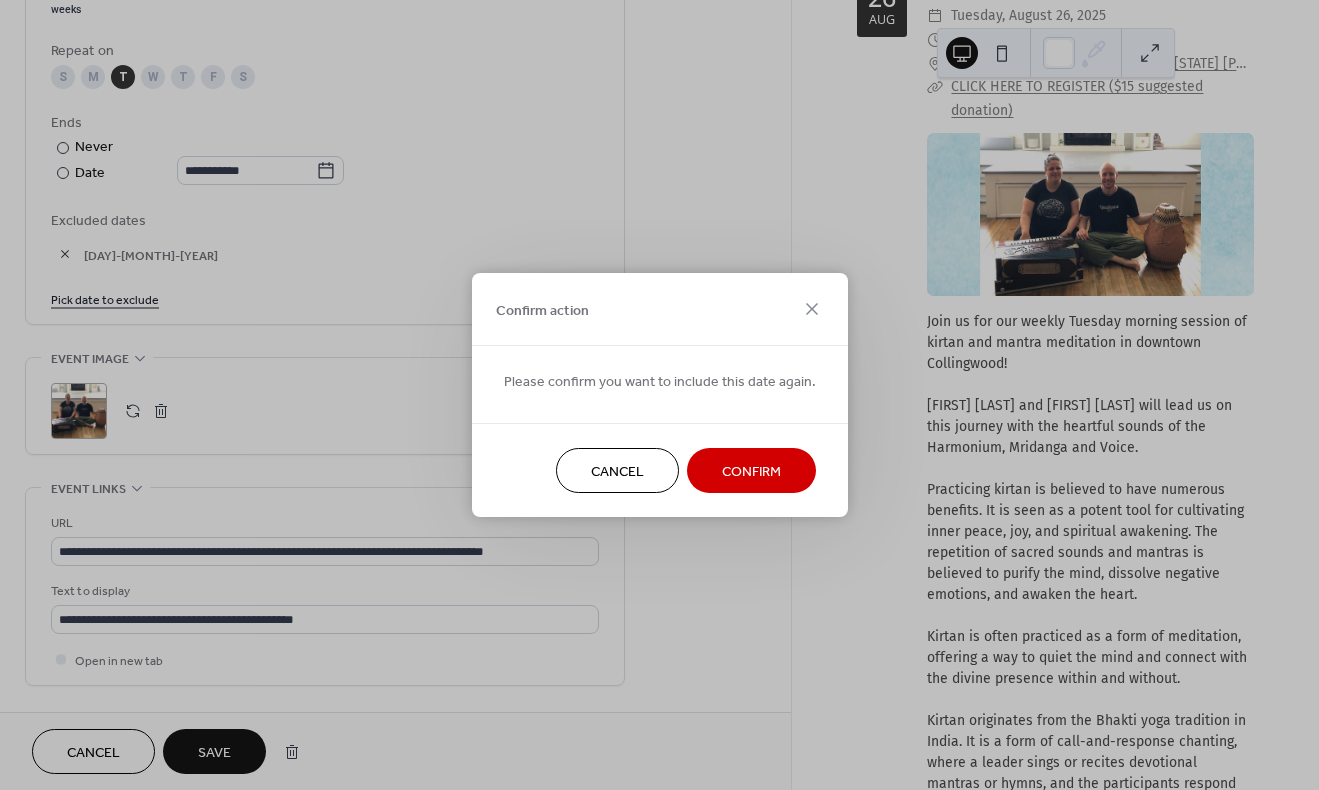 click on "Confirm" at bounding box center (751, 472) 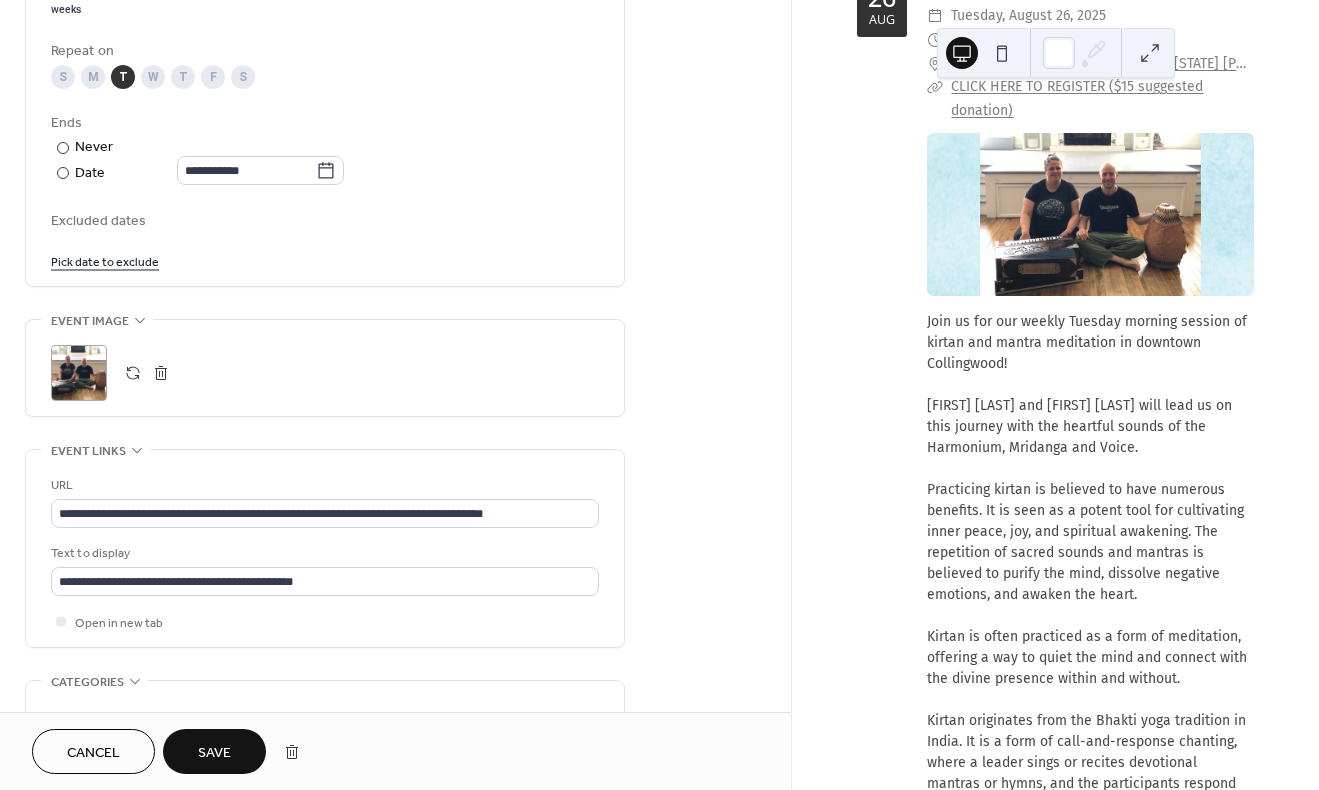 click on "Save" at bounding box center (214, 753) 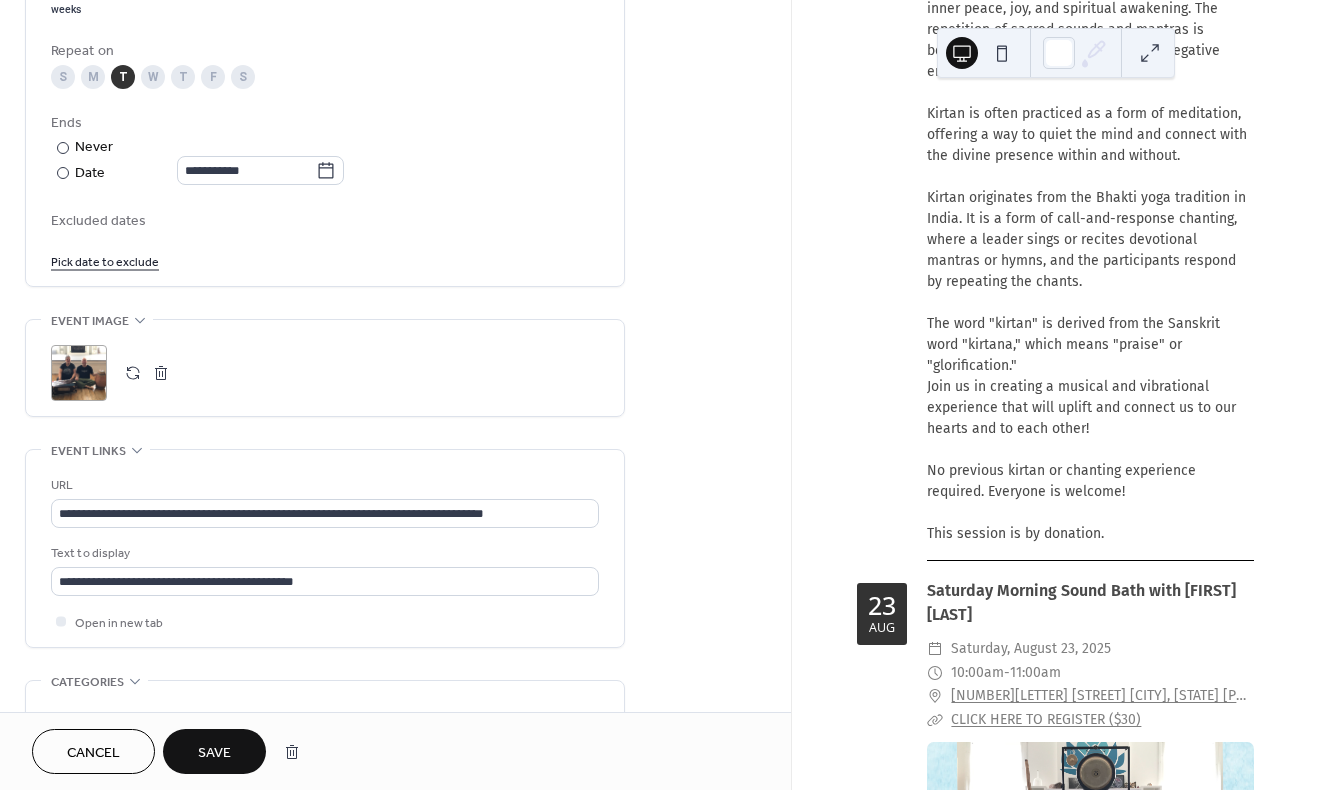 scroll, scrollTop: 10526, scrollLeft: 0, axis: vertical 